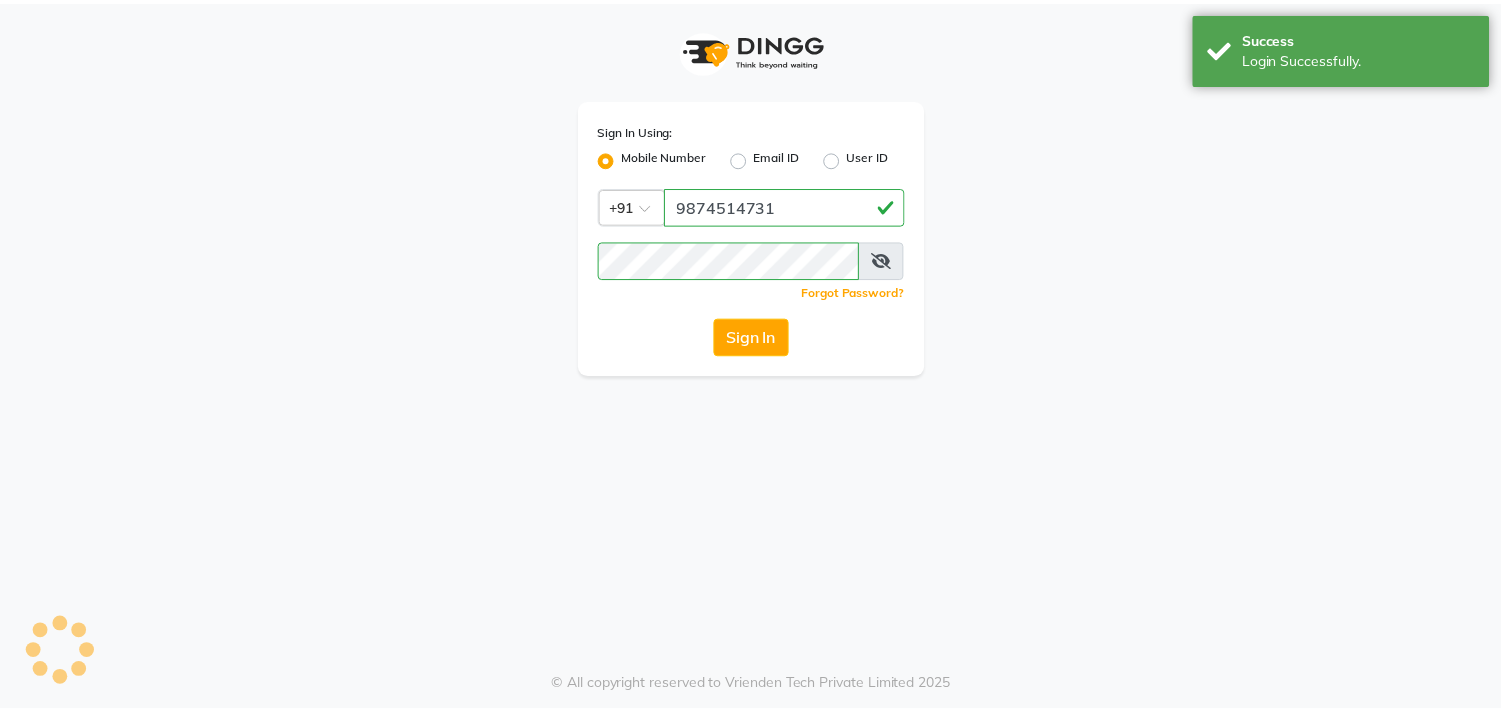 scroll, scrollTop: 0, scrollLeft: 0, axis: both 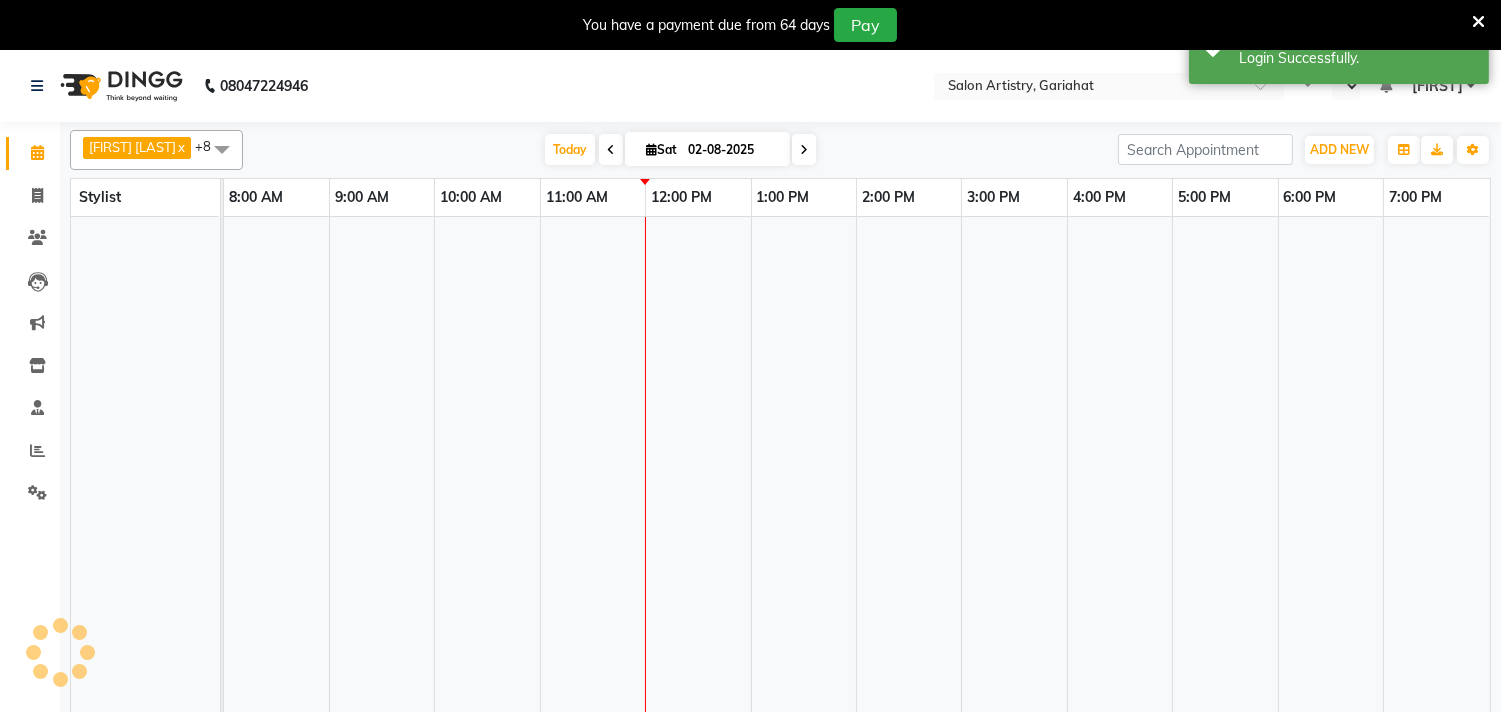 select on "en" 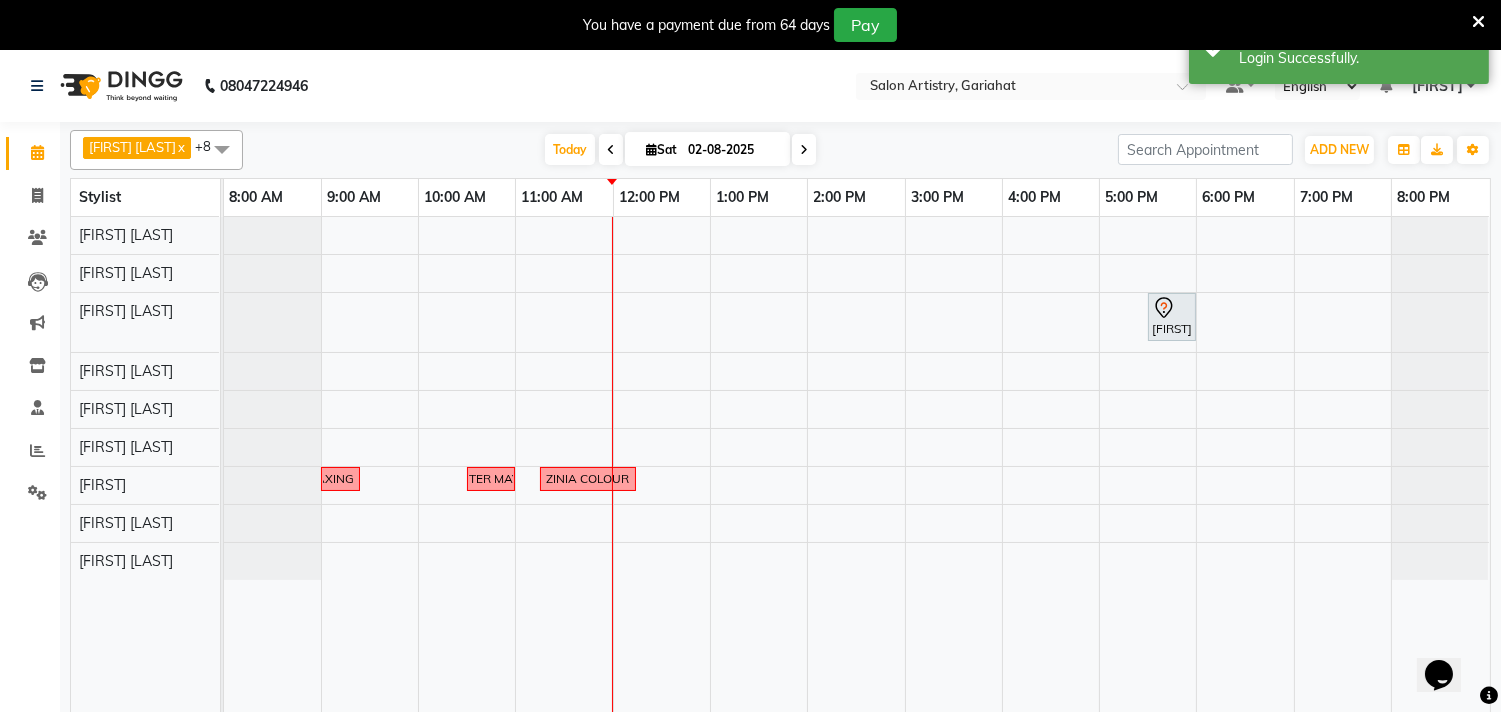 scroll, scrollTop: 0, scrollLeft: 0, axis: both 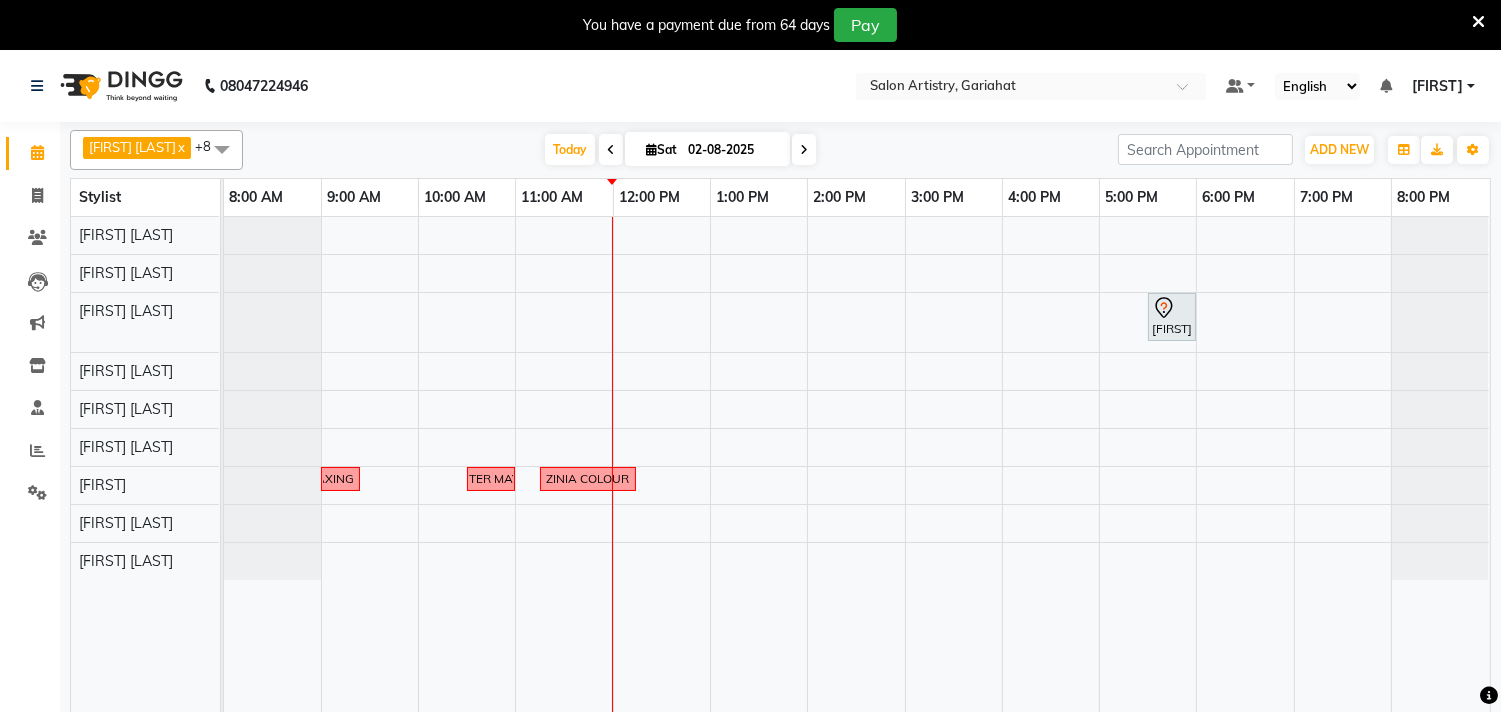 click on "Sat" at bounding box center (661, 149) 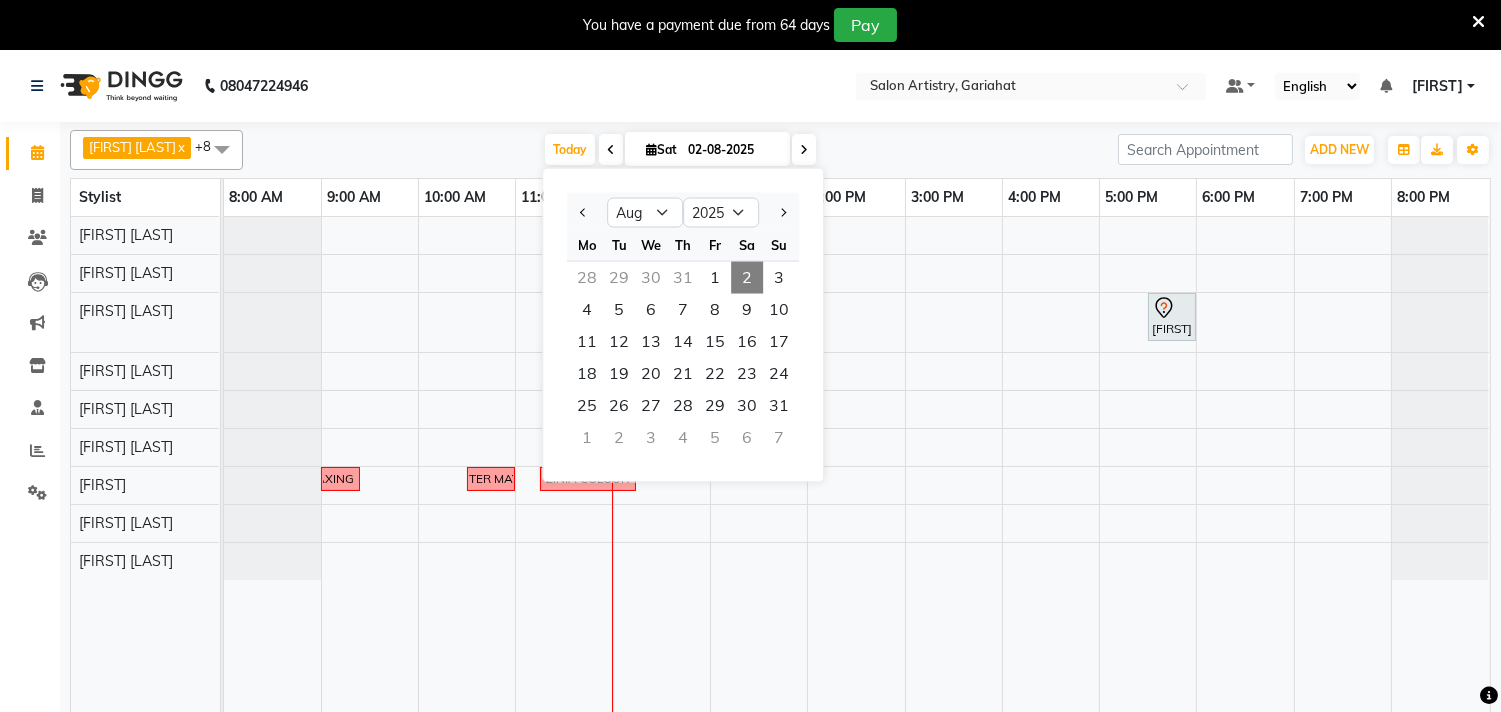 click on "[FIRST] [LAST], [CODE], [TIME]-[TIME], HAIR CUT SENIOR STYLIST MEN  [NAME] [PHONE] ....CLIENT WANT TO COME FOR WAXING IN THIS WEEKEND..KNOCK HER FOR APPOINTMENT   [PHONE] [NAME]'S DAUGHTER MAY COME FOR HAIR SERVICE   ZINIA COLOUR" at bounding box center (857, 477) 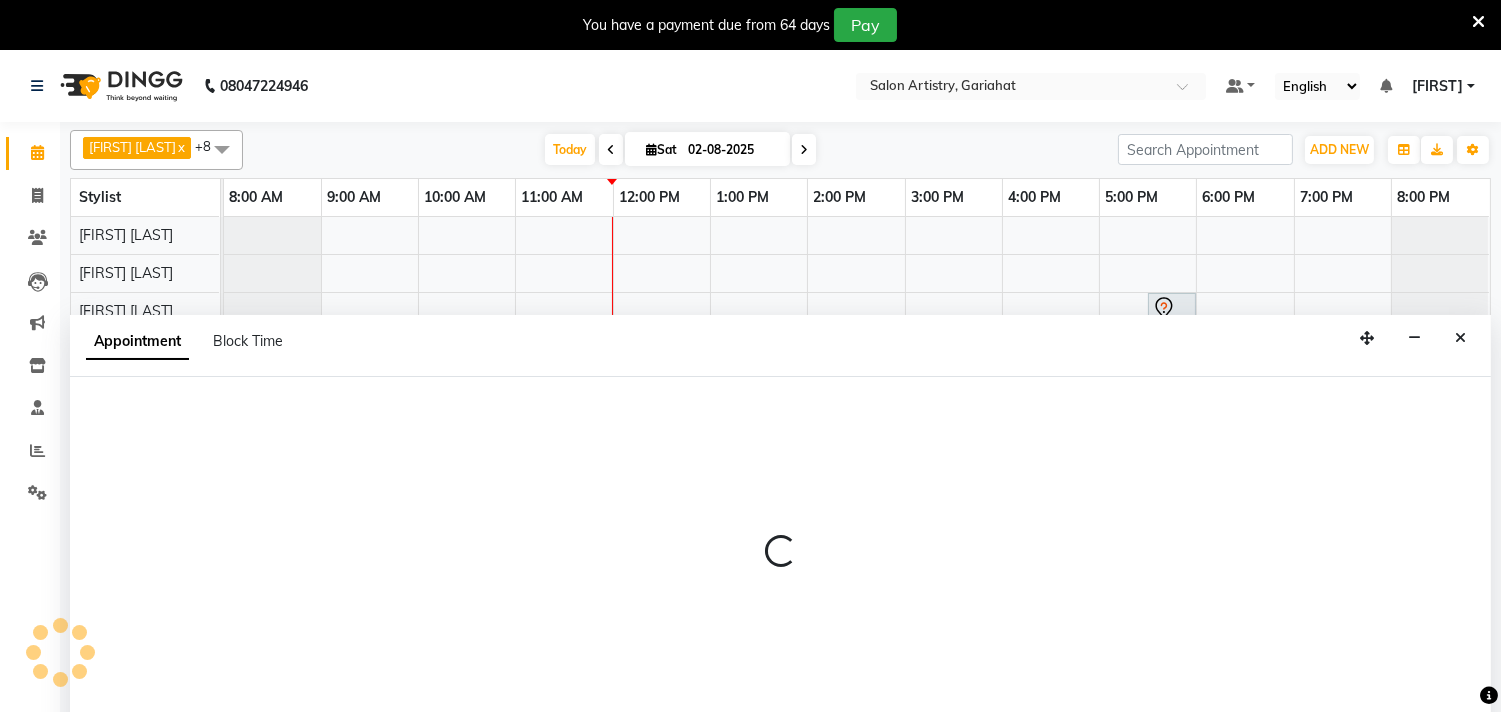 scroll, scrollTop: 50, scrollLeft: 0, axis: vertical 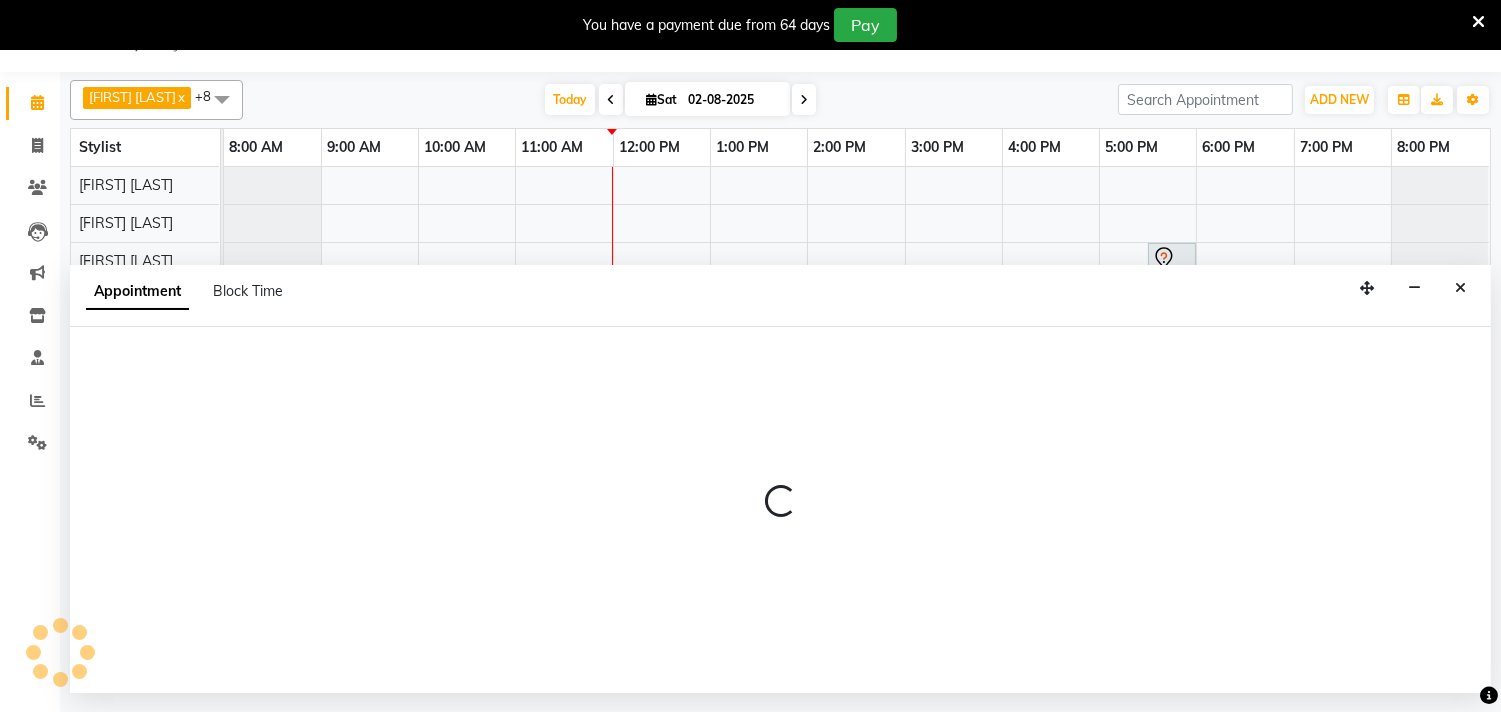 select on "87868" 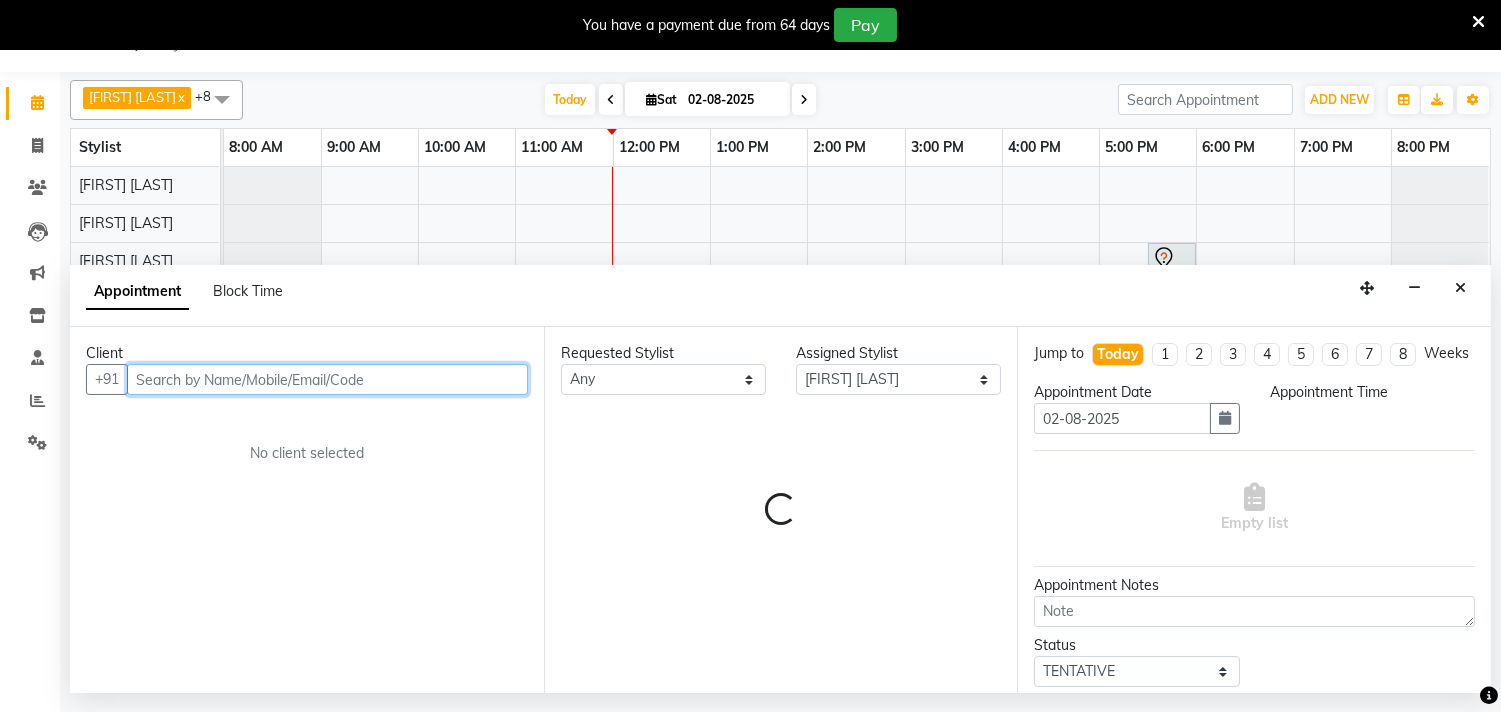 select on "600" 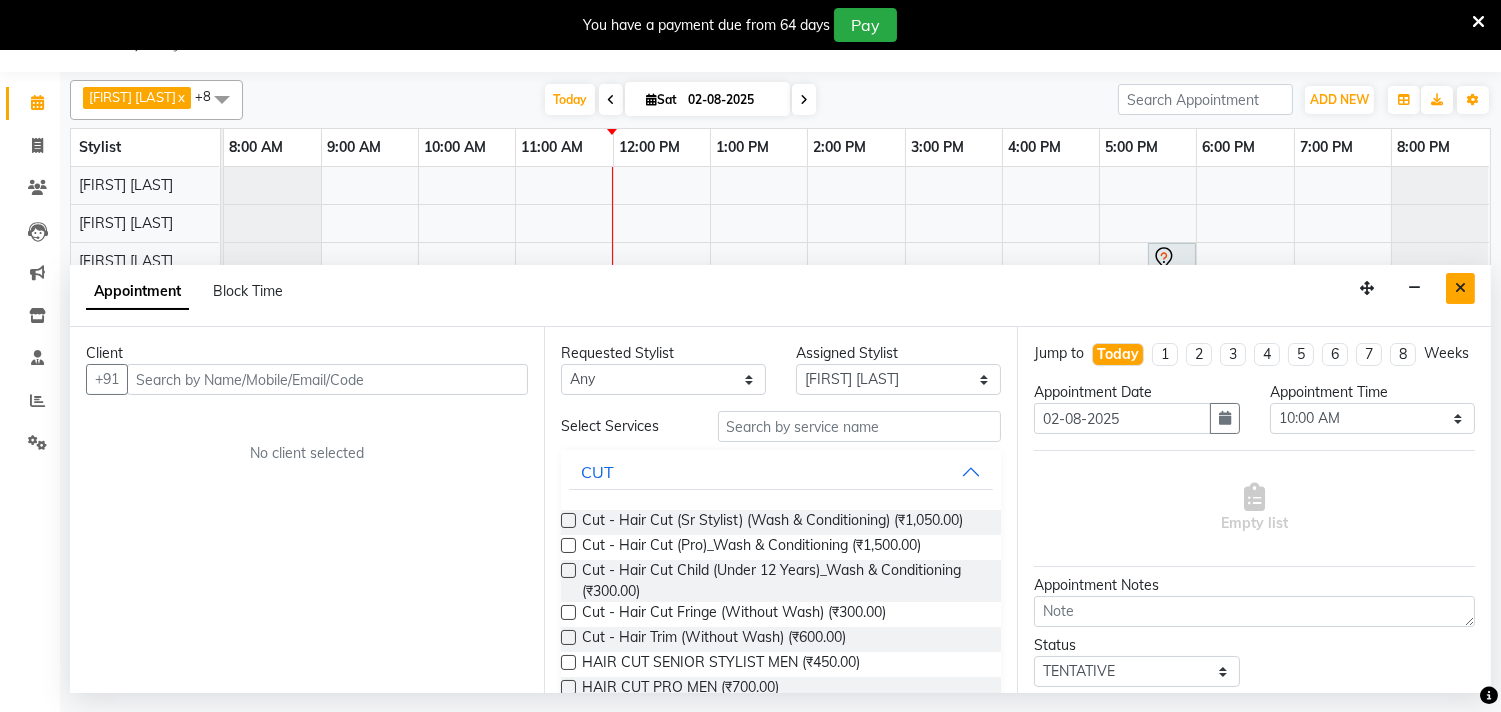 click at bounding box center (1460, 288) 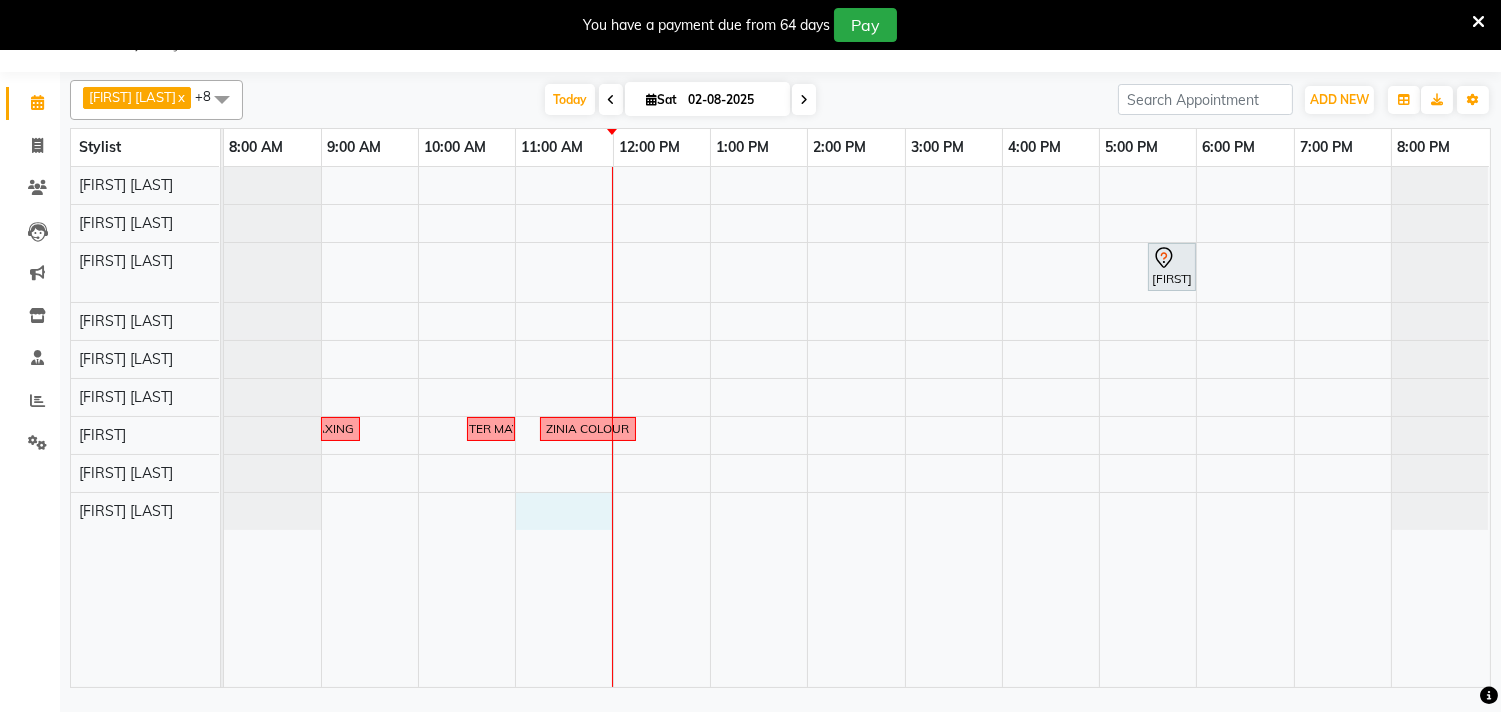 click on "[FIRST] [LAST], [CODE], [TIME]-[TIME], HAIR CUT SENIOR STYLIST MEN  [NAME] [PHONE] ....CLIENT WANT TO COME FOR WAXING IN THIS WEEKEND..KNOCK HER FOR APPOINTMENT   [PHONE] [NAME]'S DAUGHTER MAY COME FOR HAIR SERVICE   ZINIA COLOUR" at bounding box center [857, 427] 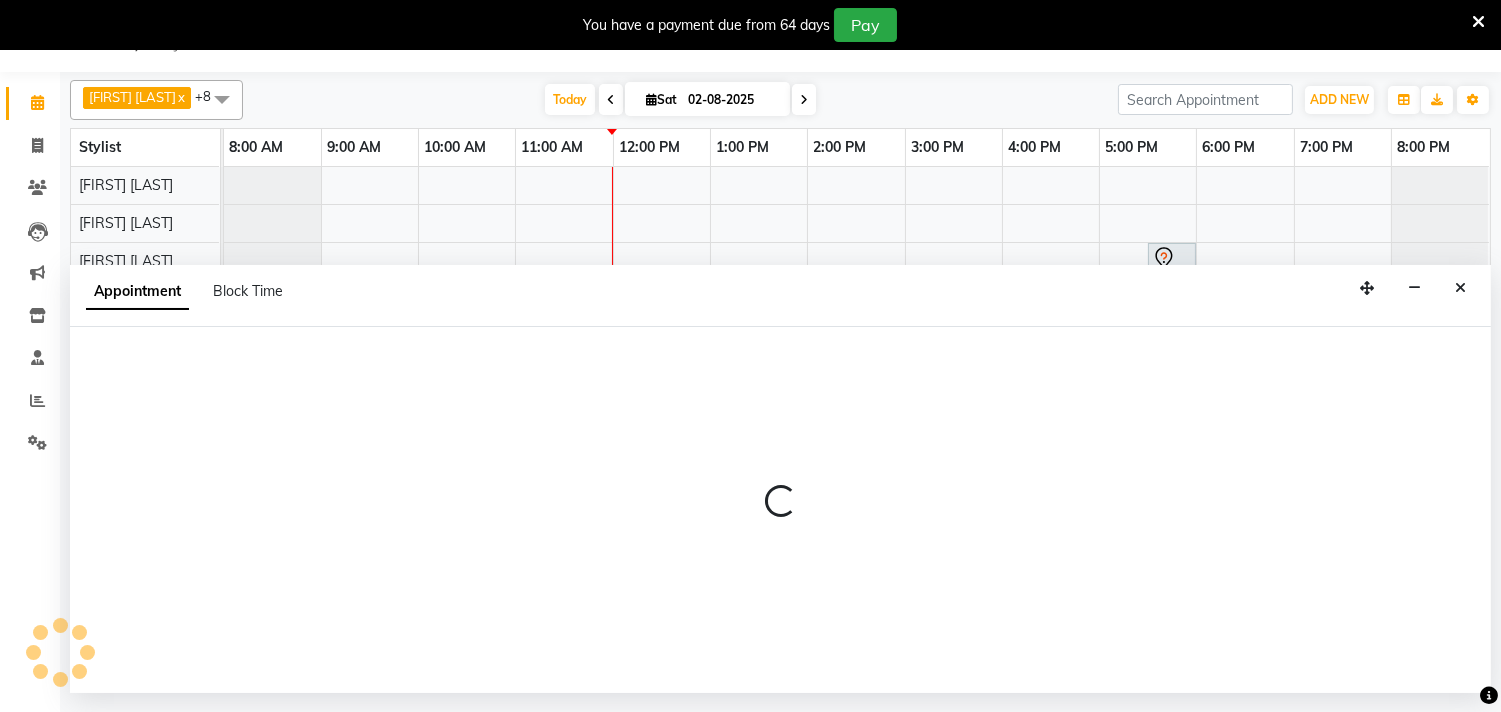 select on "87868" 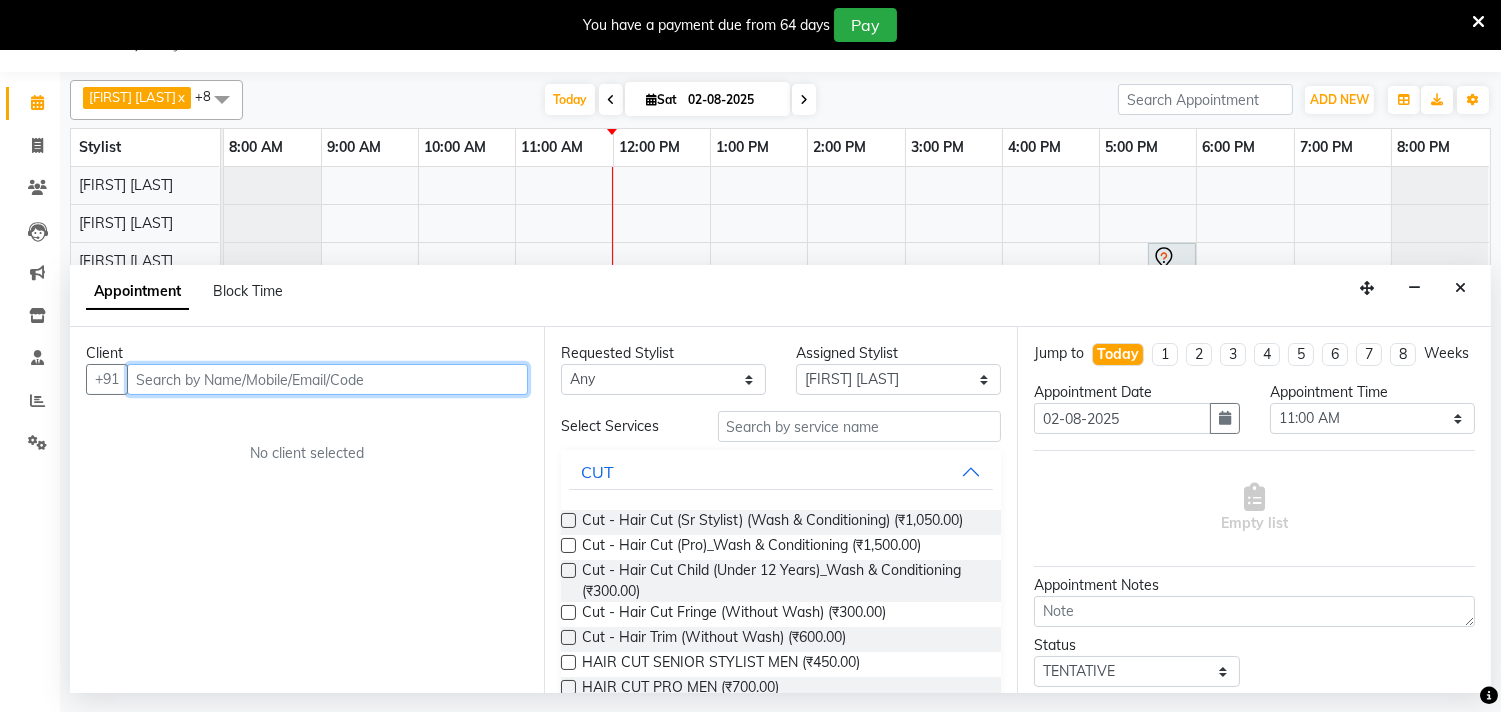 click at bounding box center (327, 379) 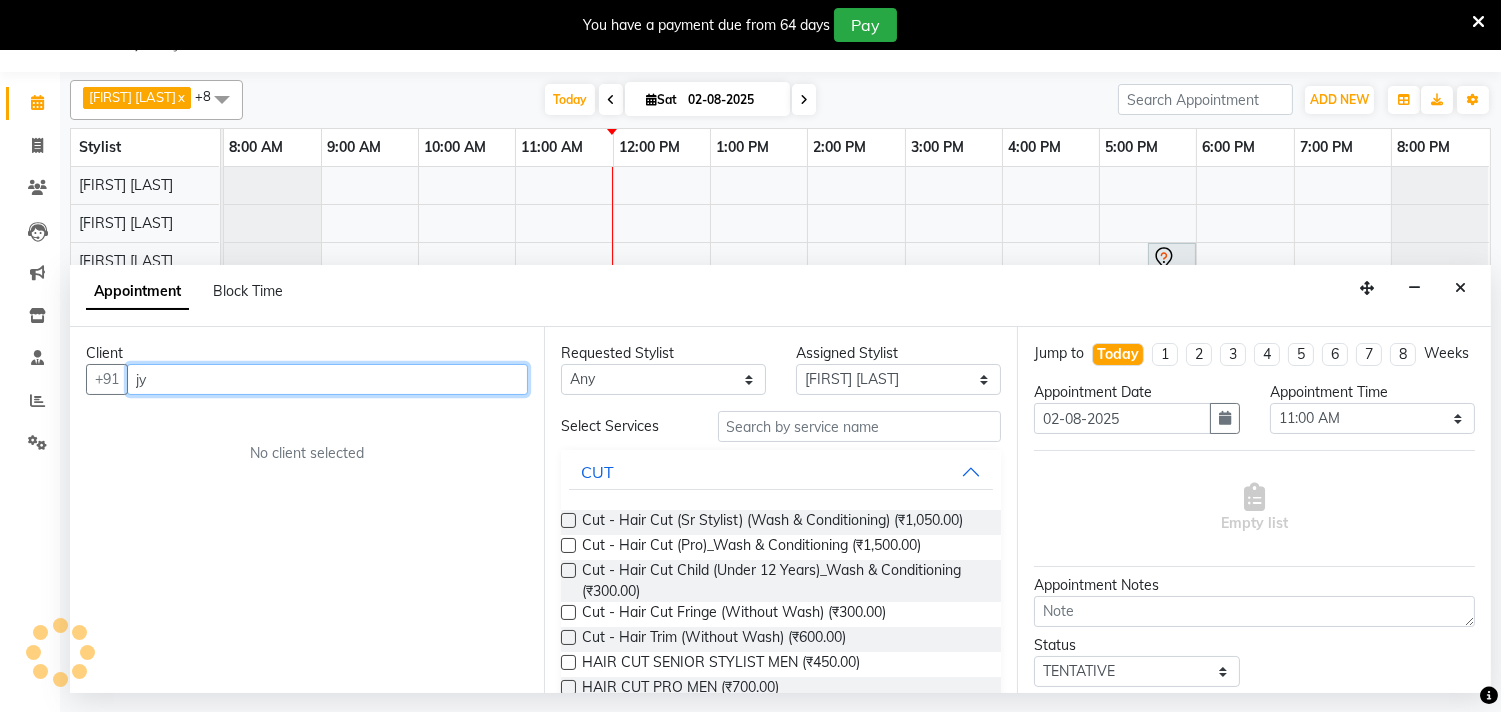 type on "j" 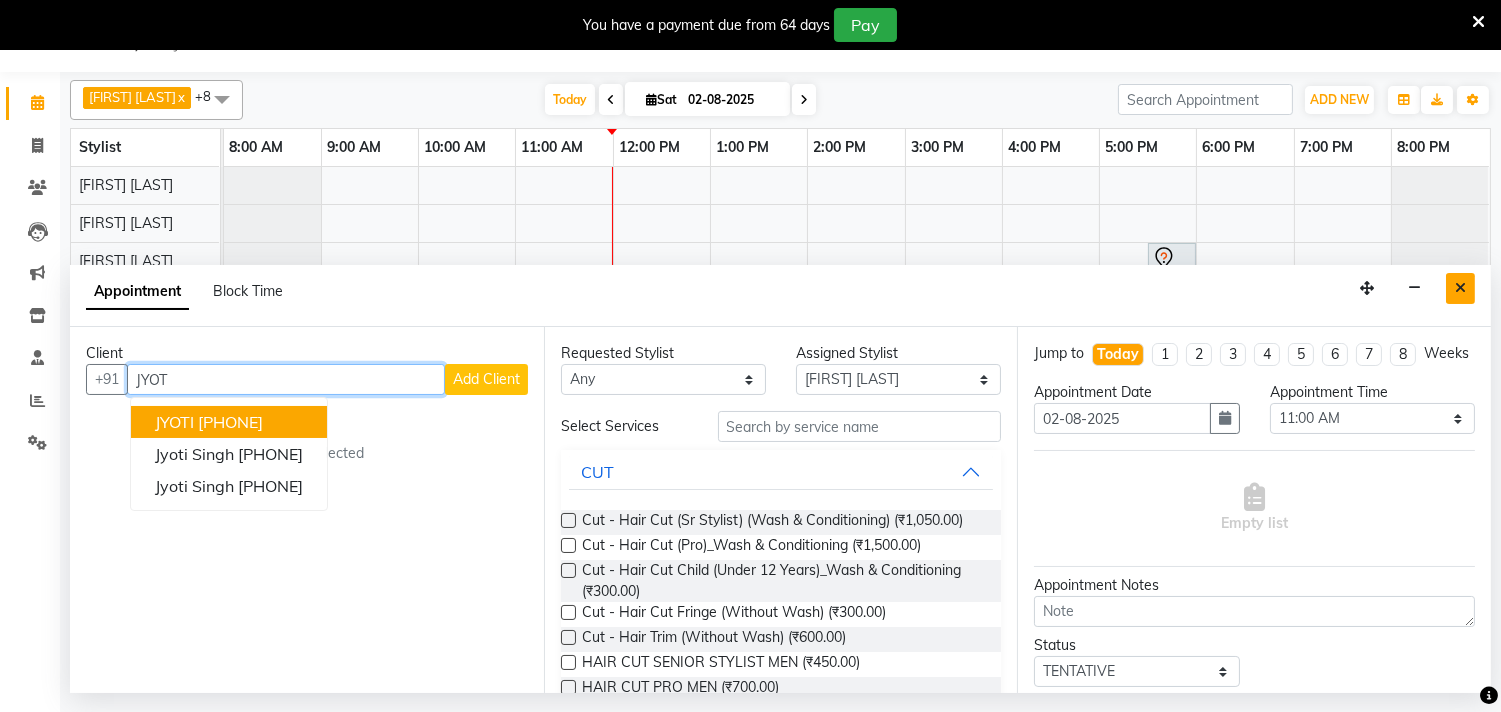 type on "JYOT" 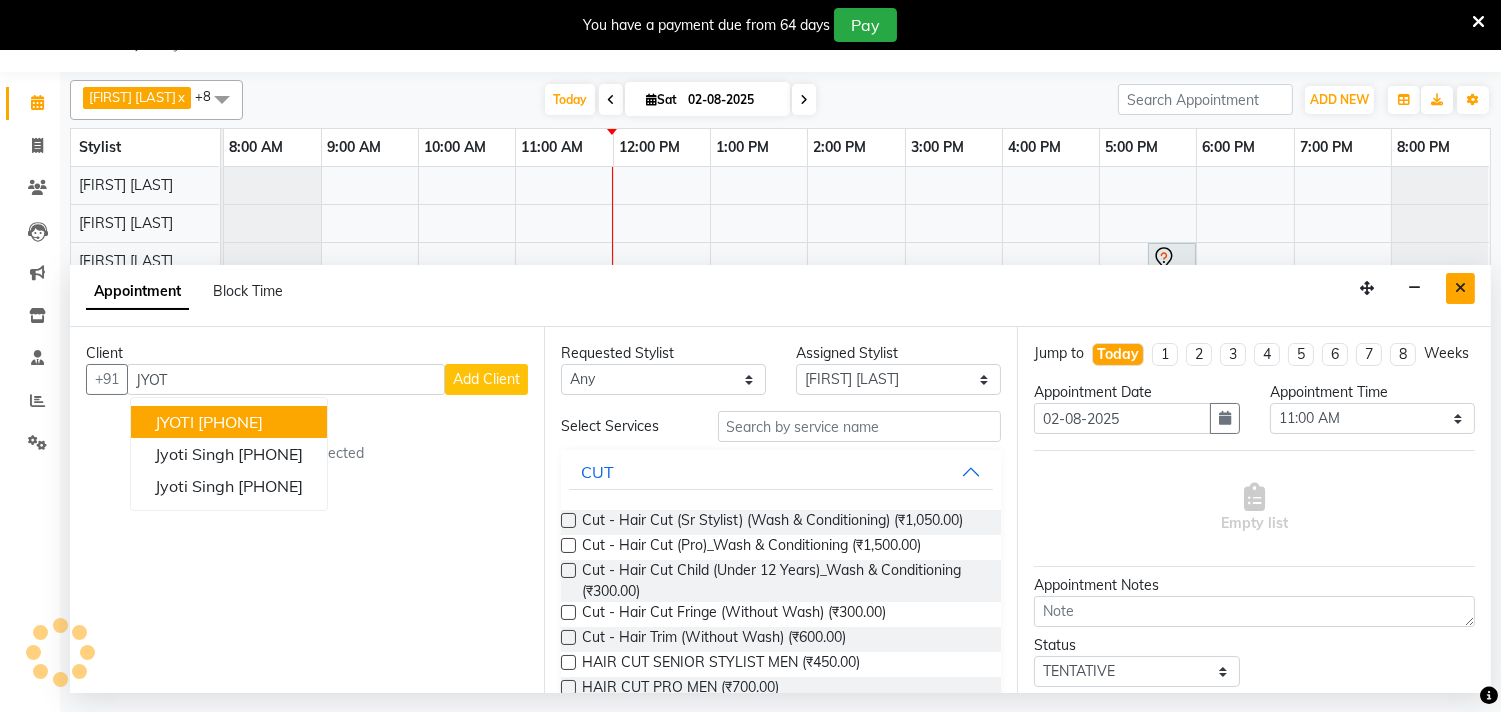 click at bounding box center (1460, 288) 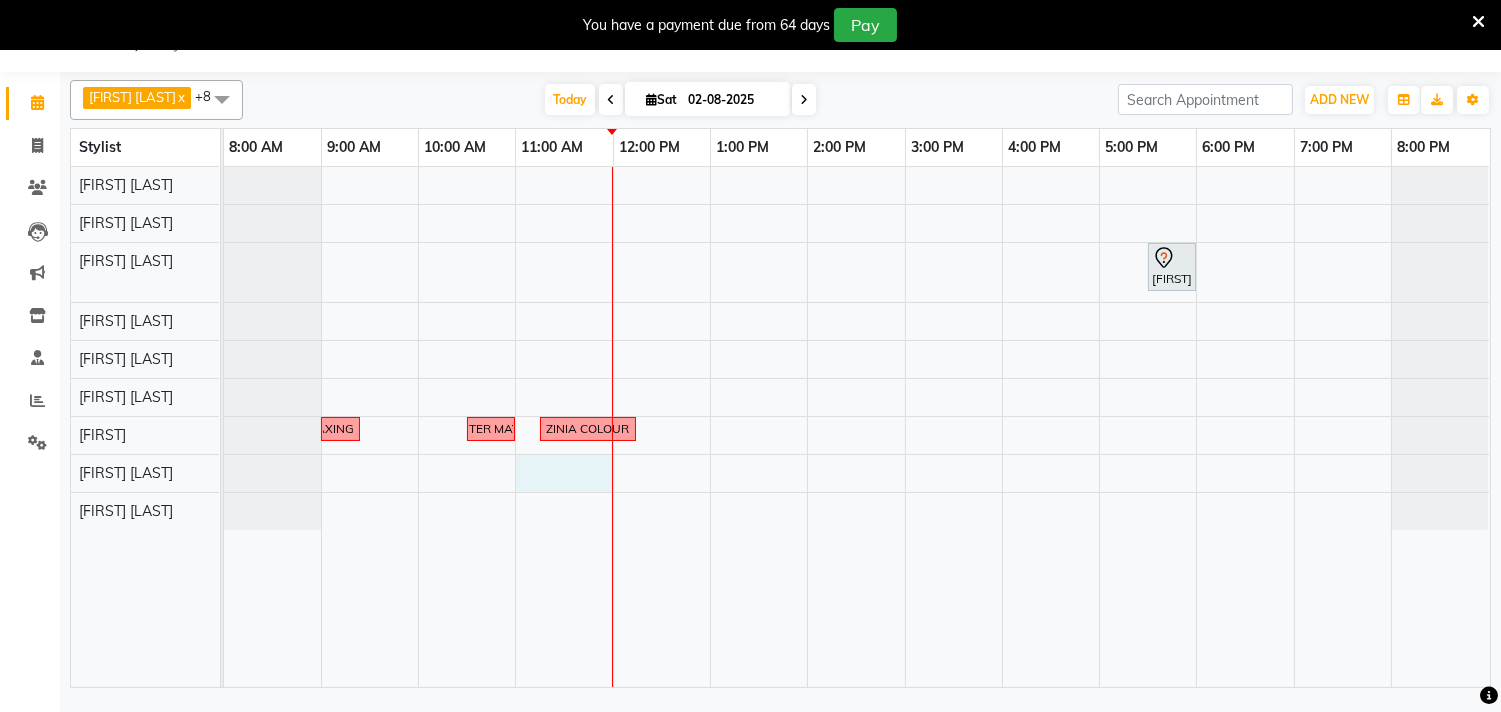 click on "[FIRST] [LAST], [CODE], [TIME]-[TIME], HAIR CUT SENIOR STYLIST MEN  [NAME] [PHONE] ....CLIENT WANT TO COME FOR WAXING IN THIS WEEKEND..KNOCK HER FOR APPOINTMENT   [PHONE] [NAME]'S DAUGHTER MAY COME FOR HAIR SERVICE   ZINIA COLOUR" at bounding box center [857, 427] 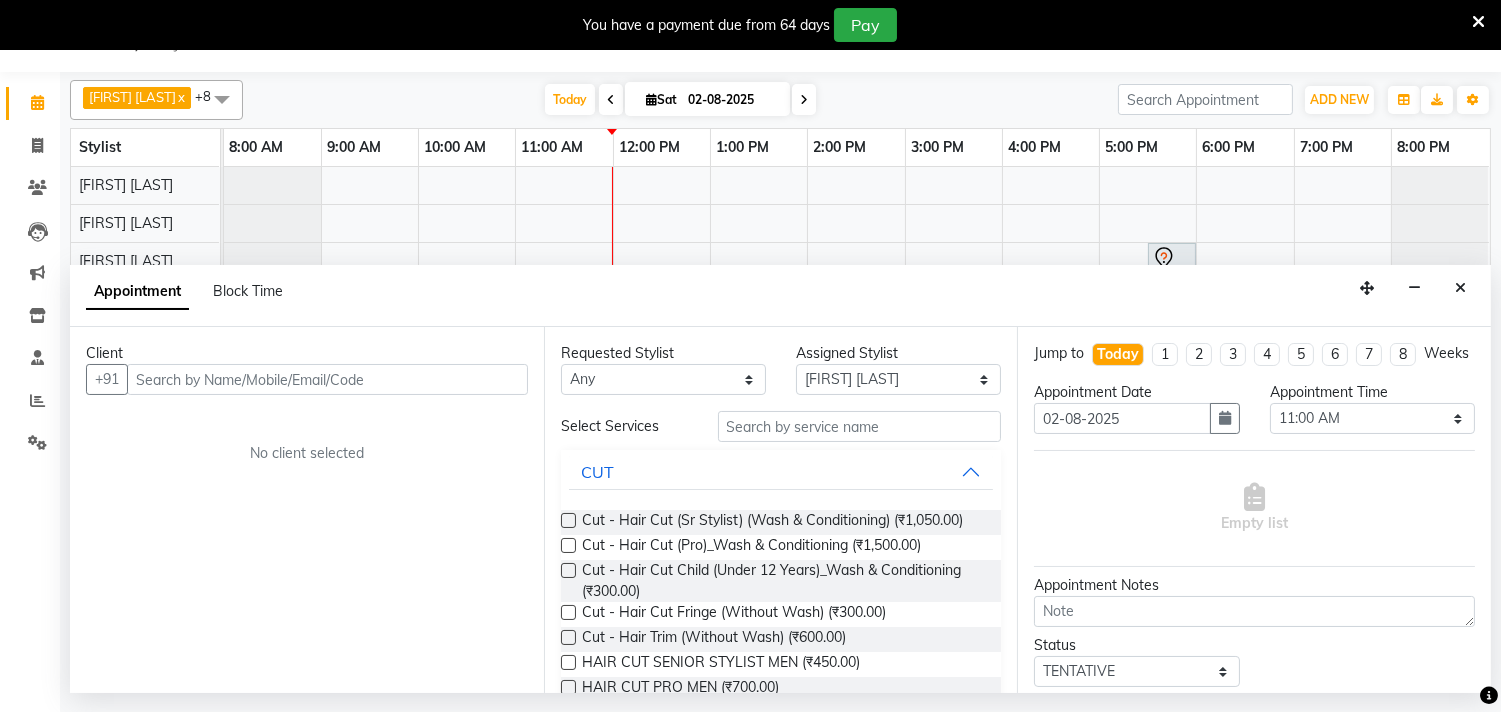 click at bounding box center (327, 379) 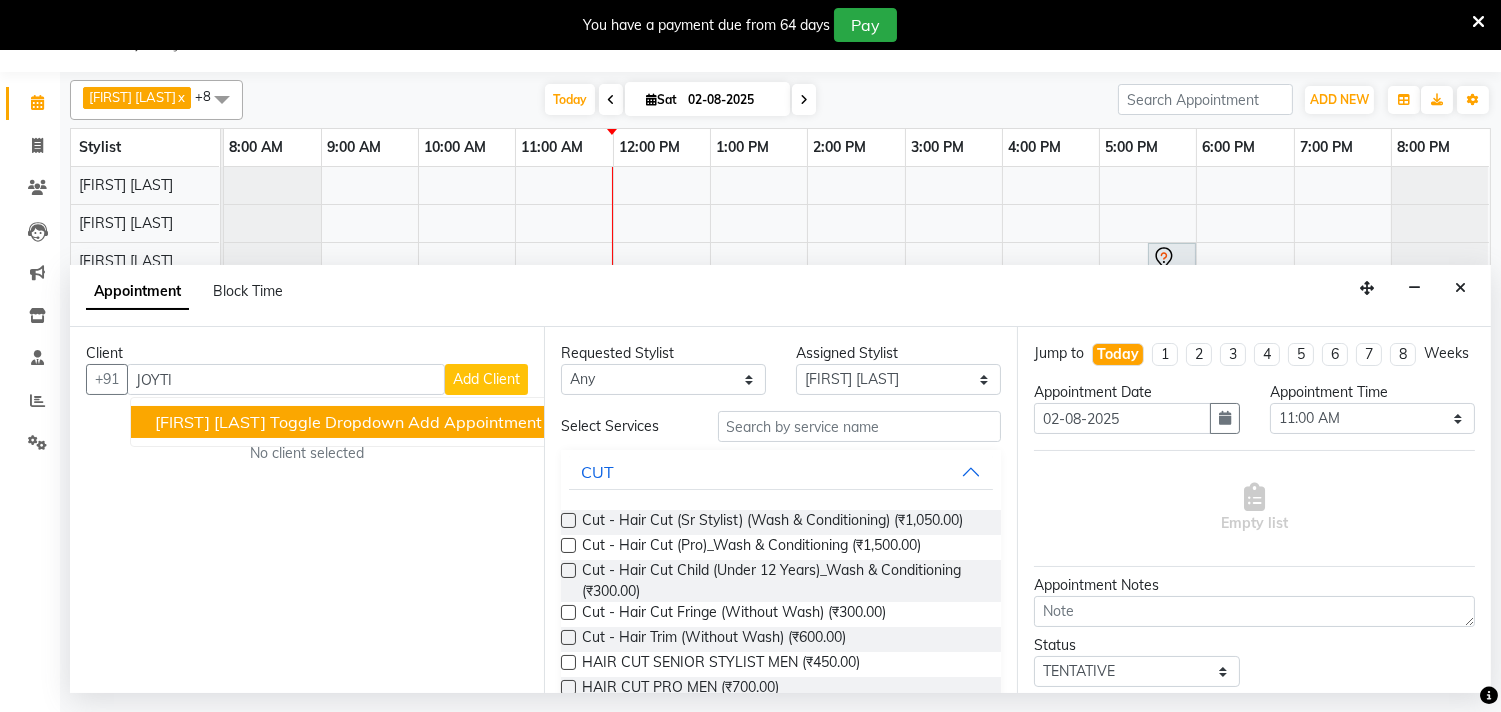 click on "Toggle Dropdown Add Appointment Add Invoice Add Expense Add Client Toggle Dropdown Add Appointment Add Invoice Add Expense Add Client ADD NEW Toggle Dropdown Add Appointment Add Invoice Add Expense Add Client [FIRST] [LAST]  x [FIRST] [LAST]  x [FIRST] [LAST]  x [FIRST] [LAST]  x [FIRST] [LAST]  x [FIRST] [LAST]  x [FIRST] [LAST]  x [FIRST] [LAST]   x +8 Select All [FIRST] [LAST] [FIRST] [LAST] [FIRST] [LAST] [FIRST] [LAST] [FIRST] [LAST] [FIRST] [LAST] [FIRST] [LAST] [FIRST] [LAST] [FIRST] [LAST] [FIRST] [LAST] [FIRST] [LAST] [FIRST] [LAST] Group By  Staff View   Room View  View as Vertical  Vertical - Week View  Horizontal  Horizontal - Week View  List  Toggle Dropdown Calendar Settings Manage Tags   Arrange Stylists   Reset Stylists  Full Screen  Show Available Stylist  Appointment Form Zoom 25%" at bounding box center (3372, 422) 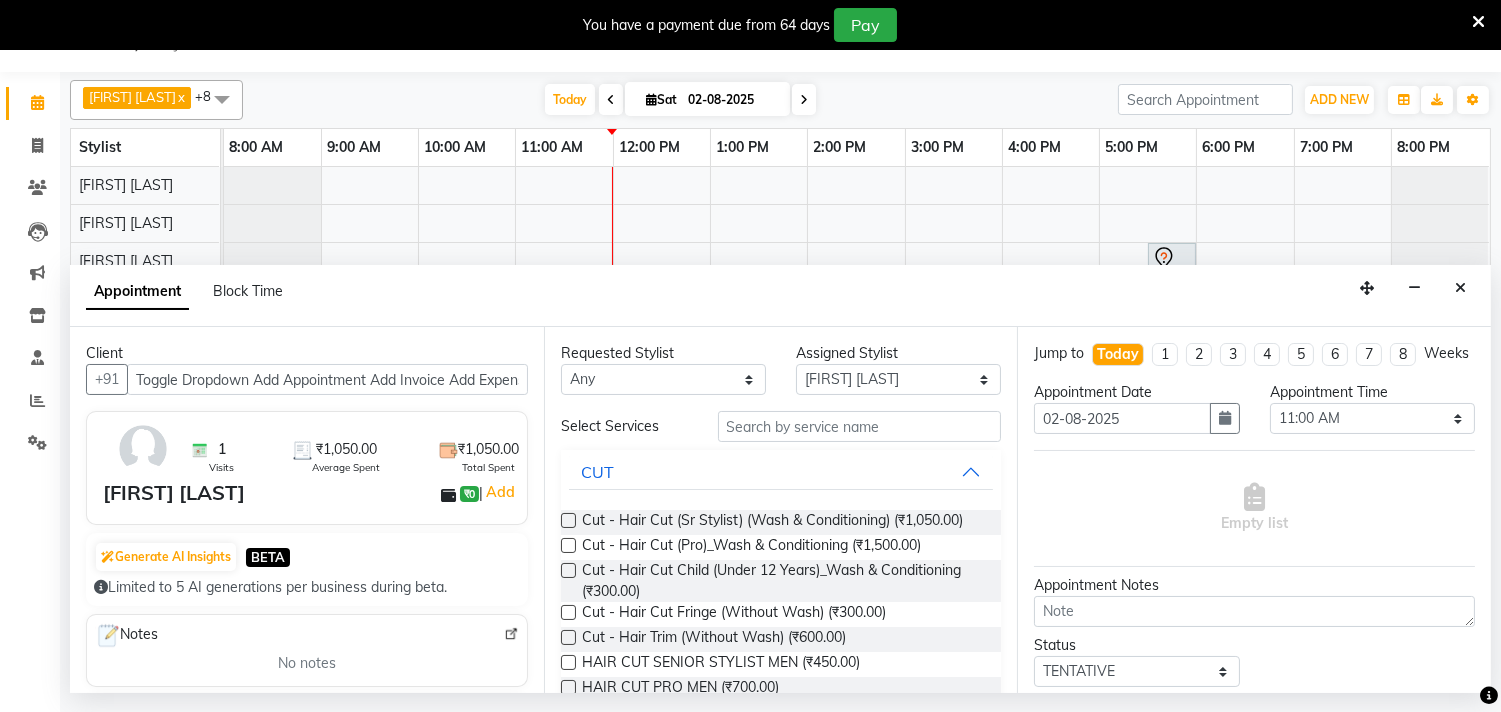click on "Toggle Dropdown Add Appointment Add Invoice Add Expense Add Client Toggle Dropdown Add Appointment Add Invoice Add Expense Add Client ADD NEW Toggle Dropdown Add Appointment Add Invoice Add Expense Add Client [FIRST] [LAST]  x [FIRST] [LAST]  x [FIRST] [LAST]  x [FIRST] [LAST]  x [FIRST] [LAST]  x [FIRST] [LAST]  x [FIRST] [LAST]  x [FIRST] [LAST]   x +8 Select All [FIRST] [LAST] [FIRST] [LAST] [FIRST] [LAST] [FIRST] [LAST] [FIRST] [LAST] [FIRST] [LAST] [FIRST] [LAST] [FIRST] [LAST] [FIRST] [LAST] [FIRST] [LAST] [FIRST] [LAST] [FIRST] [LAST] Group By  Staff View   Room View  View as Vertical  Vertical - Week View  Horizontal  Horizontal - Week View  List  Toggle Dropdown Calendar Settings Manage Tags   Arrange Stylists   Reset Stylists  Full Screen  Show Available Stylist  Appointment Form Zoom 25%" at bounding box center [327, 379] 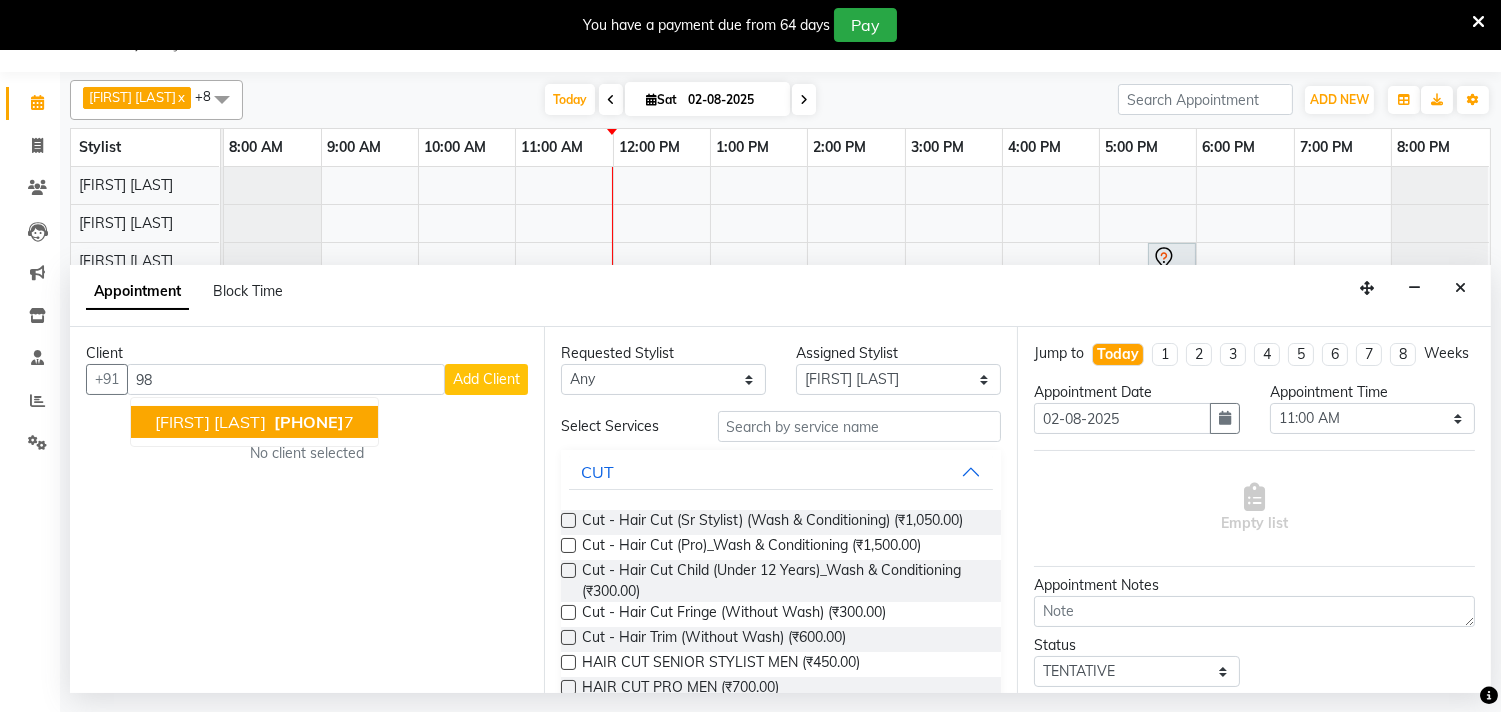 type on "9" 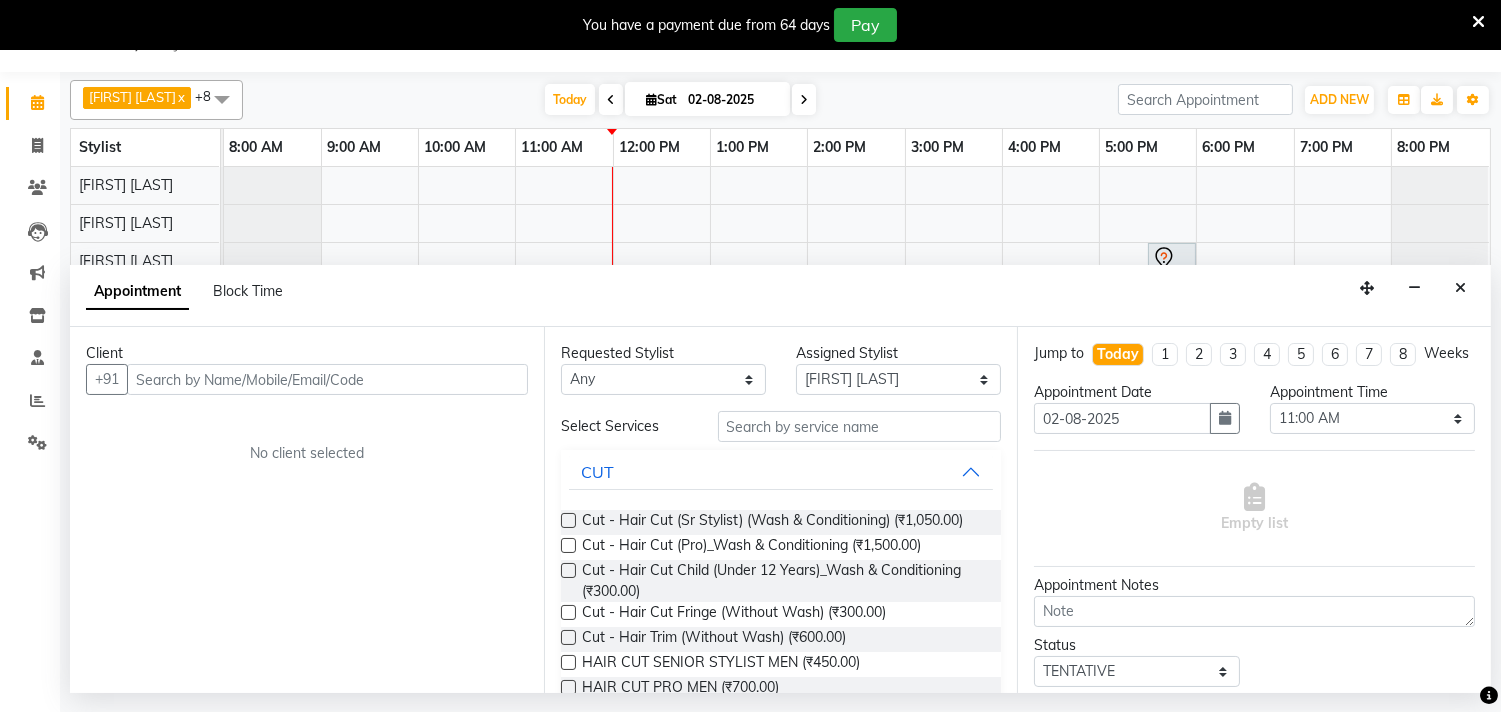 click at bounding box center [327, 379] 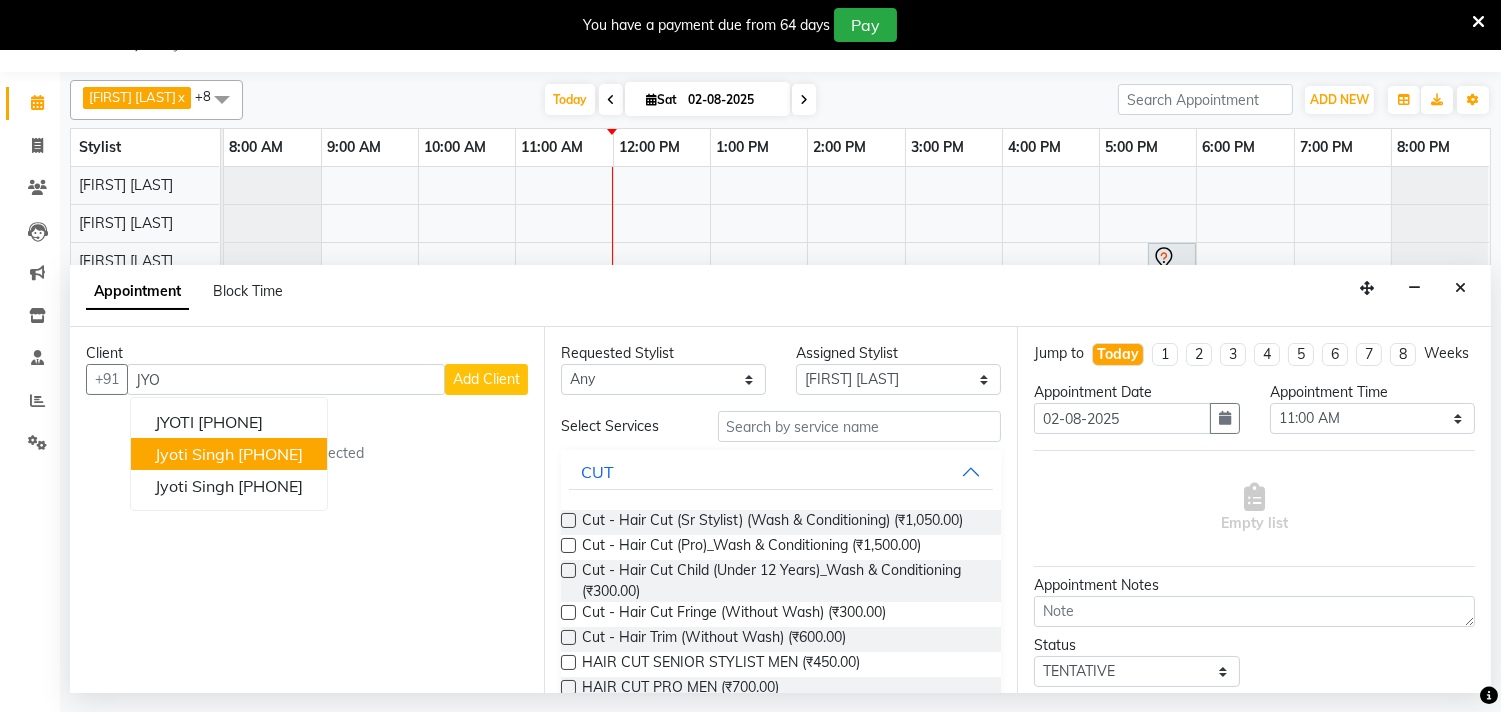 click on "[PHONE]" at bounding box center (270, 454) 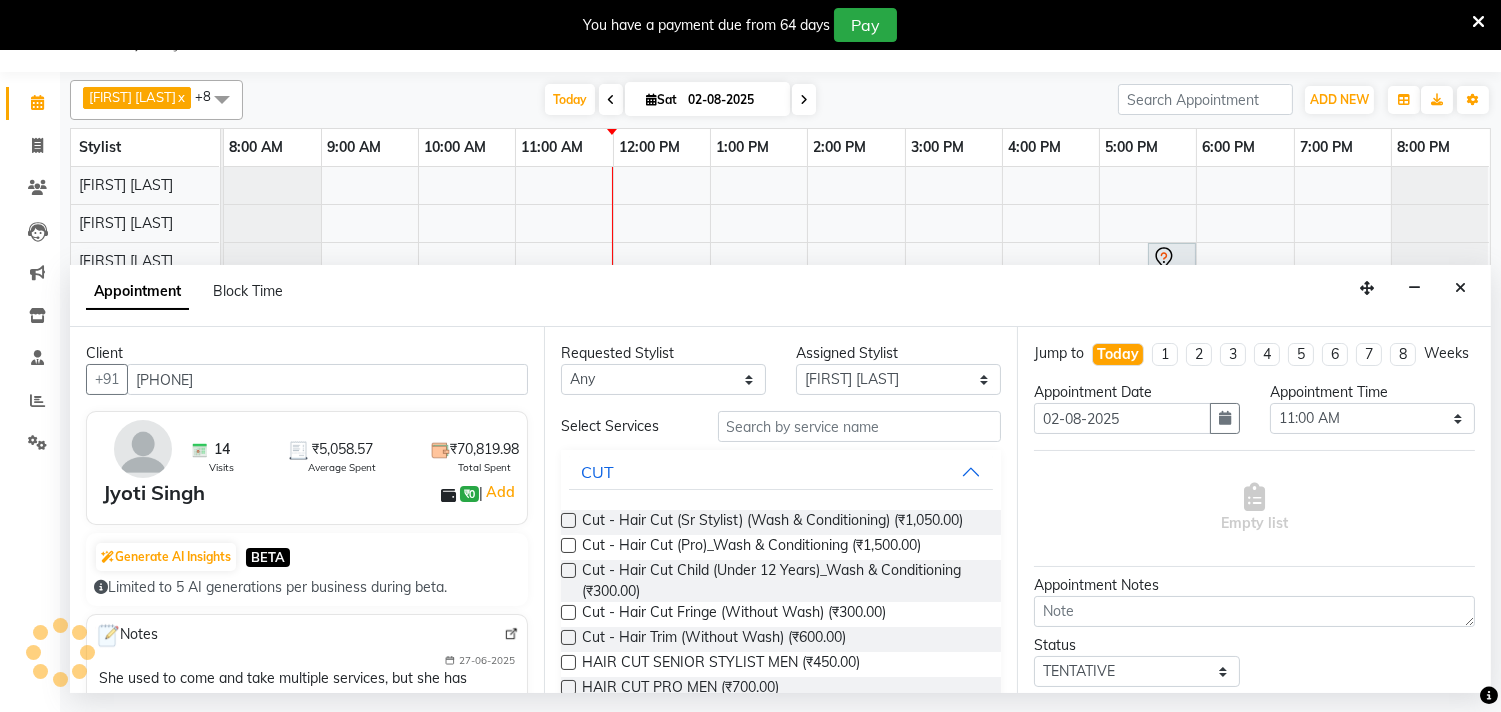 type on "[PHONE]" 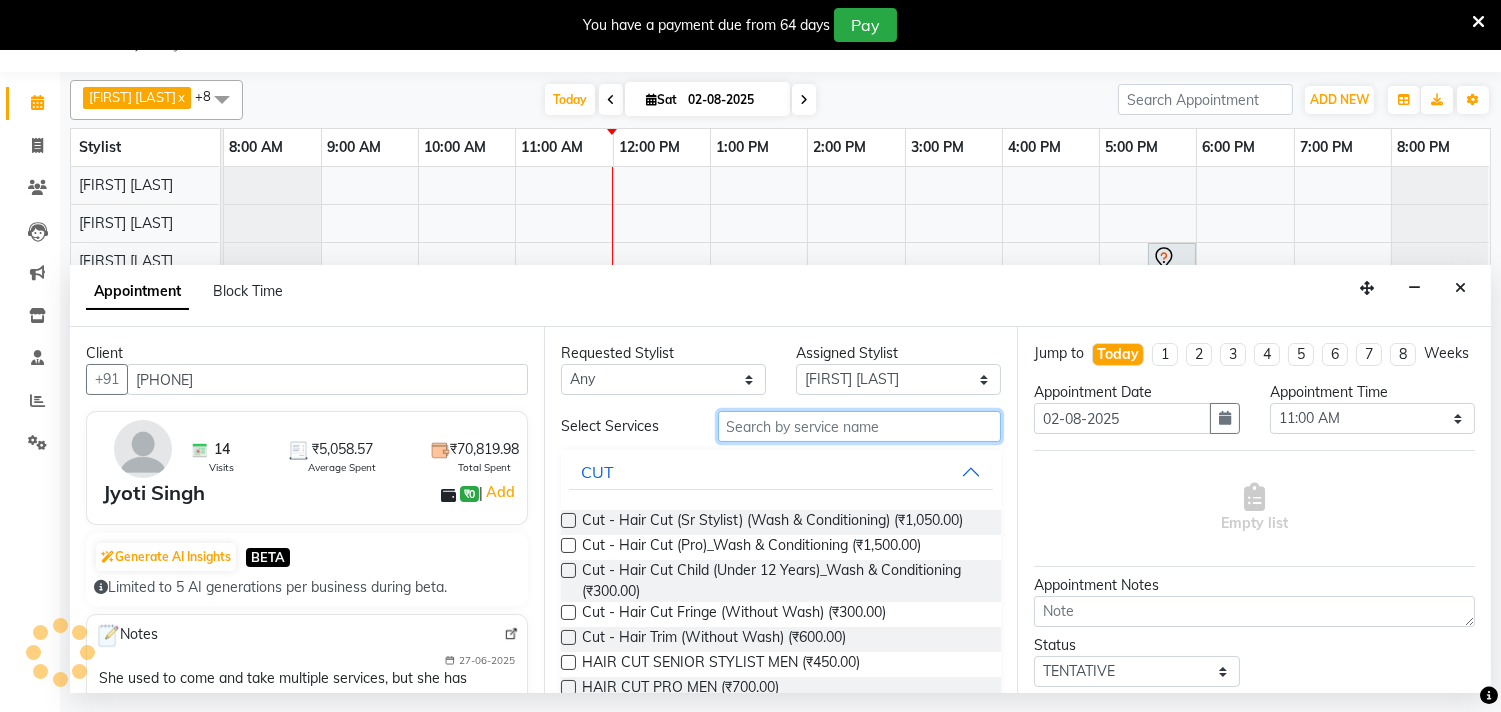 click at bounding box center (860, 426) 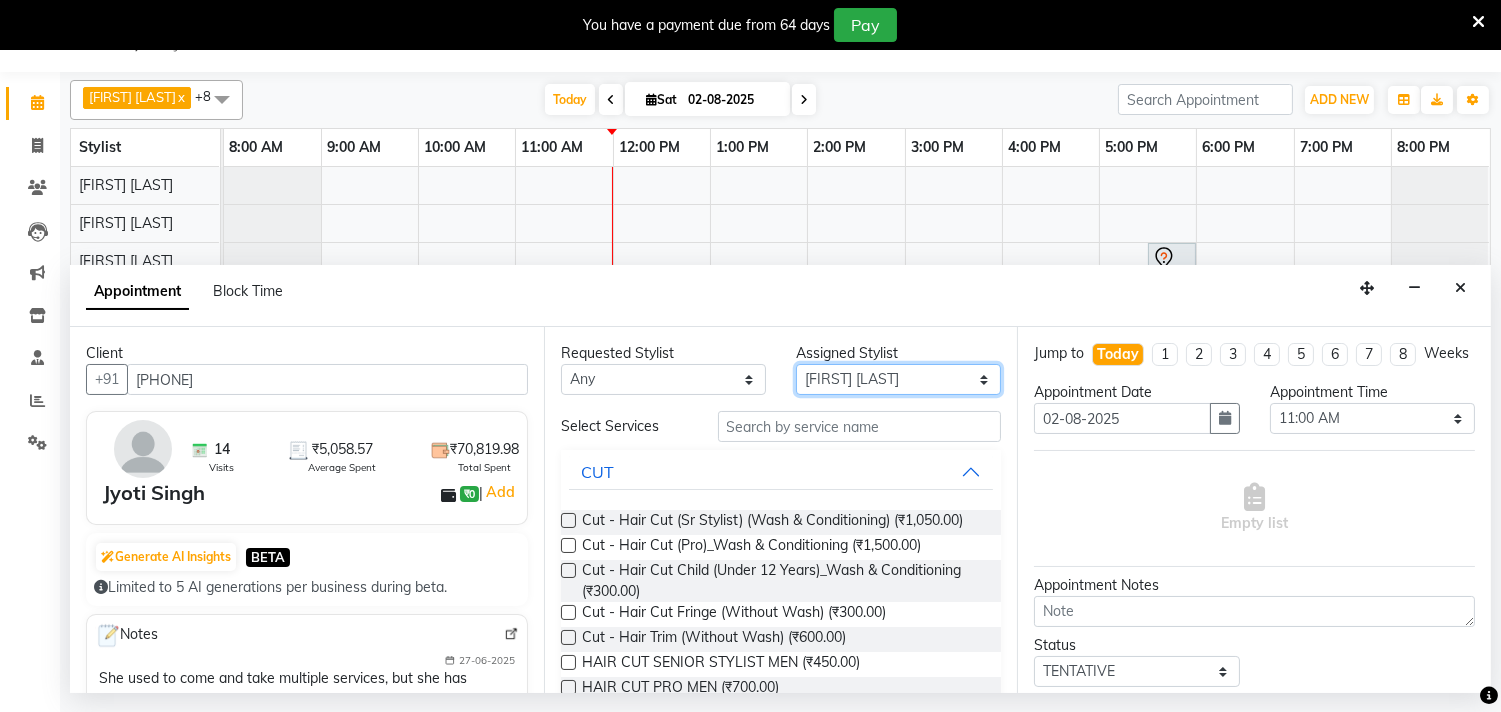 click on "Select [FIRST] [LAST] [FIRST] [LAST] [FIRST] [LAST] [FIRST] [LAST] [FIRST] [LAST] [FIRST] [LAST] [FIRST] [LAST] [FIRST] [LAST] [FIRST] [LAST] [FIRST] [LAST] [FIRST] [LAST] [FIRST] [LAST] [FIRST] [LAST] +8 Select All [FIRST] [LAST] [FIRST] [LAST] [FIRST] [LAST] [FIRST] [LAST] [FIRST] [LAST] [FIRST] [LAST] [FIRST] [LAST] [FIRST] [LAST] [FIRST] [LAST] [FIRST] [LAST] [FIRST] [LAST] [FIRST] [LAST] Group By  Staff View   Room View  View as Vertical  Vertical - Week View  Horizontal  Horizontal - Week View  List  Toggle Dropdown Calendar Settings Manage Tags   Arrange Stylists   Reset Stylists  Full Screen  Show Available Stylist  Appointment Form Zoom 25%" at bounding box center (898, 379) 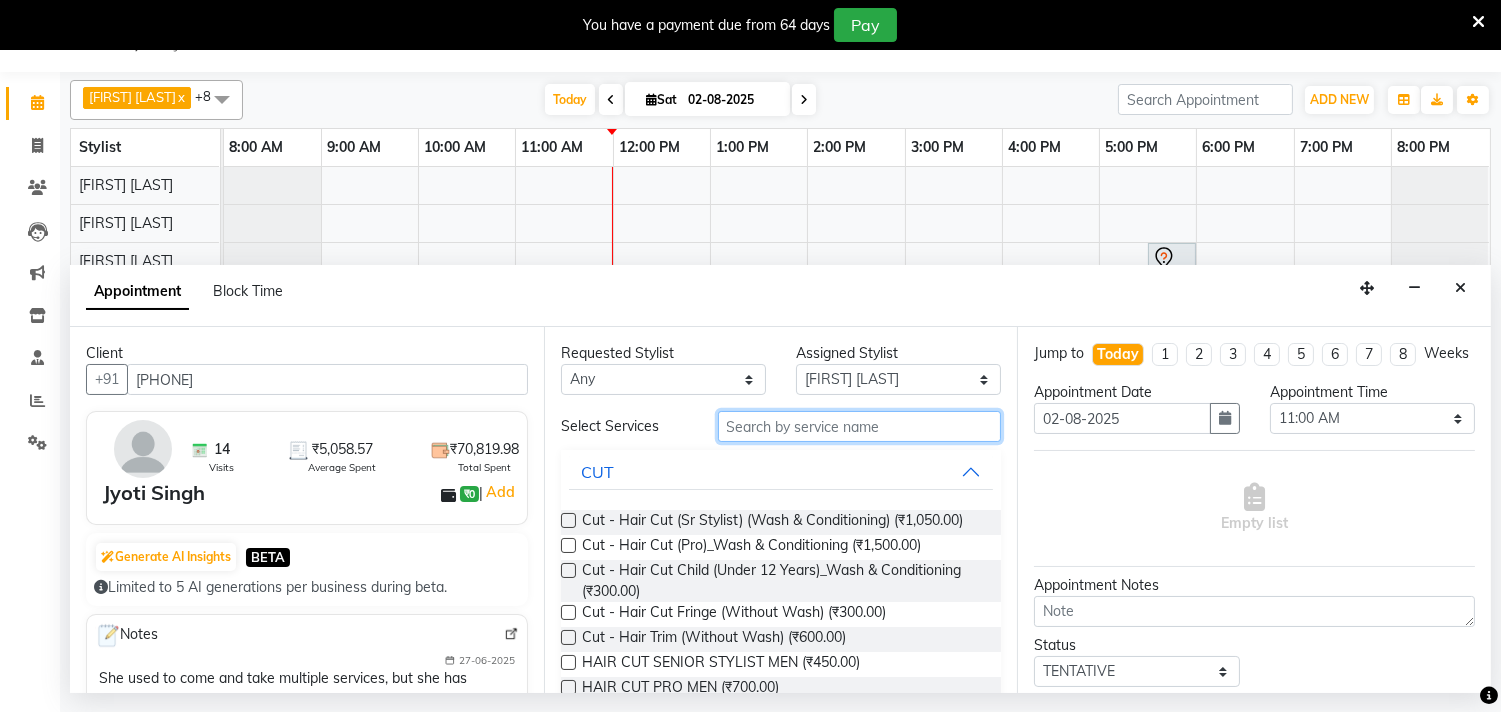 click at bounding box center (860, 426) 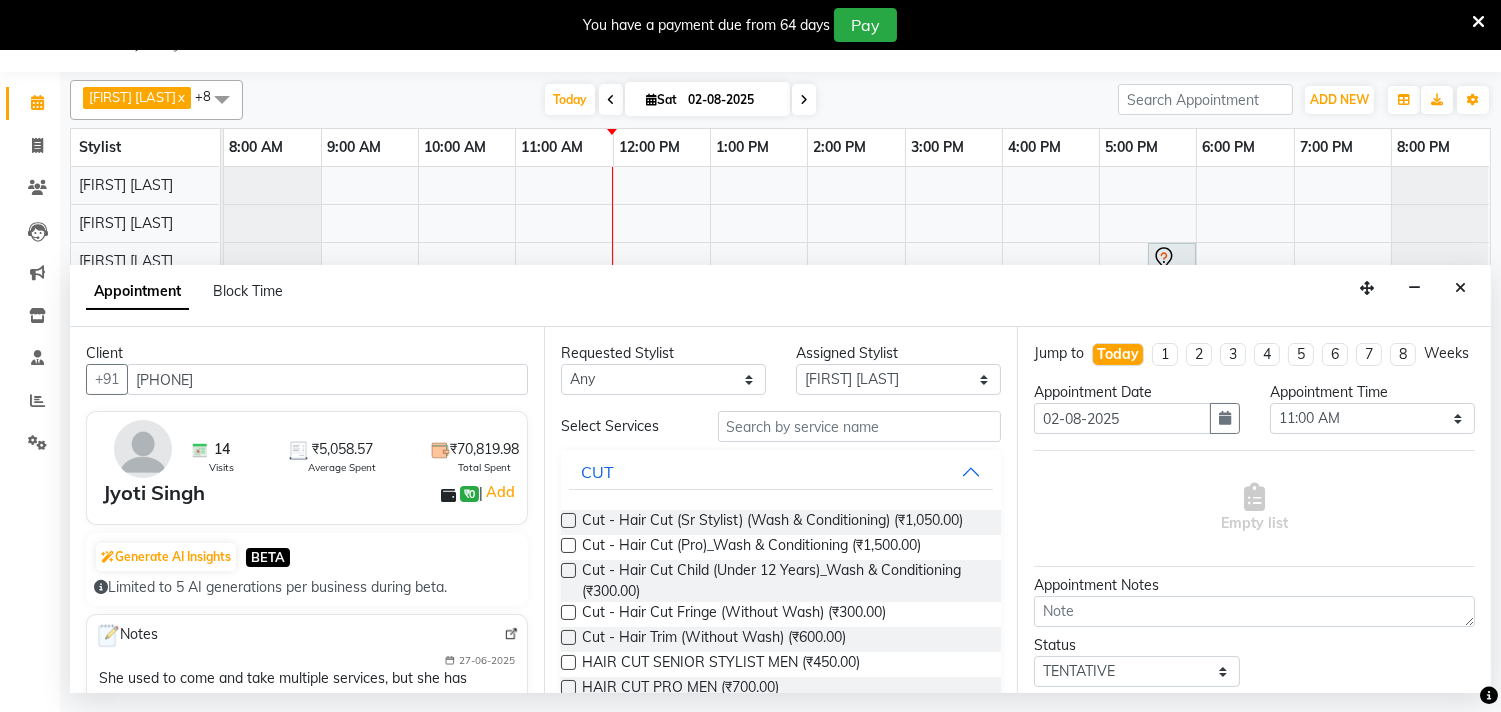 click at bounding box center [568, 520] 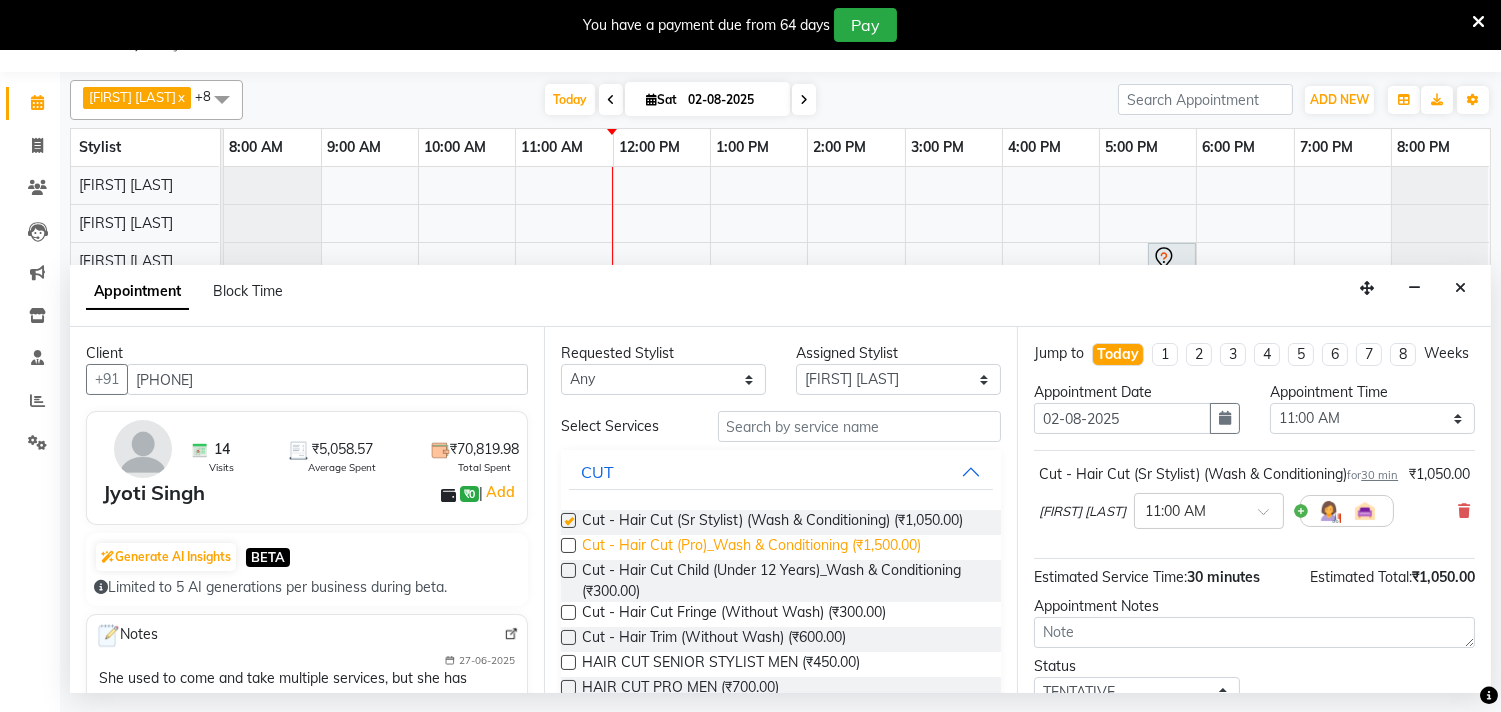 checkbox on "false" 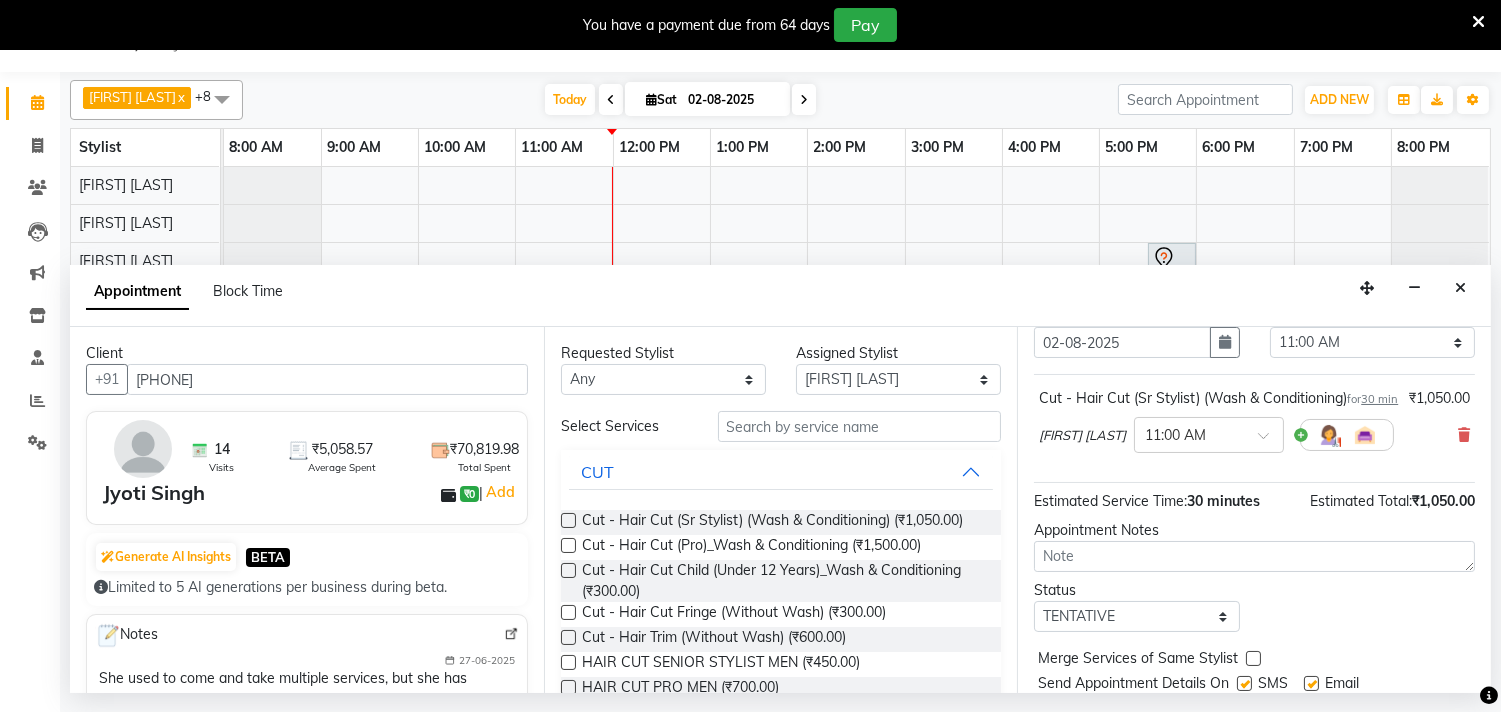 scroll, scrollTop: 181, scrollLeft: 0, axis: vertical 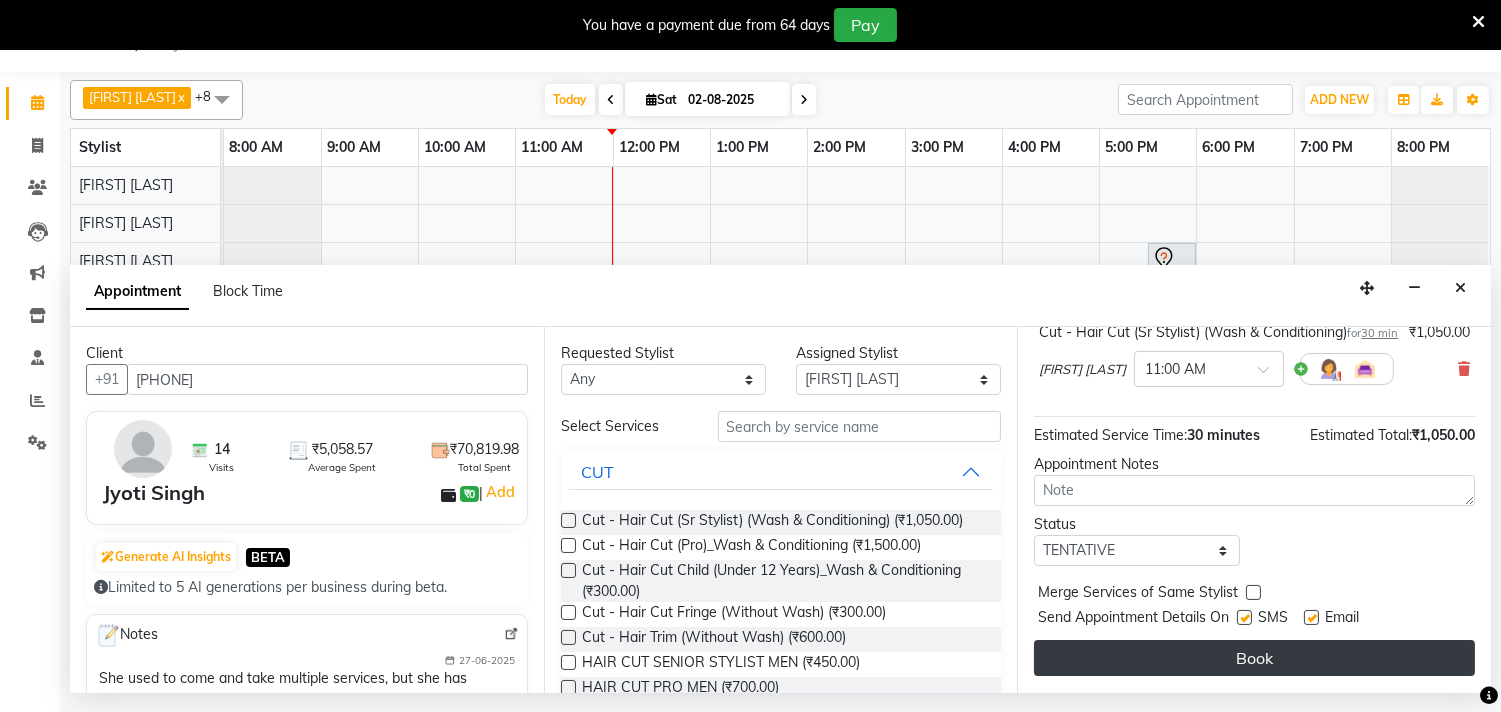 click on "Book" at bounding box center (1254, 658) 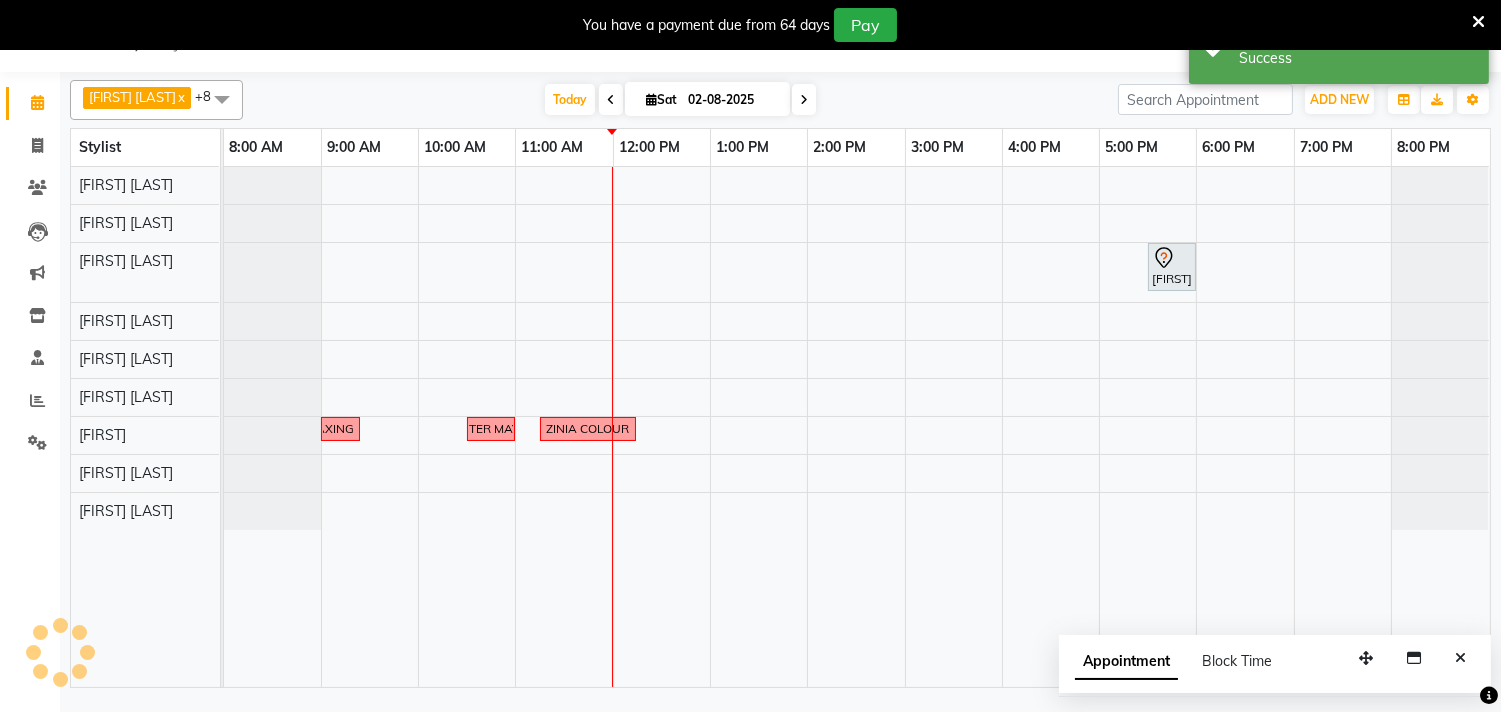 scroll, scrollTop: 0, scrollLeft: 0, axis: both 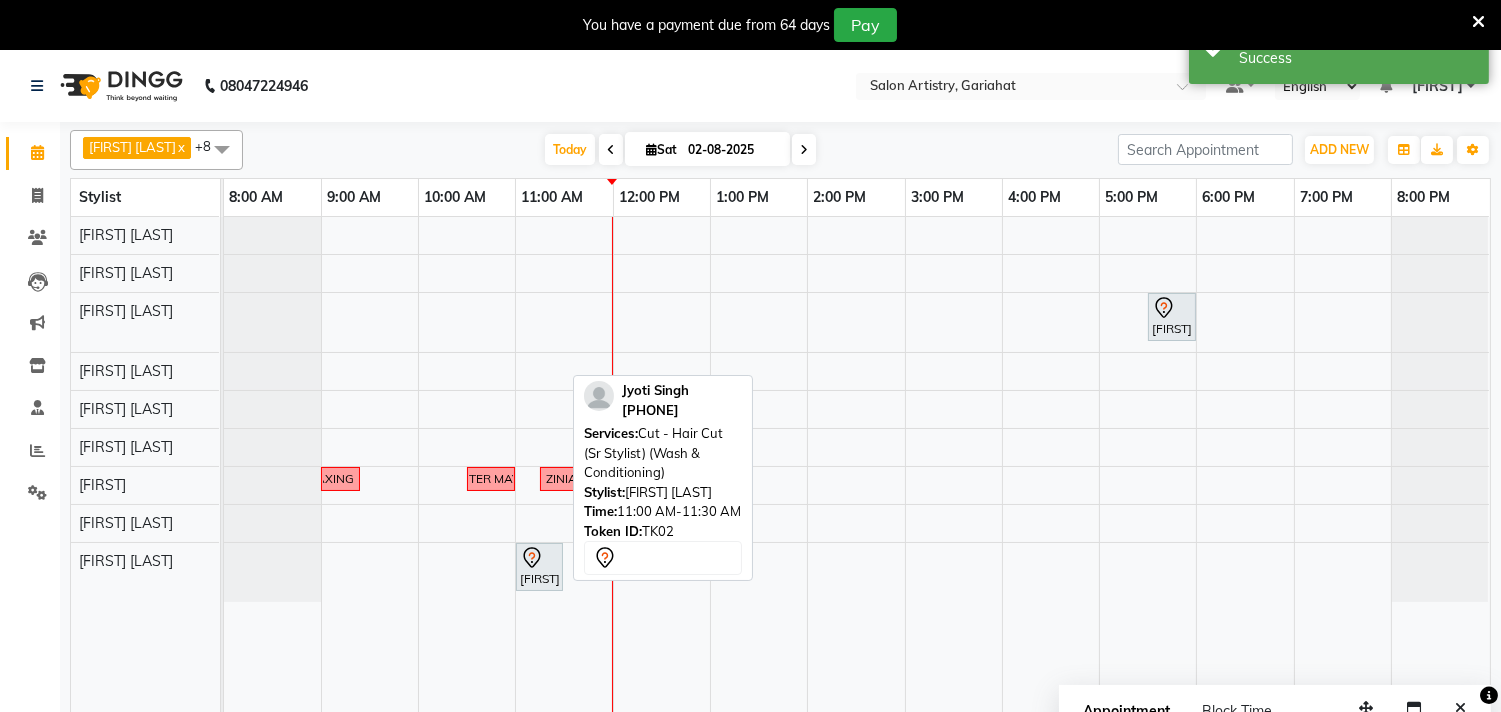 click on "[FIRST] [LAST], [CODE], [TIME]-[TIME], Cut - Hair Cut (Sr Stylist) (Wash & Conditioning)" at bounding box center (539, 567) 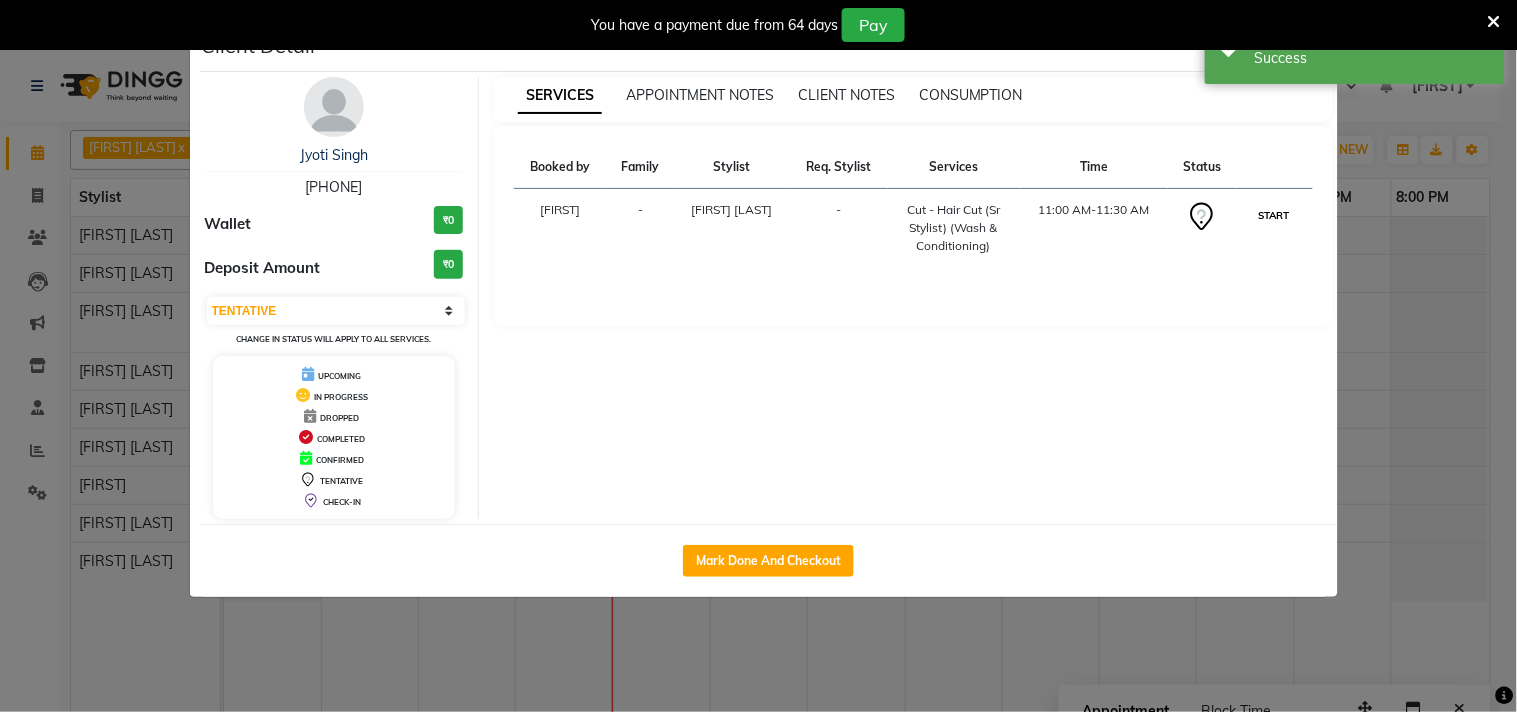 click on "START" at bounding box center [1274, 215] 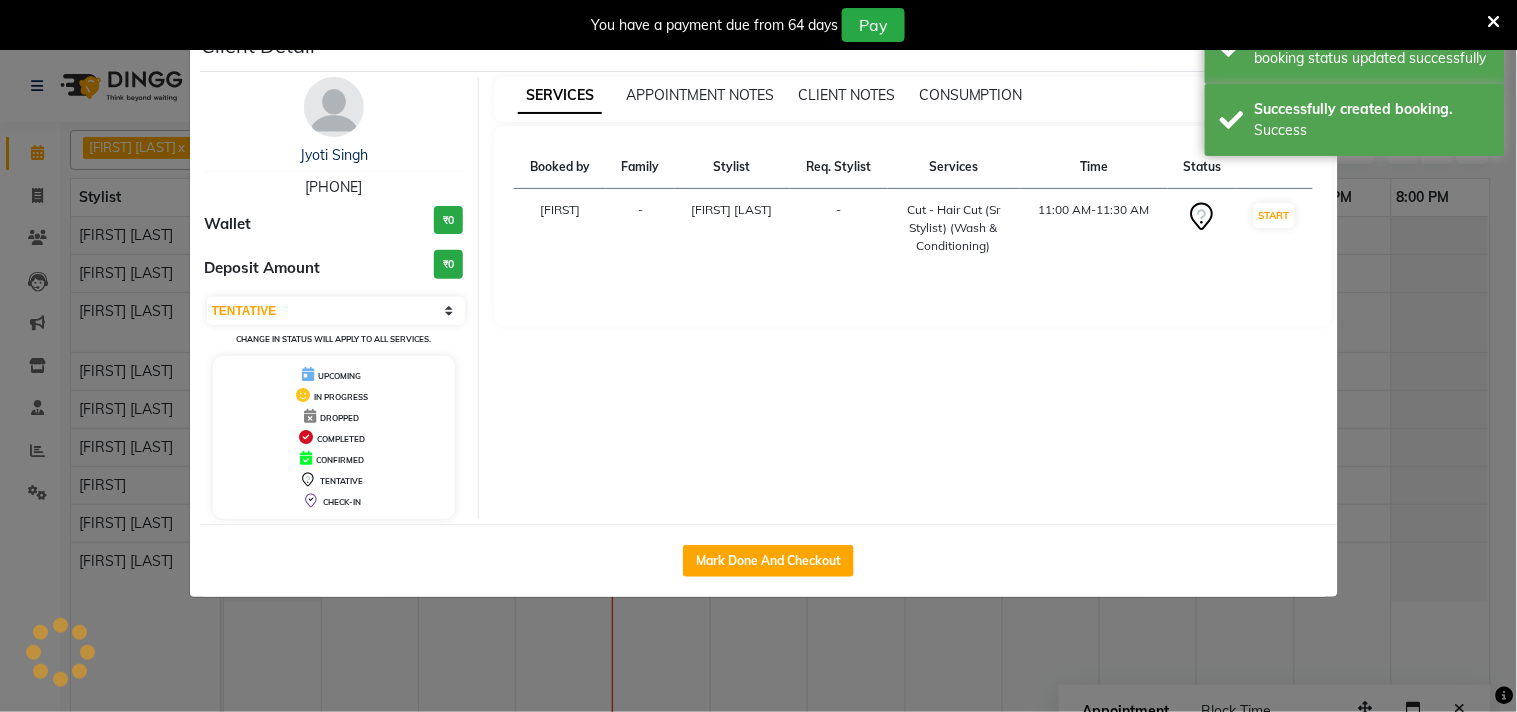 select on "1" 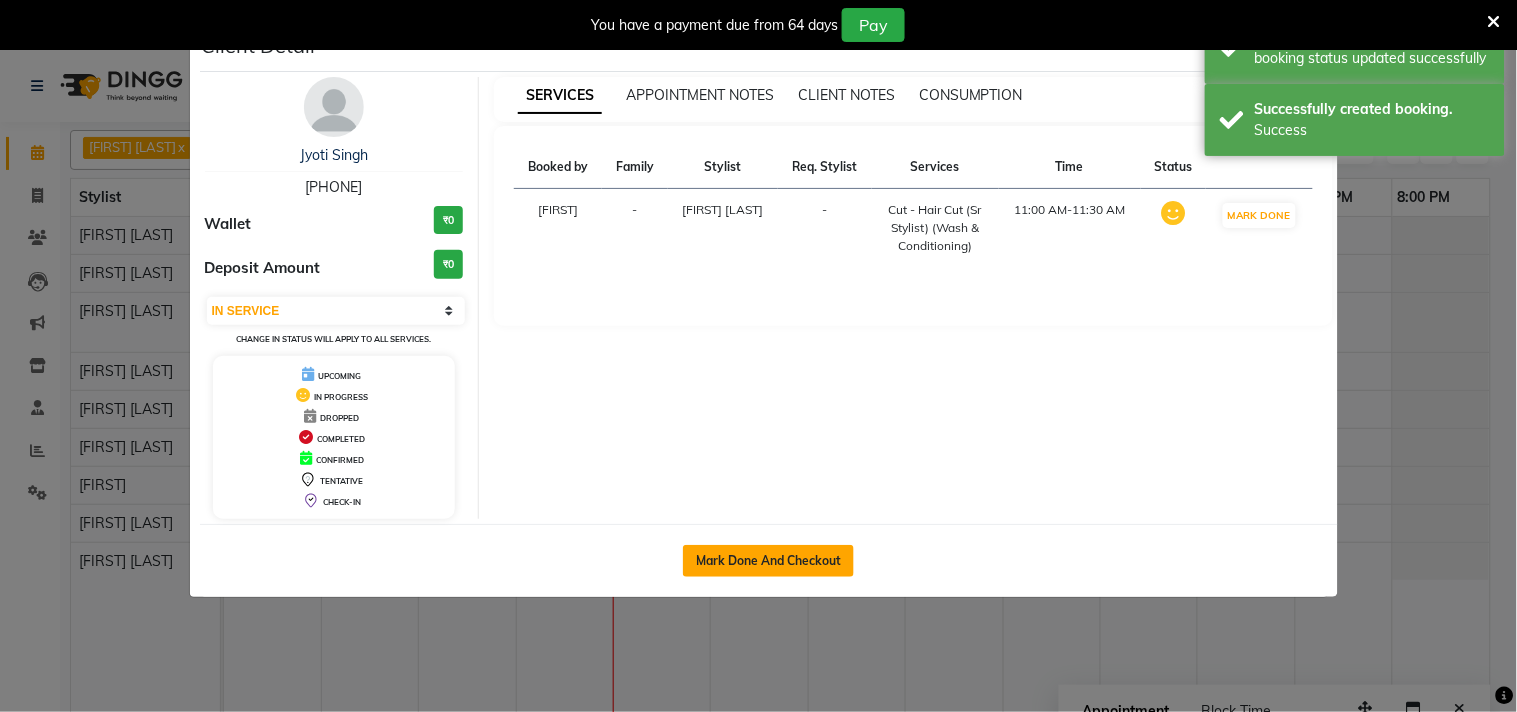 click on "Mark Done And Checkout" 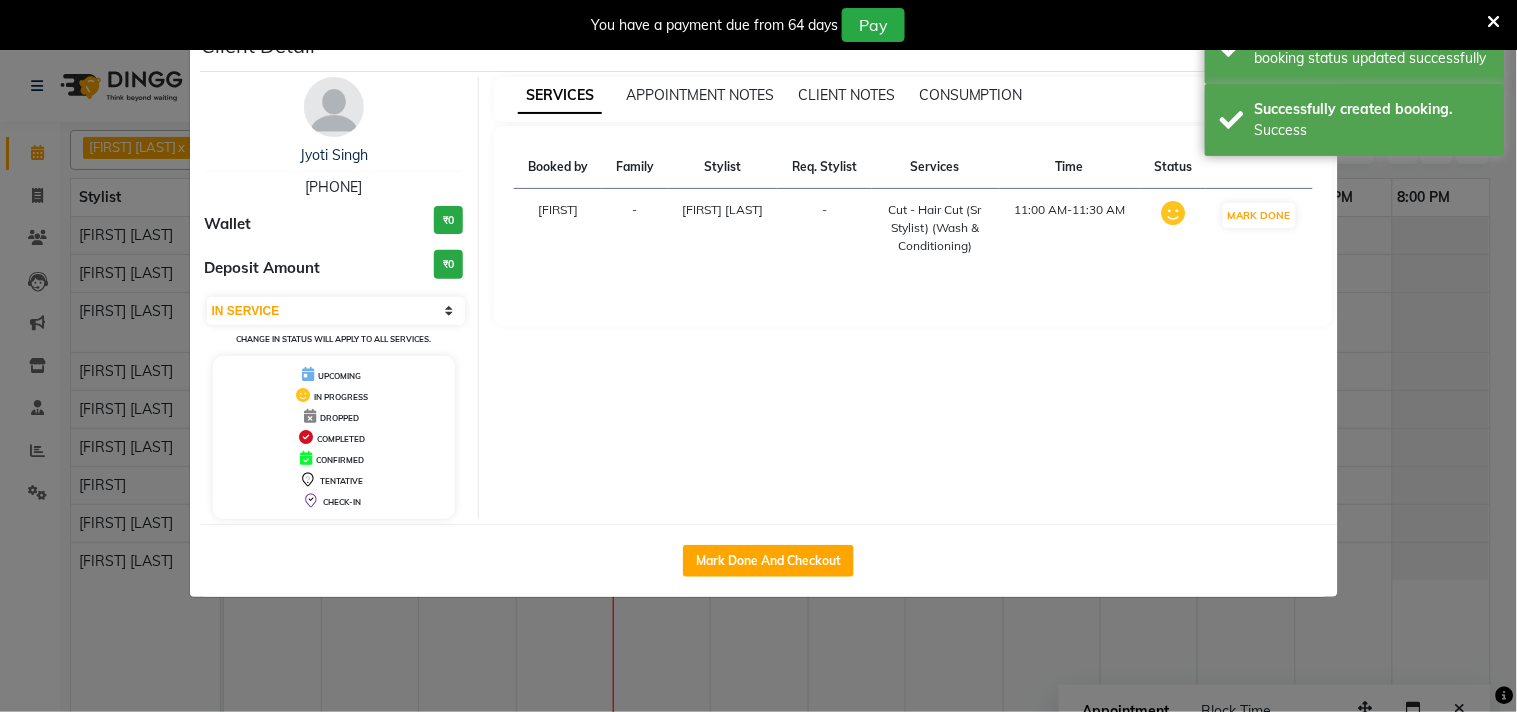 select on "8368" 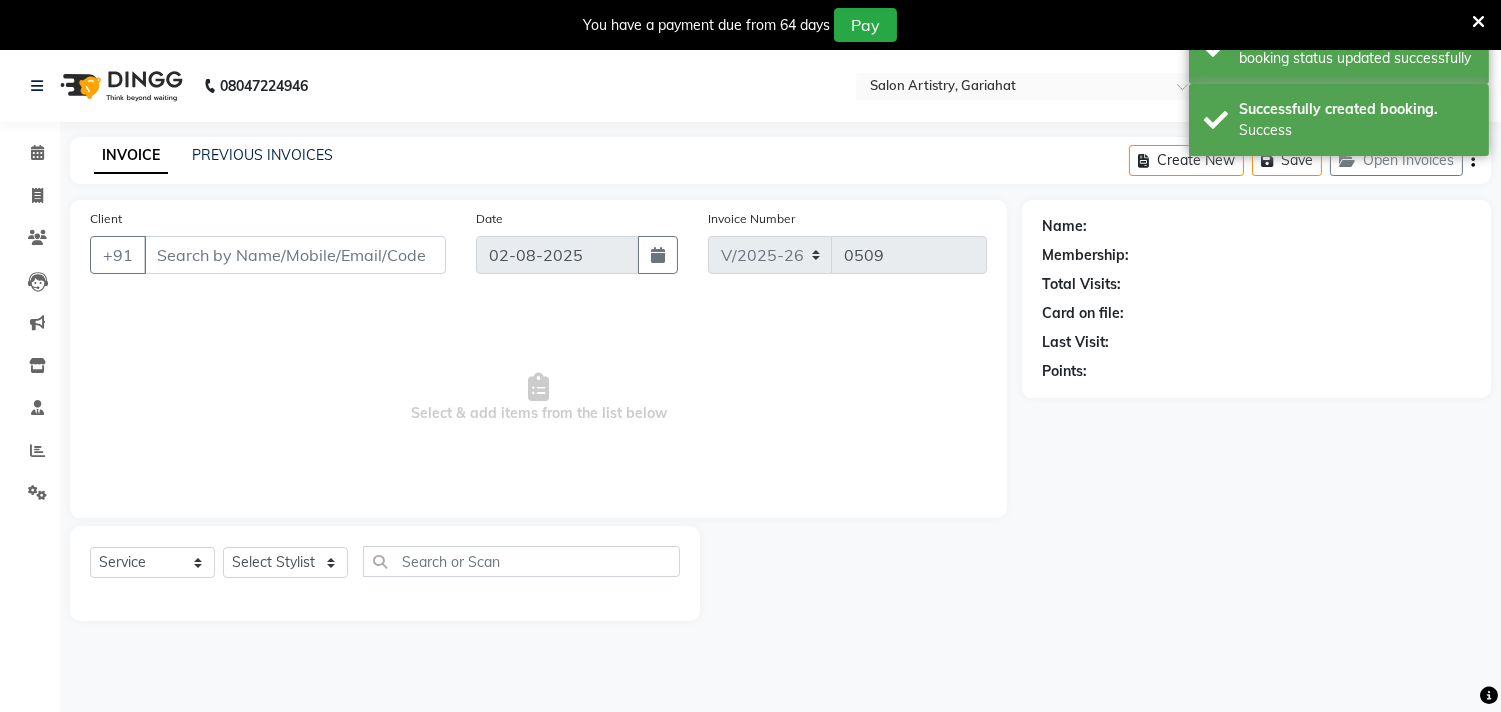 type on "[PHONE]" 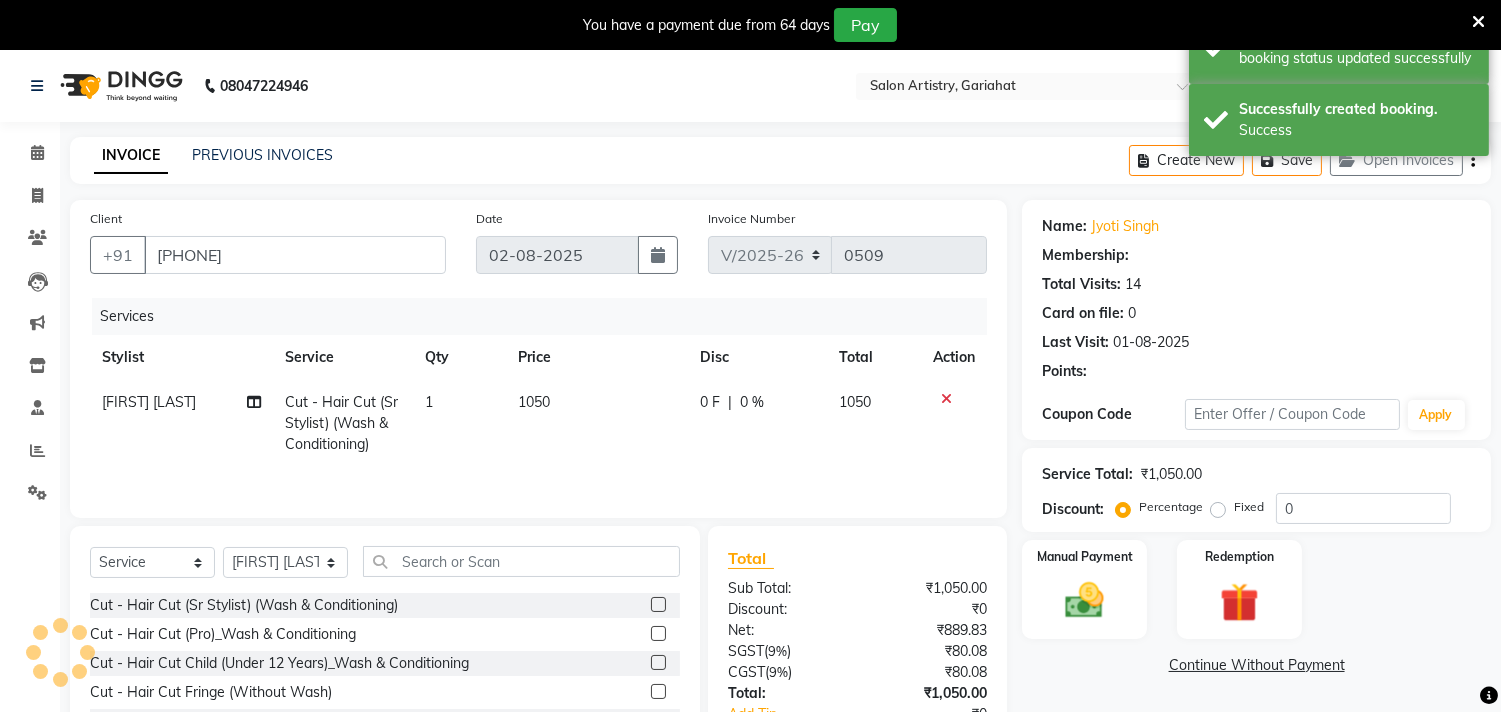 select on "1: Object" 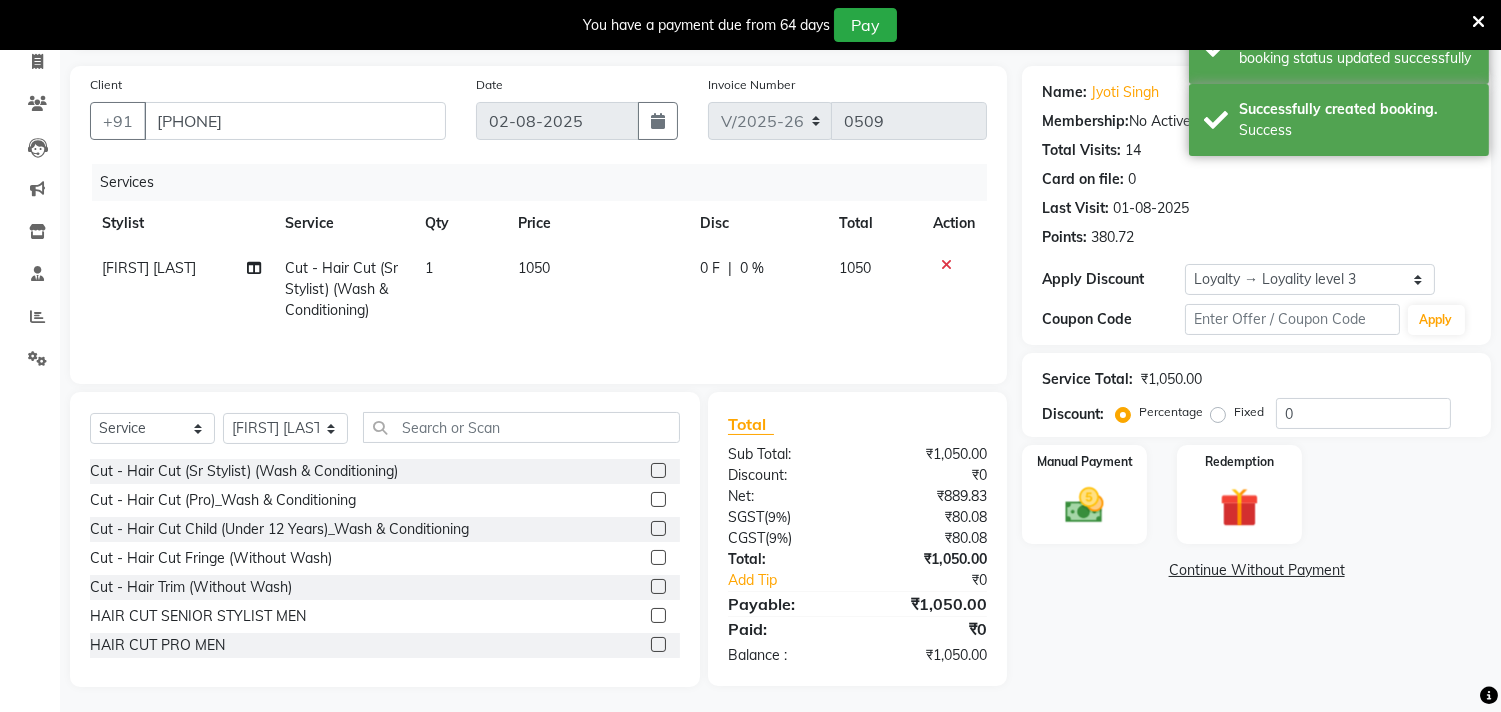 scroll, scrollTop: 141, scrollLeft: 0, axis: vertical 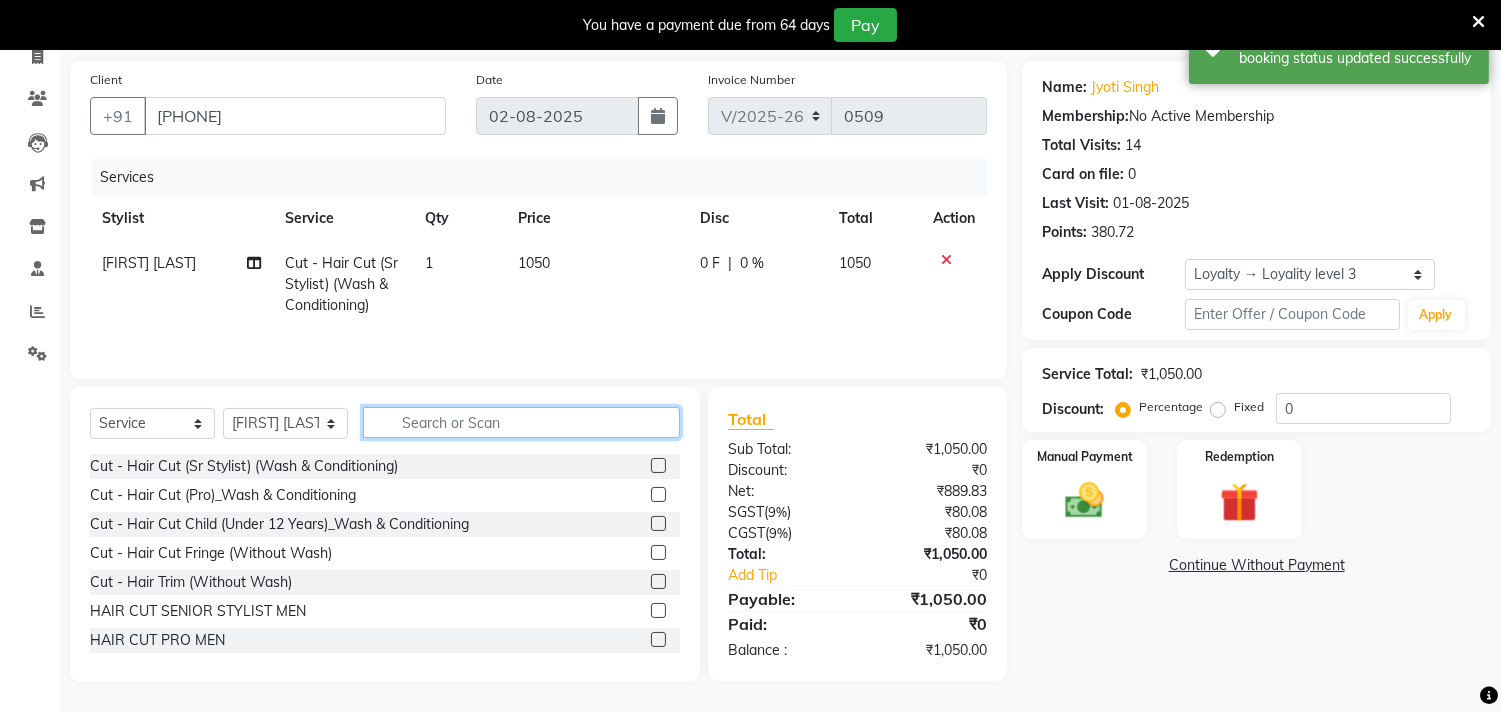 click 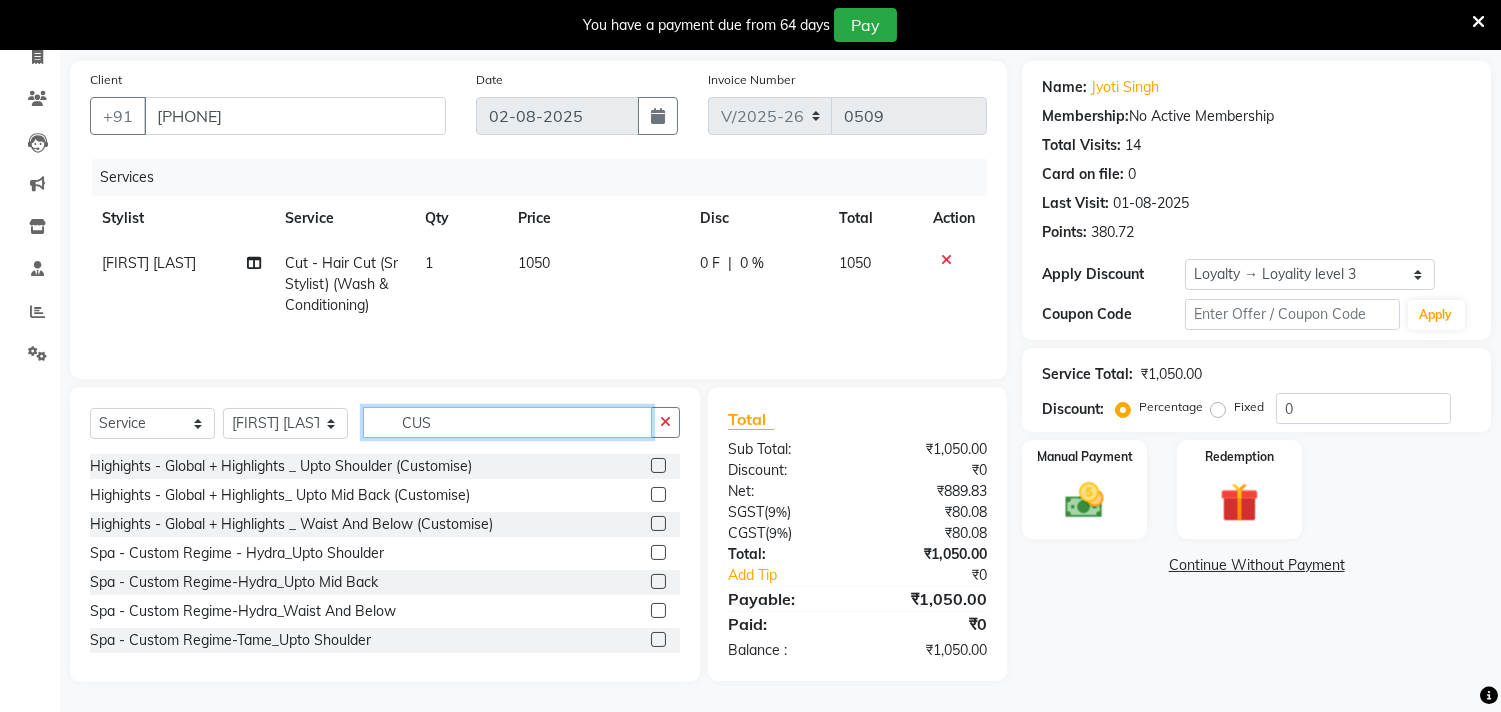 type on "CUS" 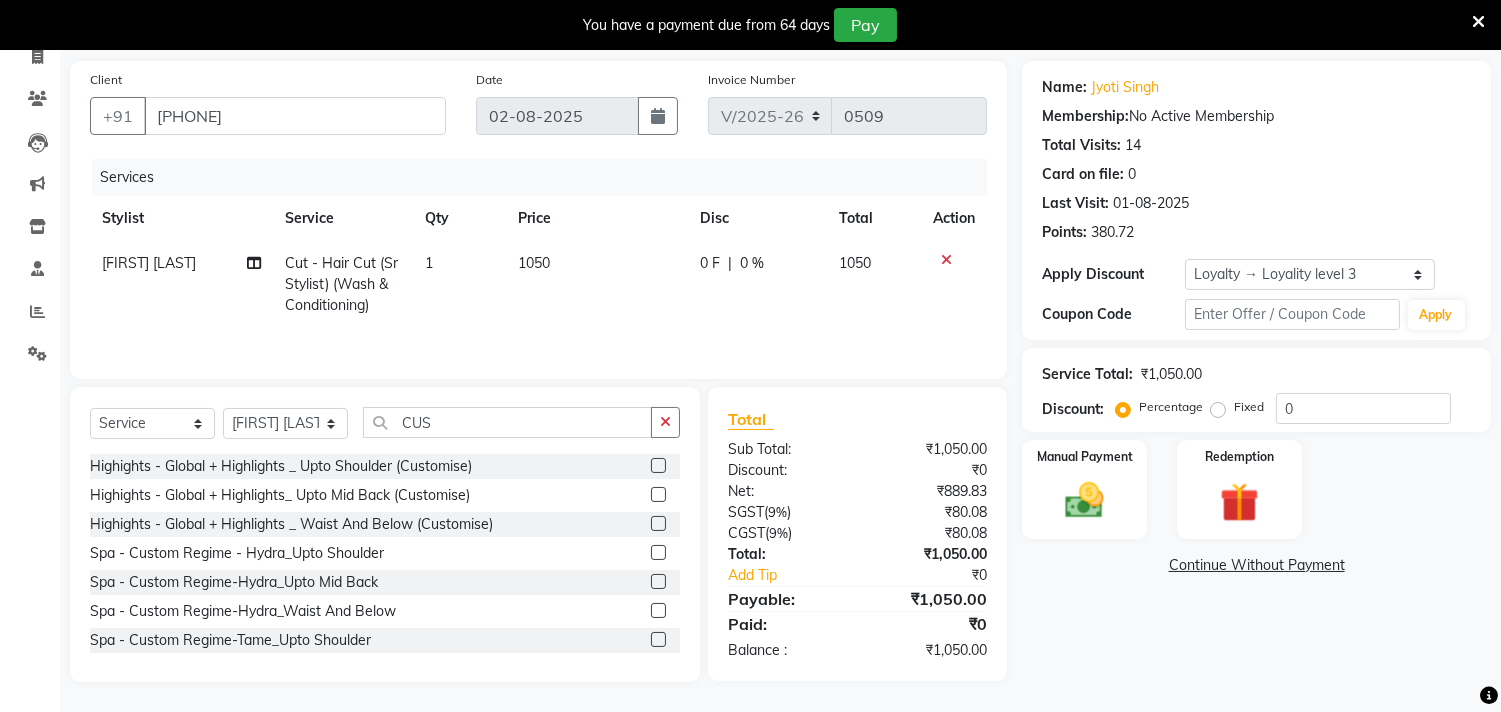 click 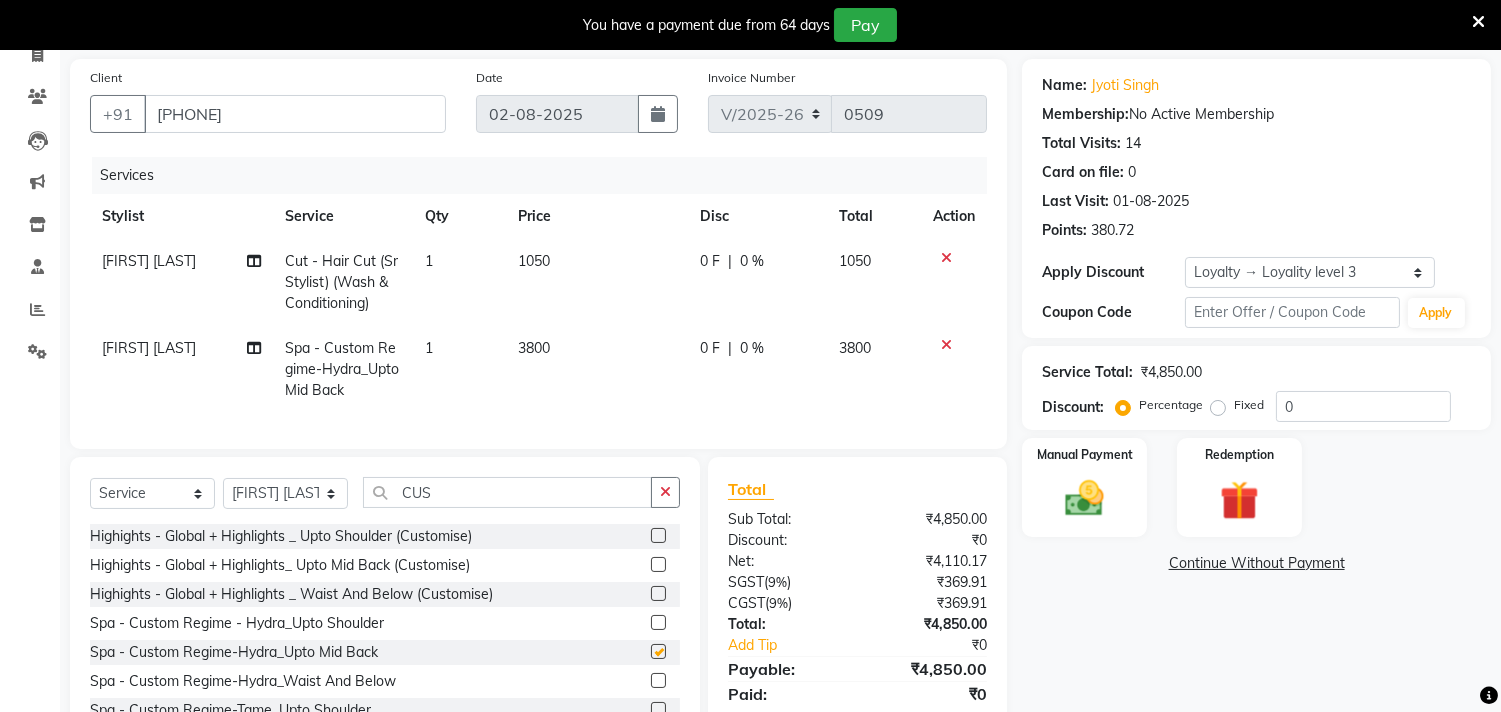 checkbox on "false" 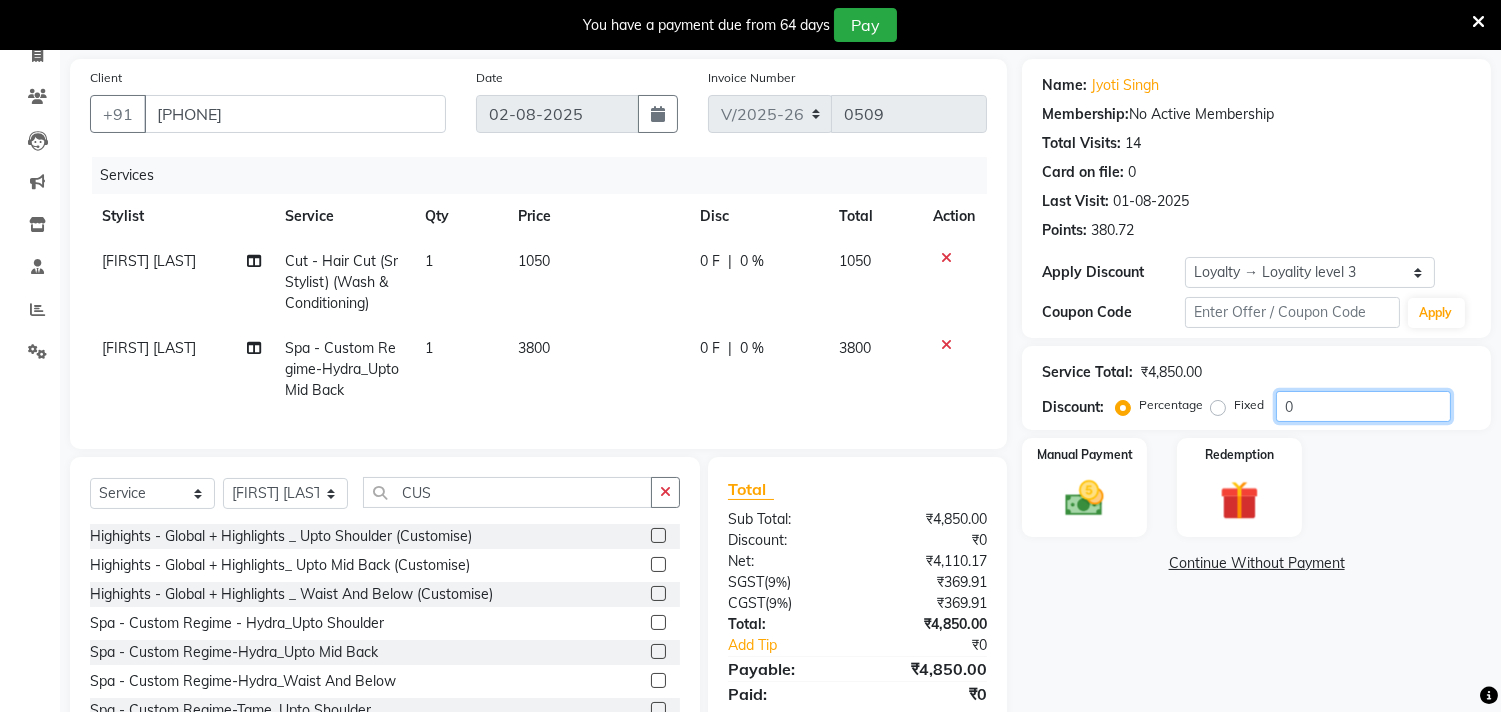 click on "0" 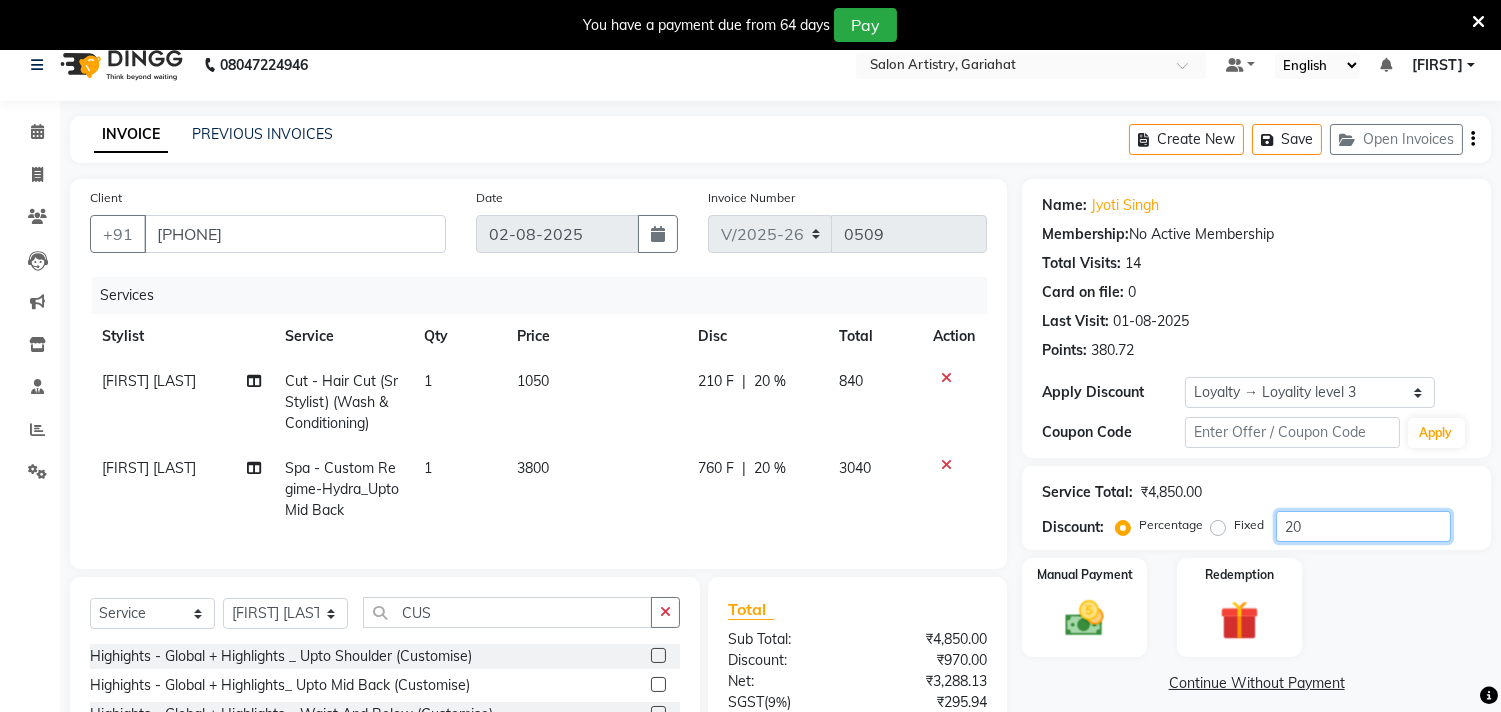 scroll, scrollTop: 0, scrollLeft: 0, axis: both 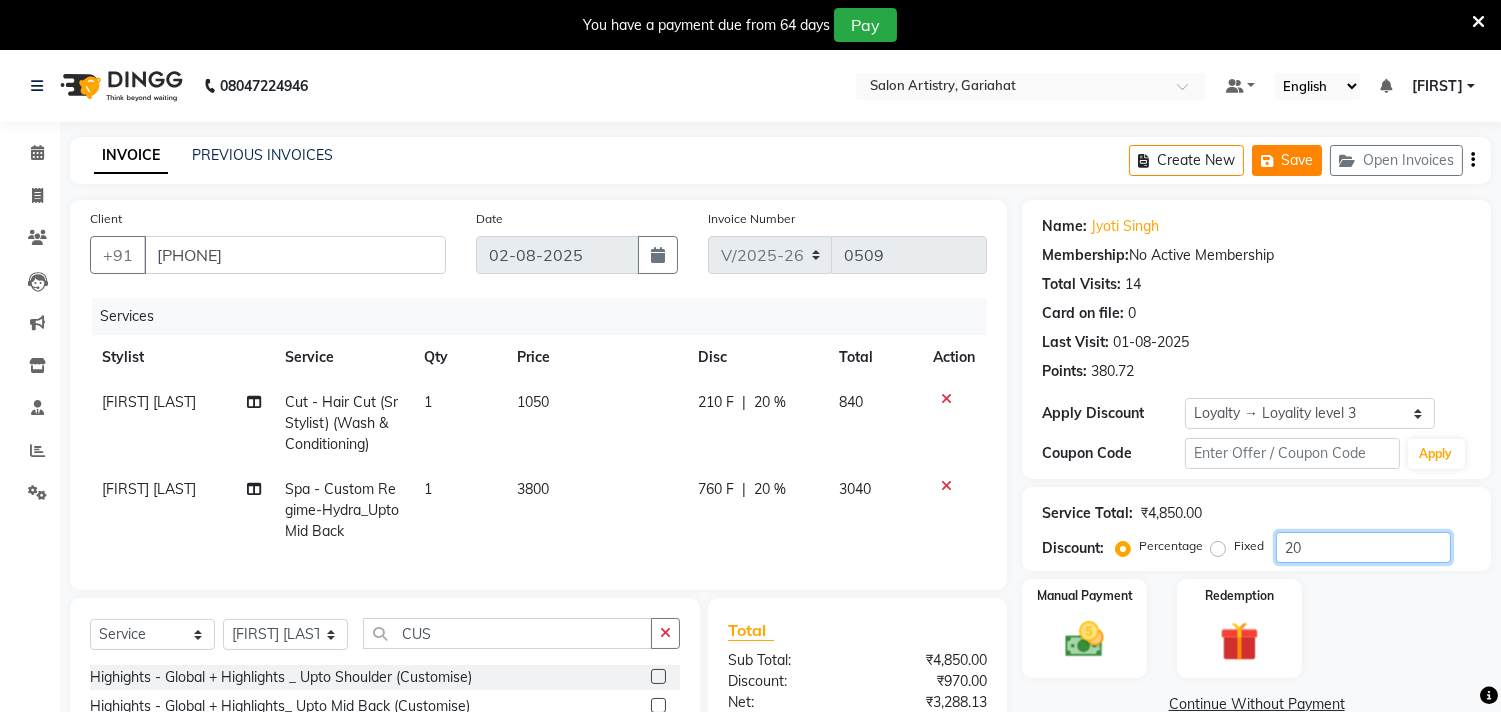 type on "20" 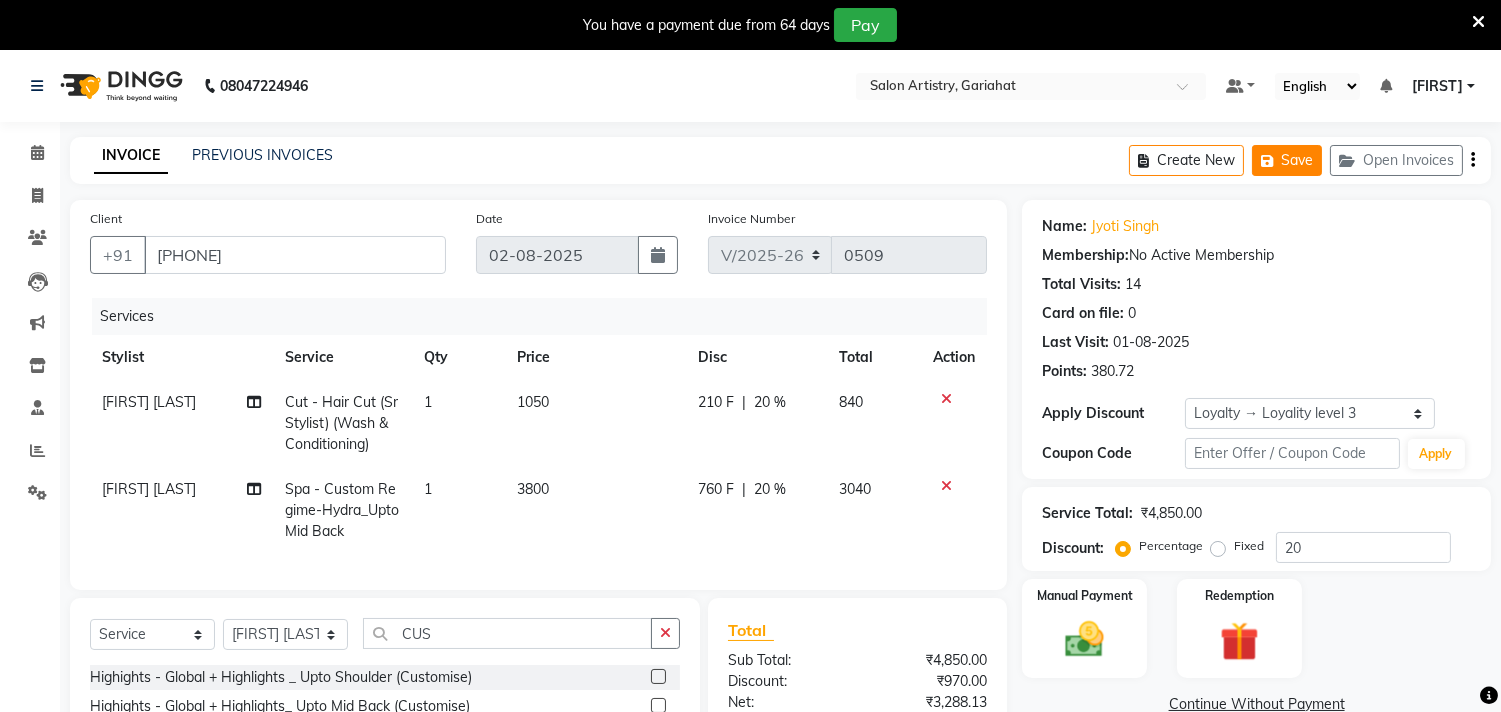 click on "Save" 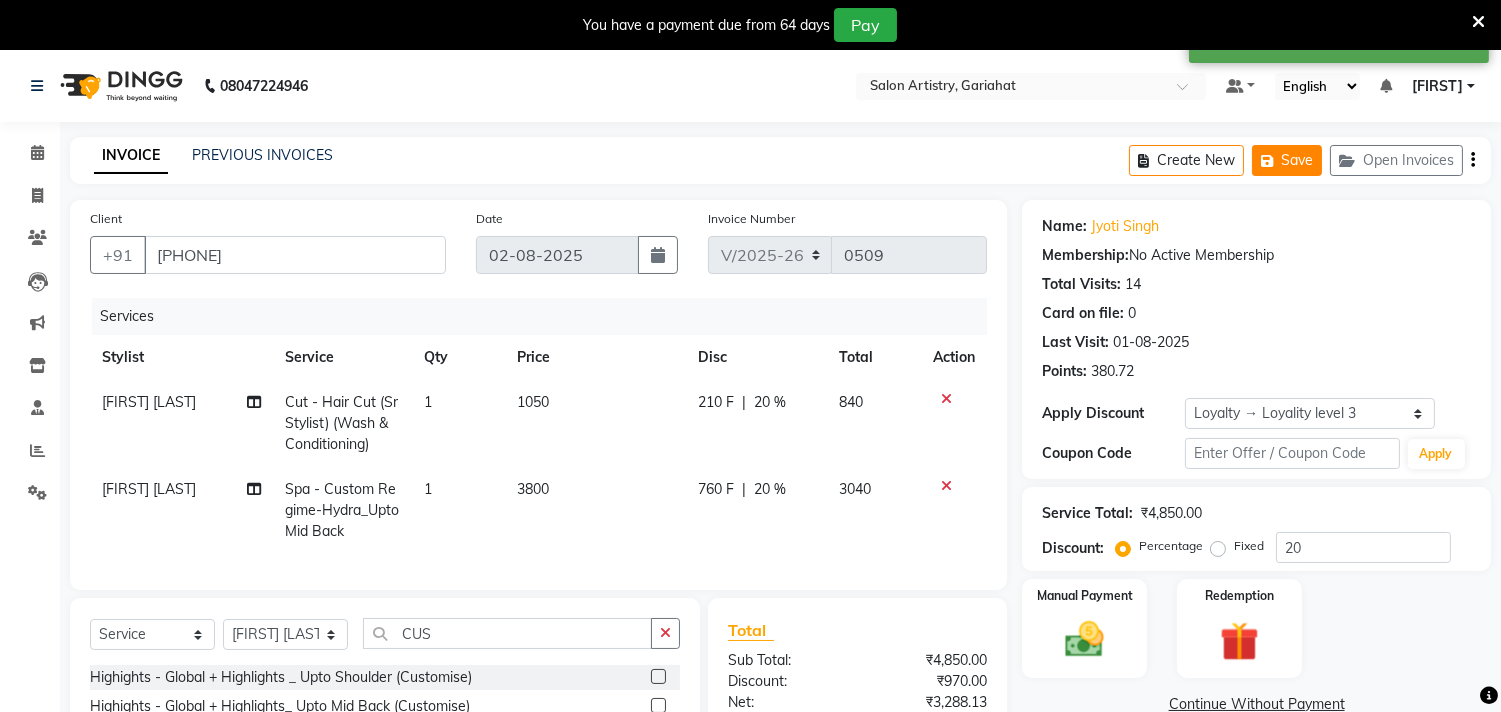 click on "Save" 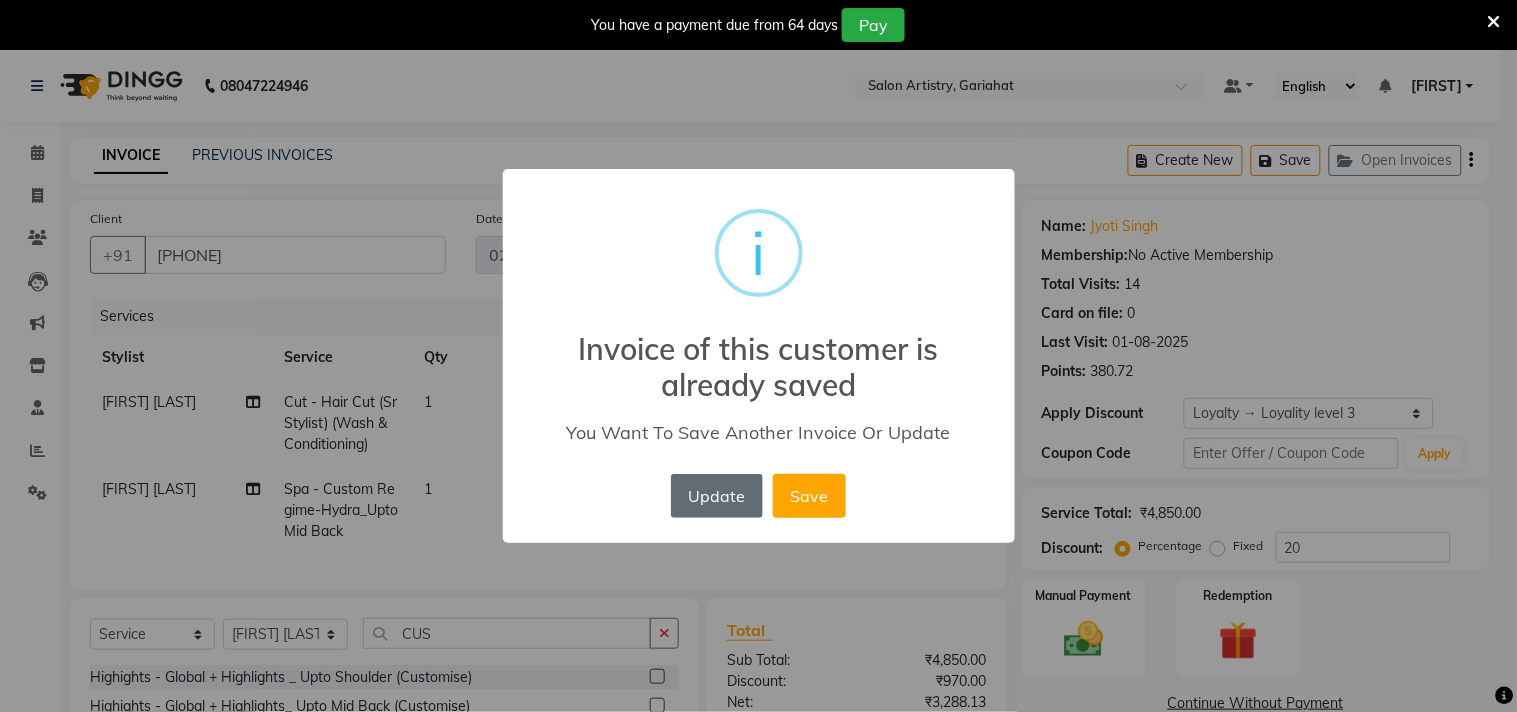 click on "Update" at bounding box center (717, 496) 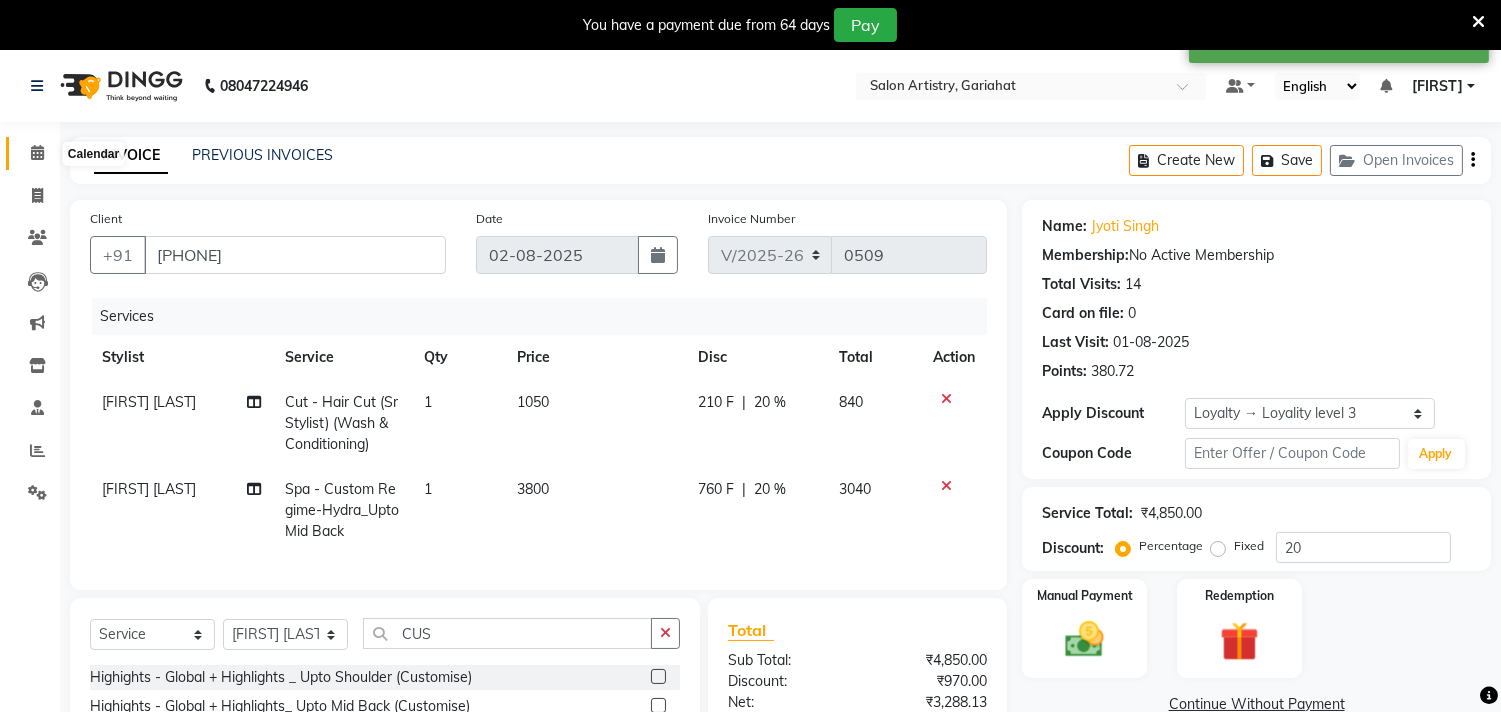 click 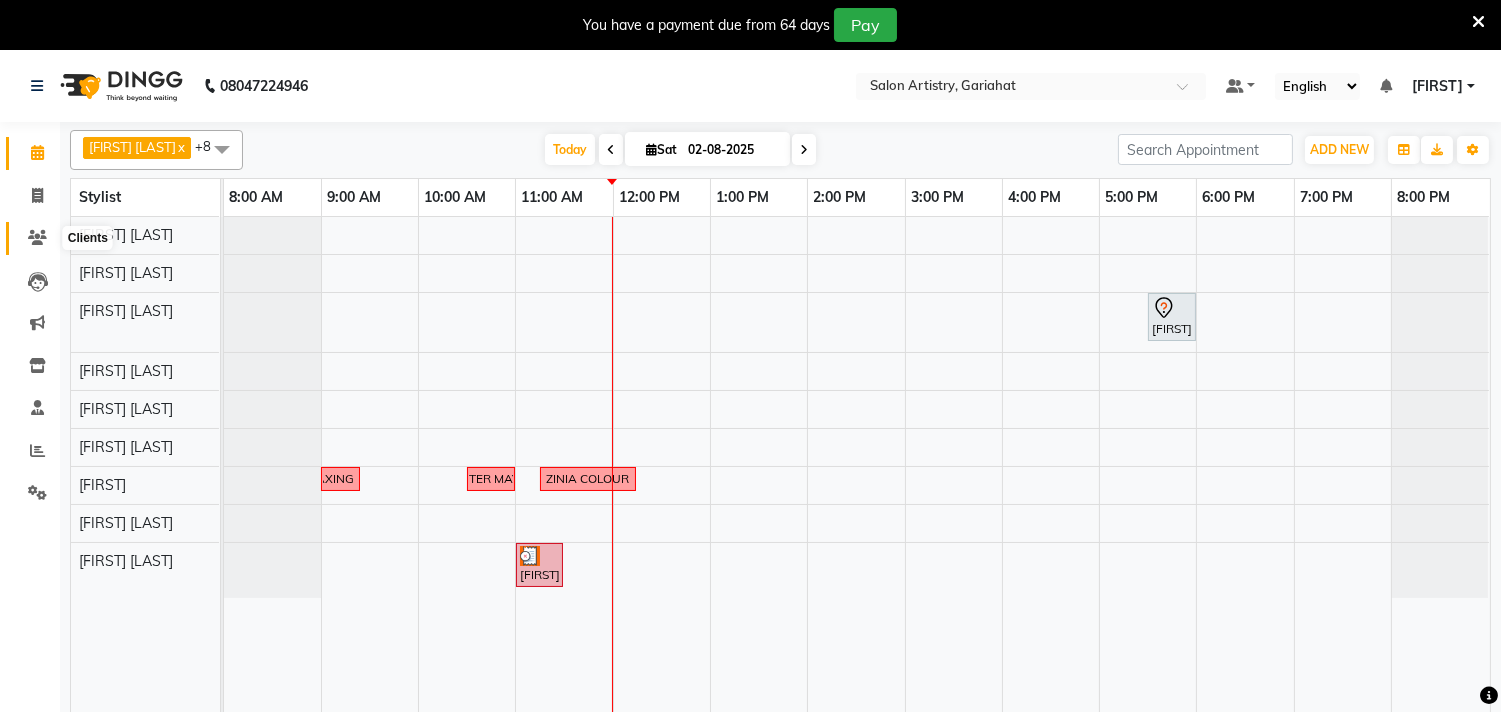 click 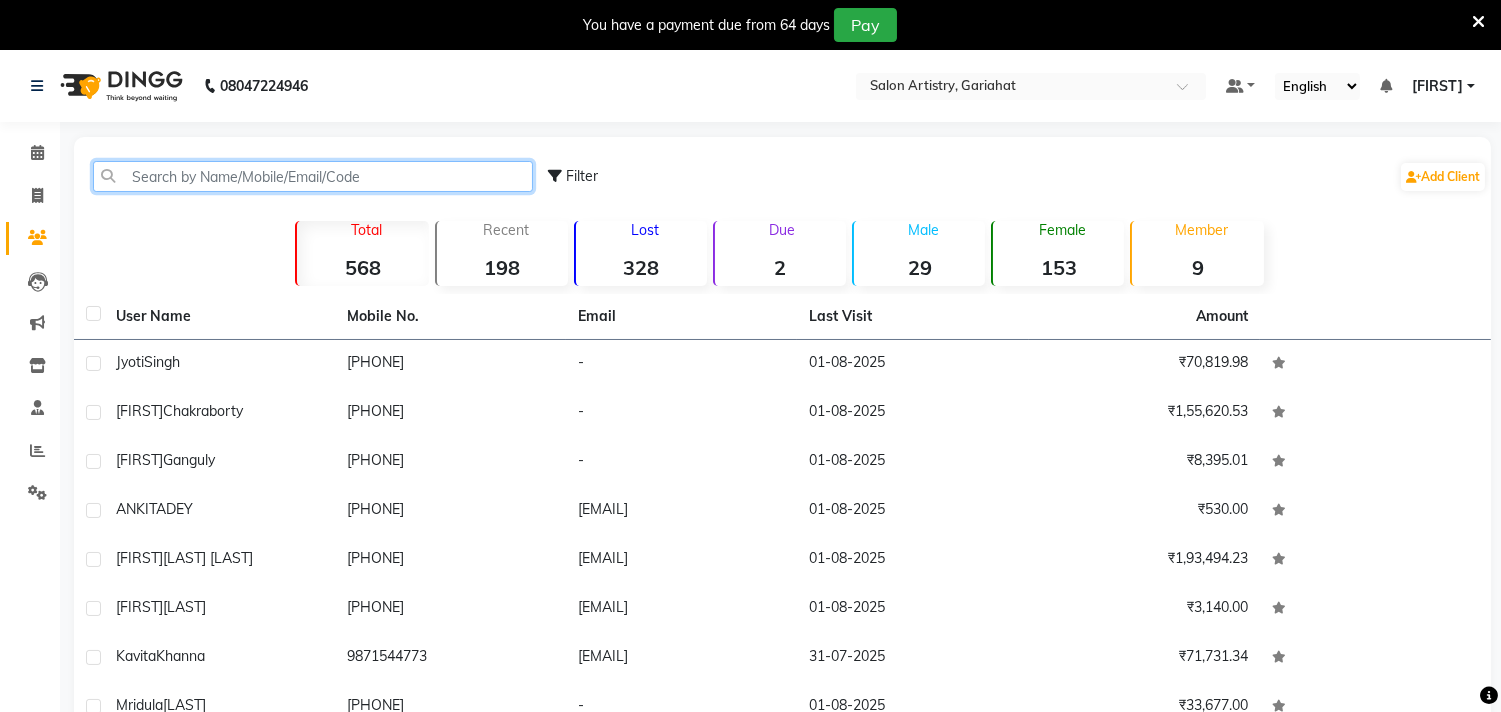 click 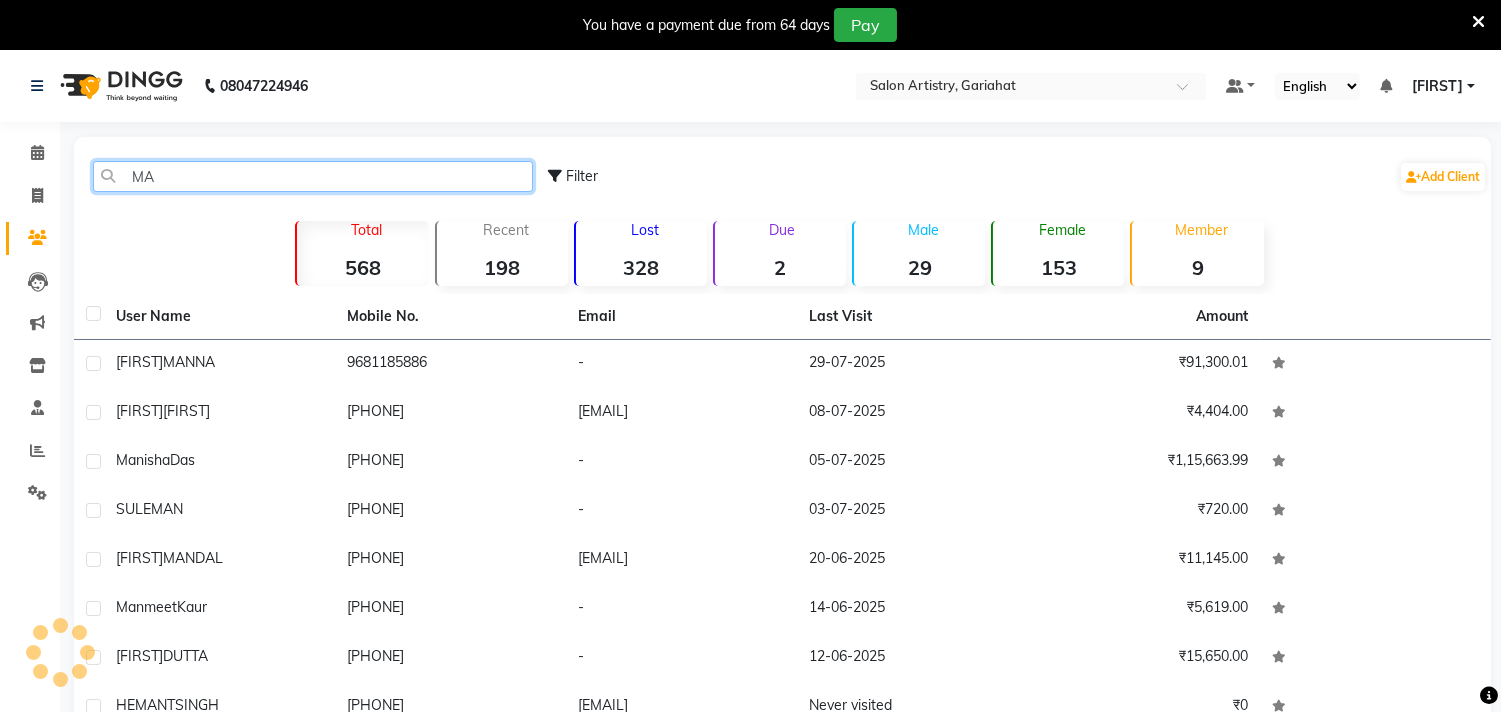 type on "M" 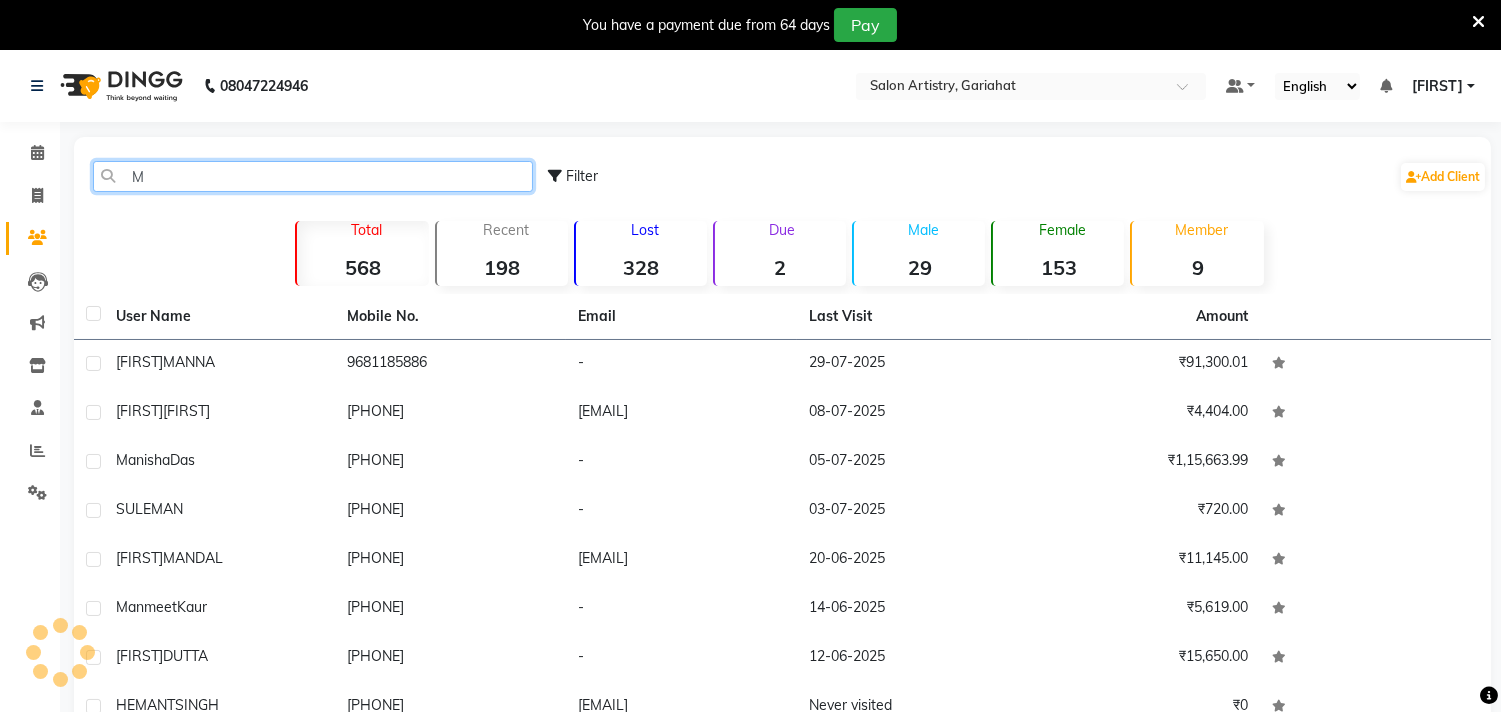 type 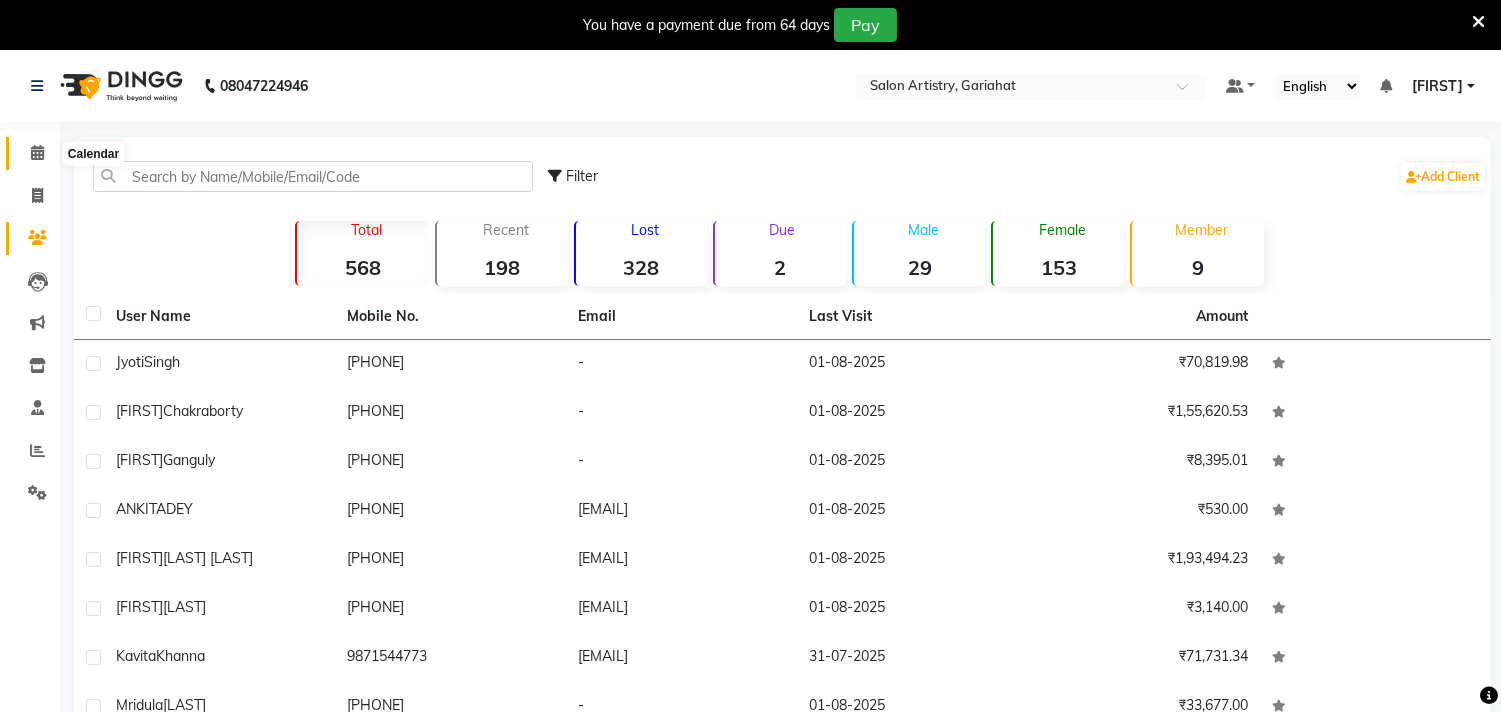 click 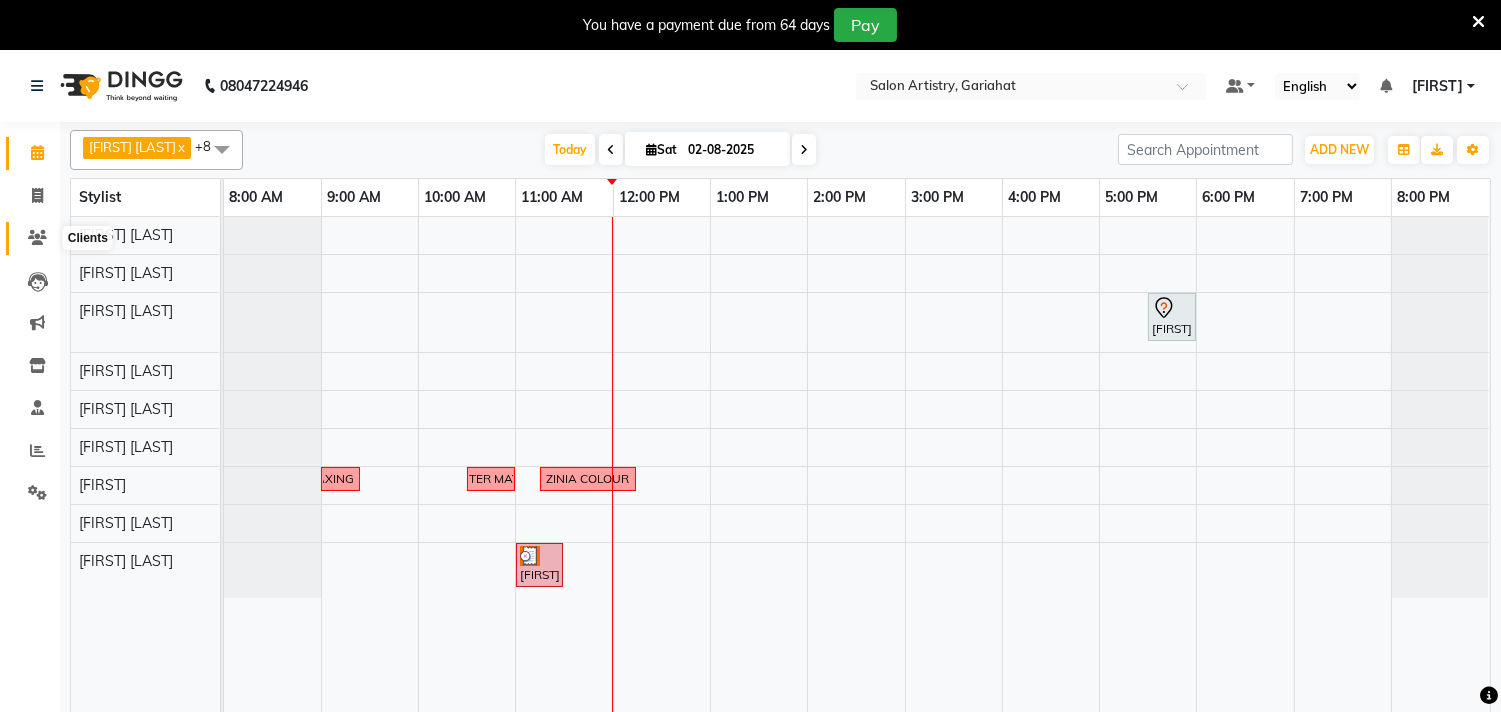 drag, startPoint x: 33, startPoint y: 235, endPoint x: 43, endPoint y: 233, distance: 10.198039 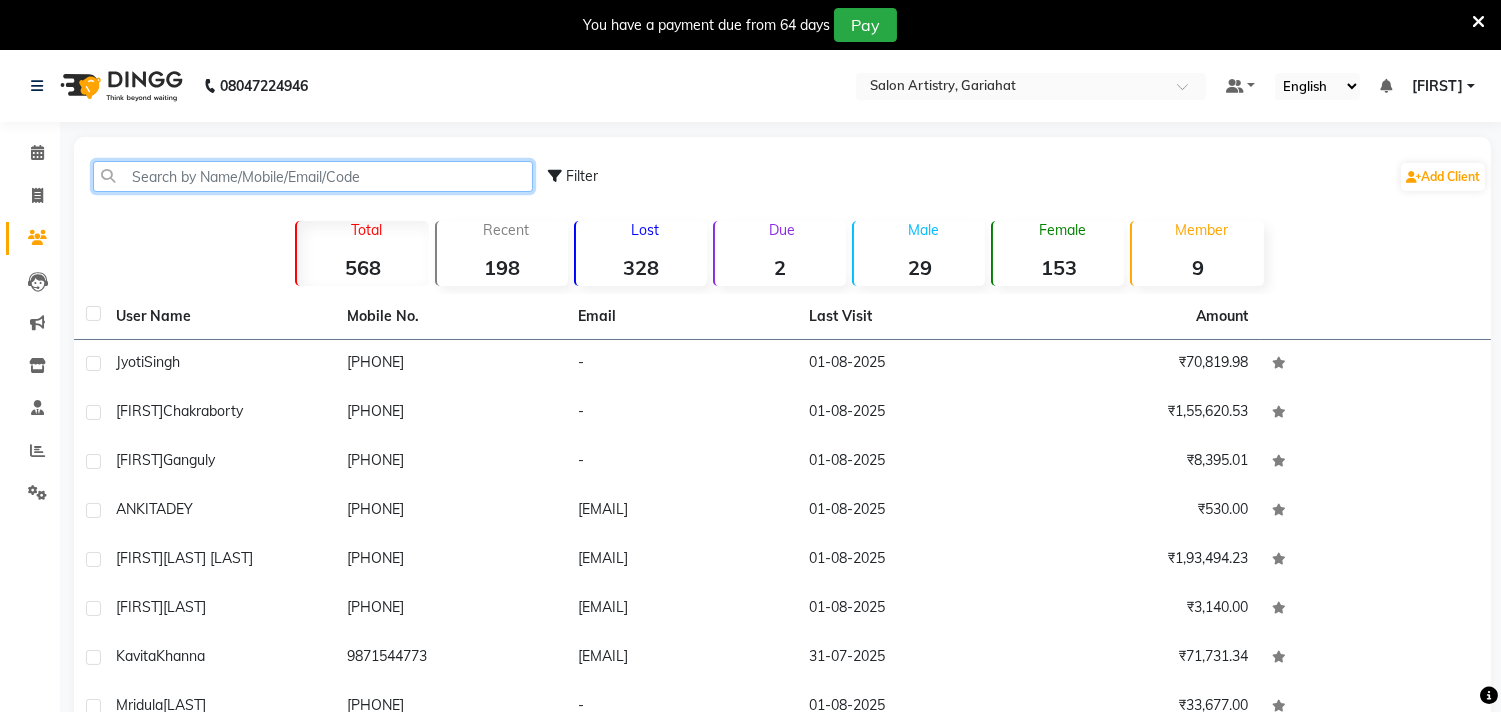 click 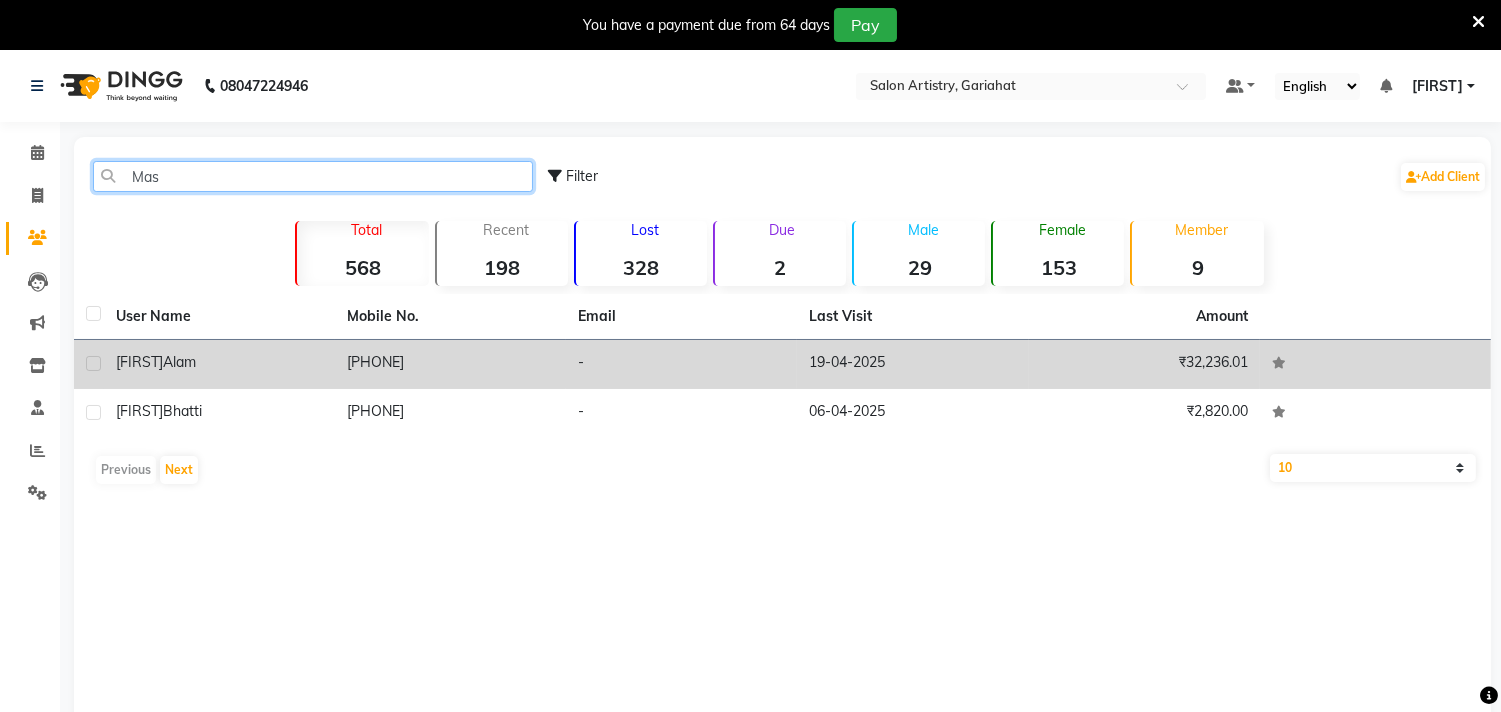 type on "Mas" 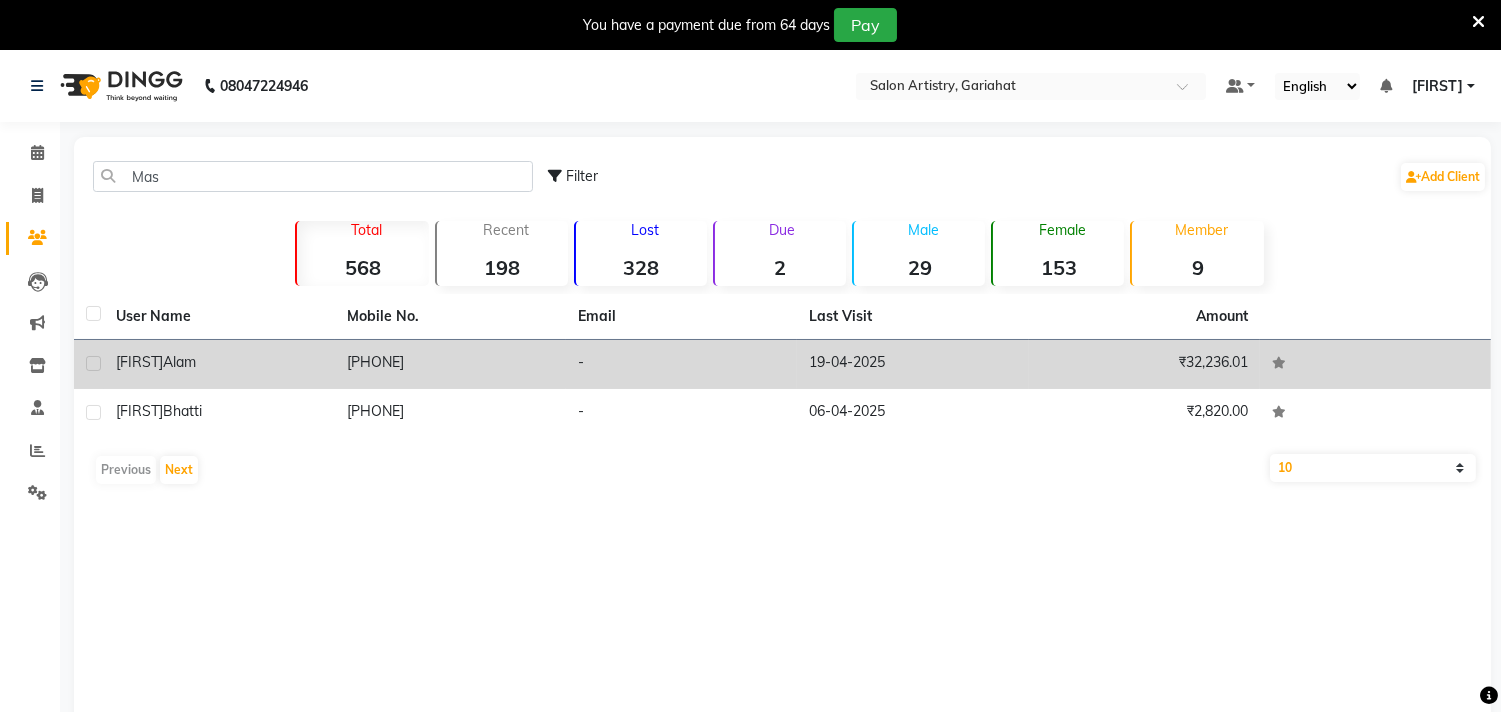 click 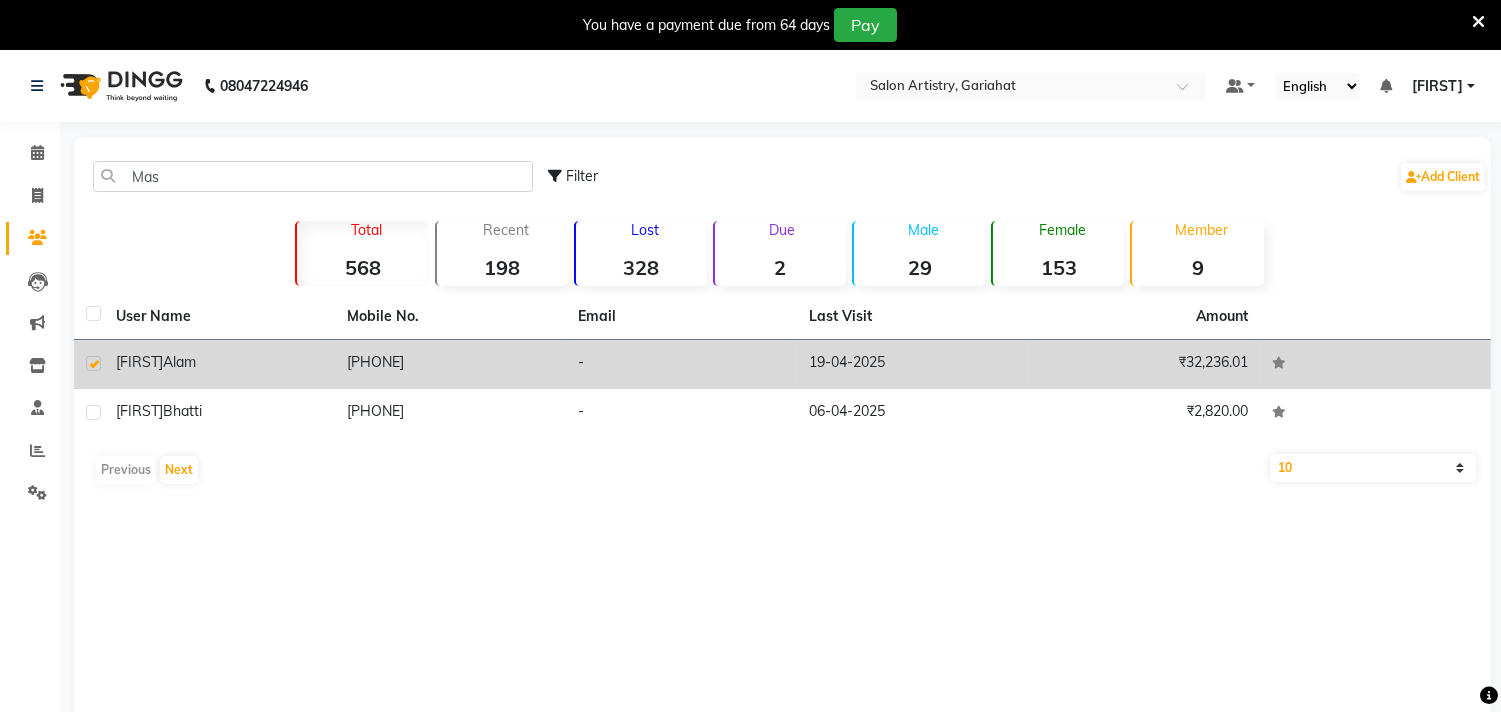 click on "-" 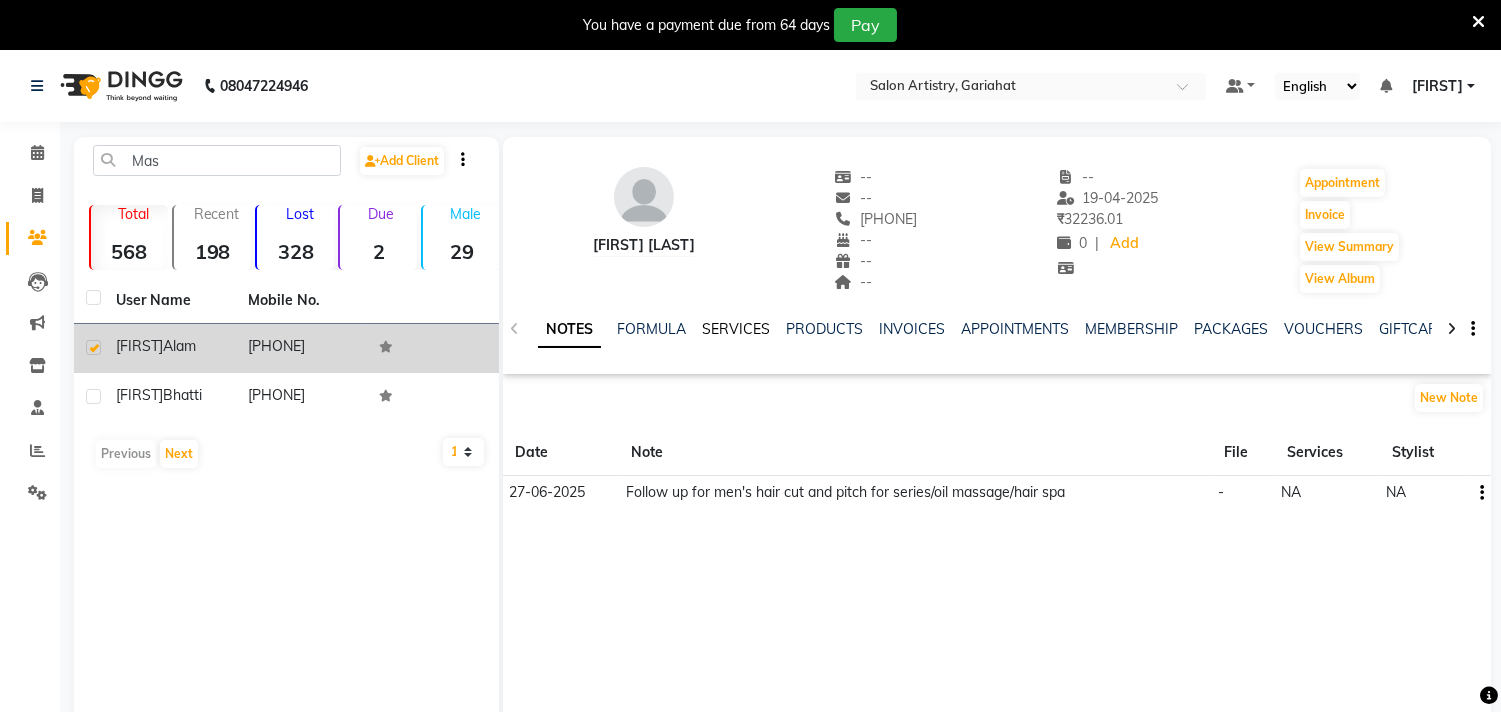 click on "SERVICES" 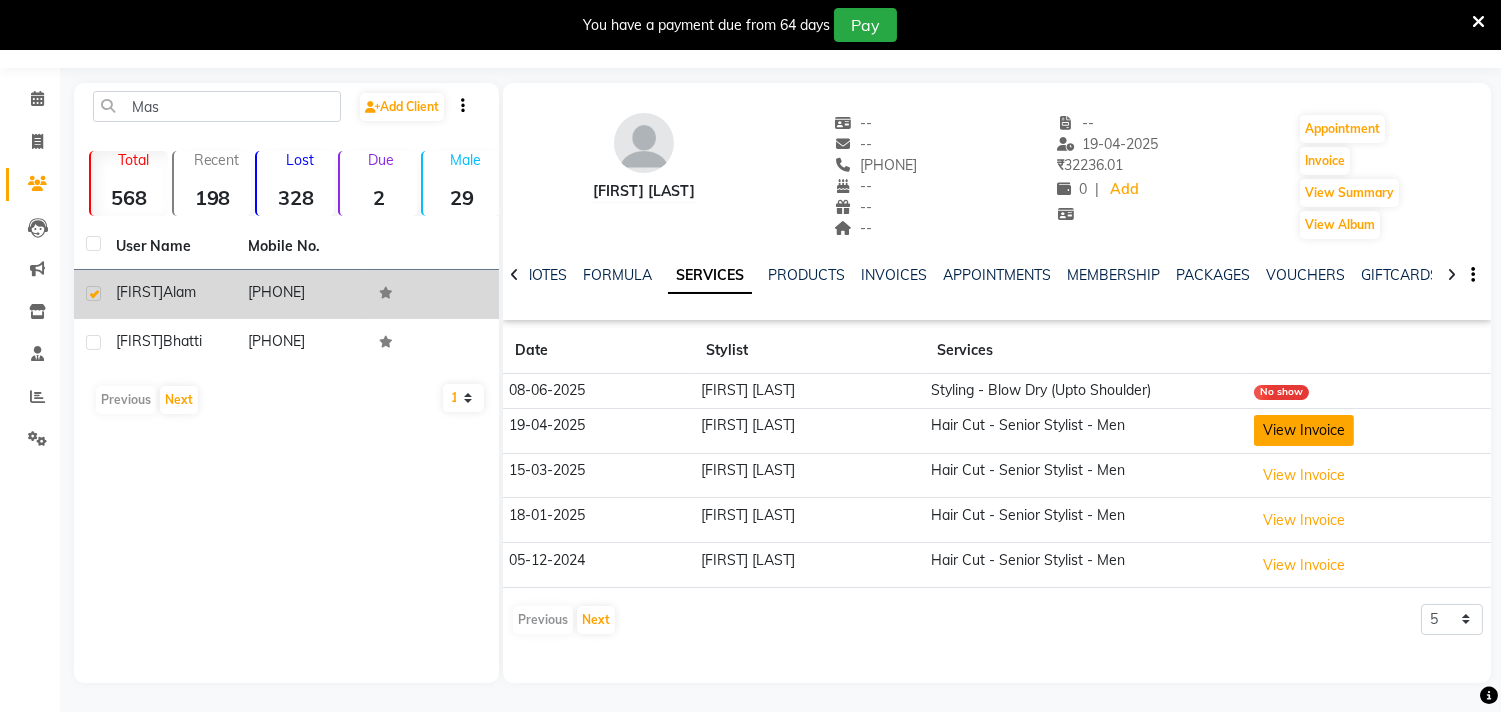 scroll, scrollTop: 0, scrollLeft: 0, axis: both 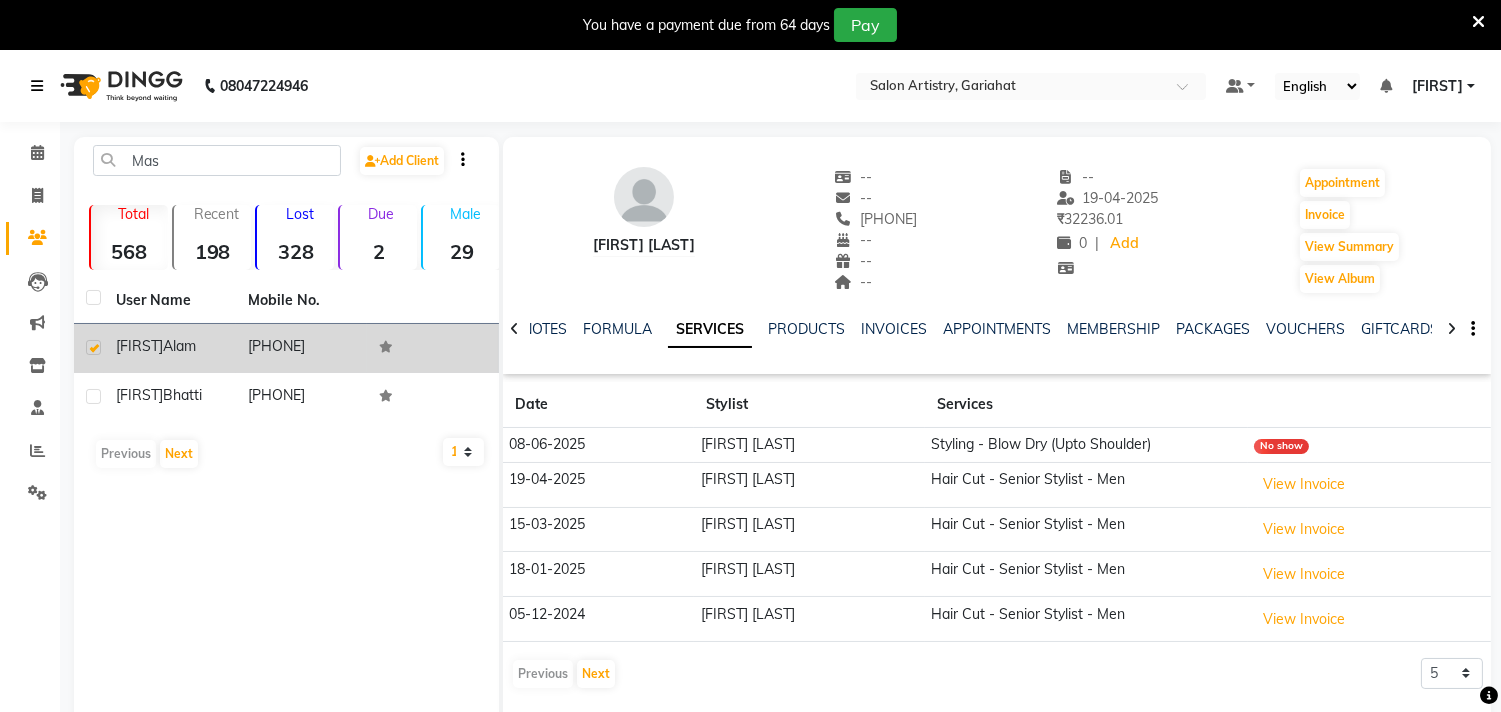 click at bounding box center [37, 86] 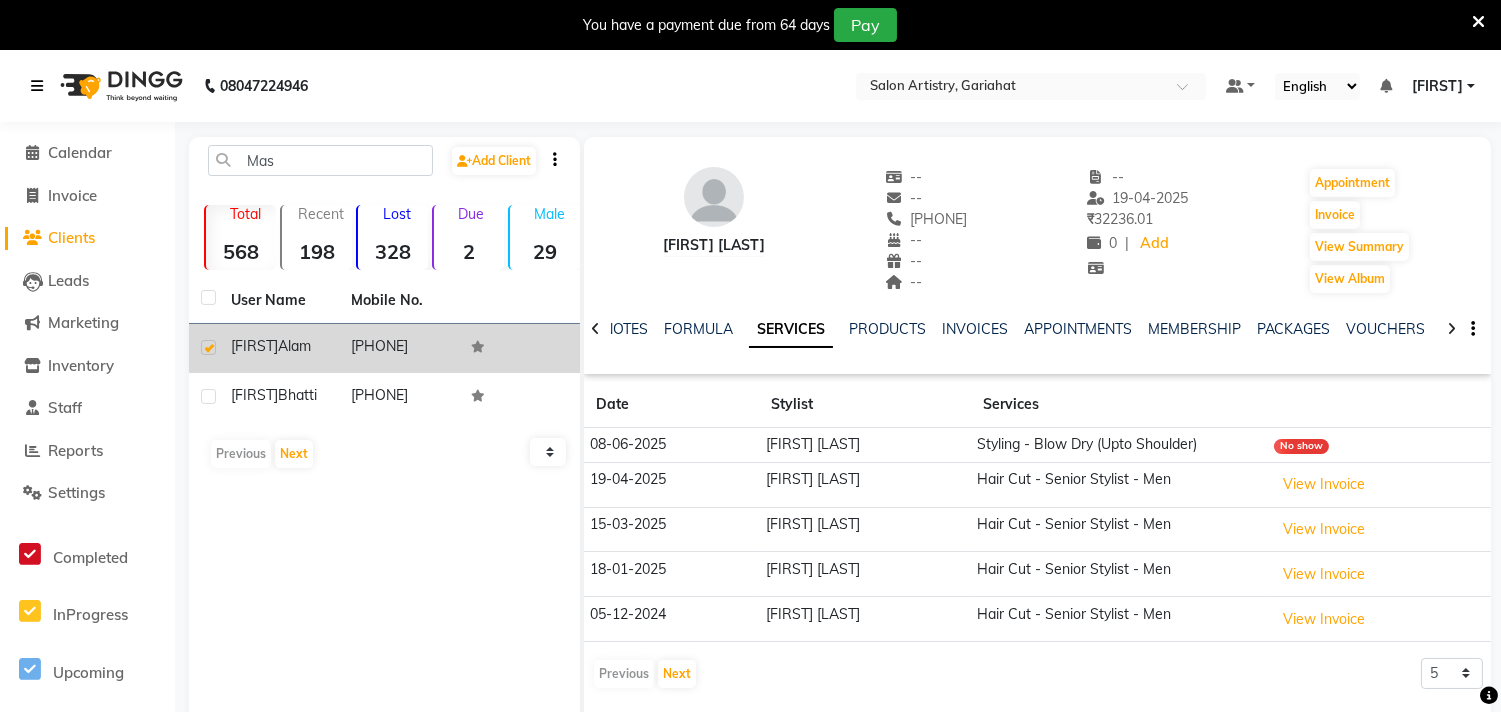 click at bounding box center [37, 86] 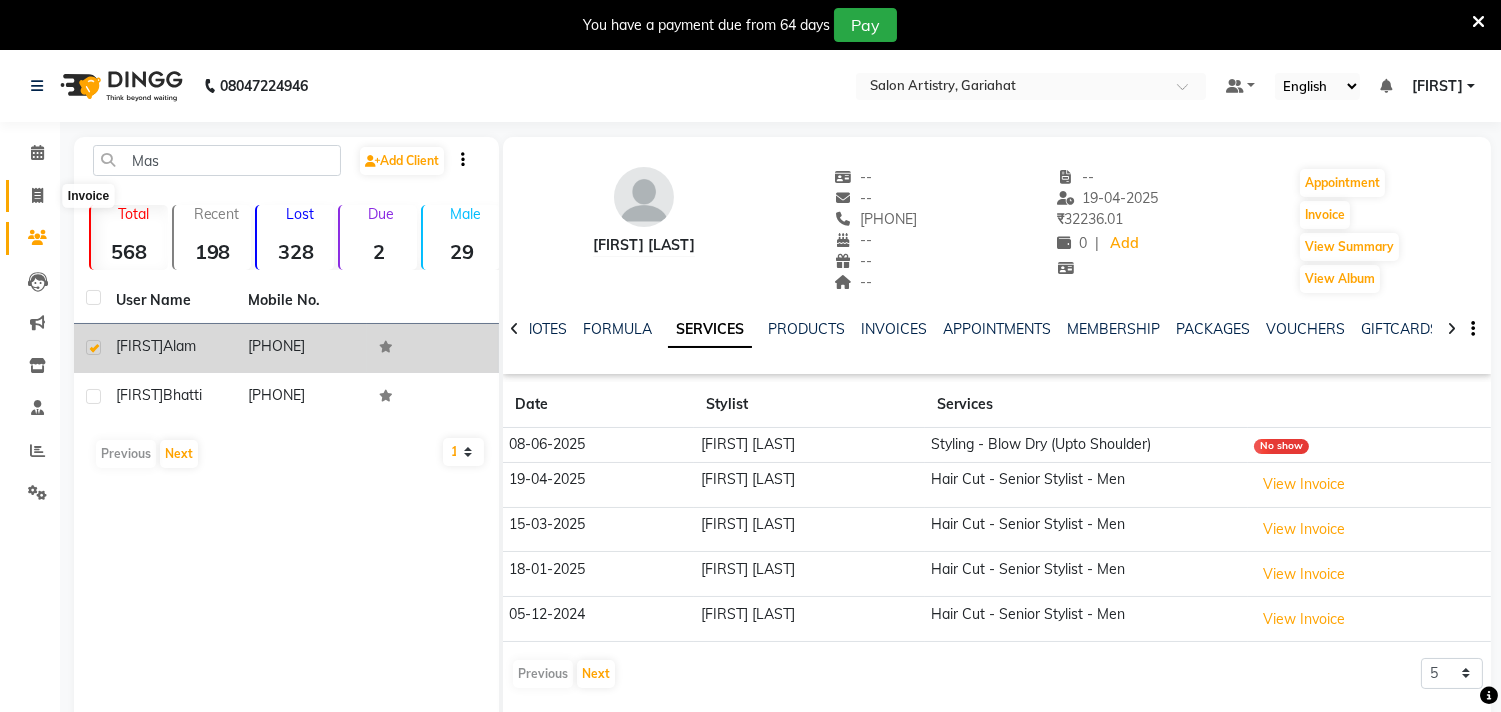 click 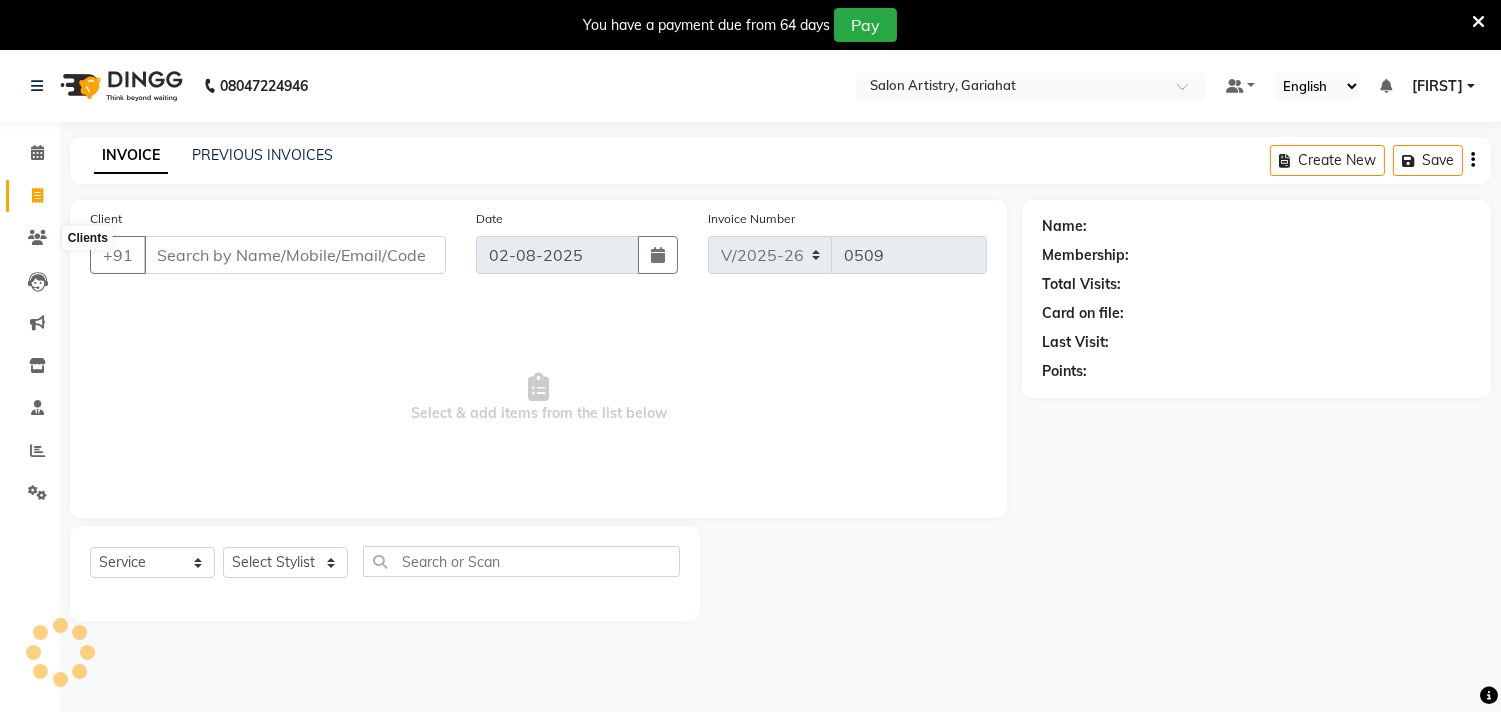 scroll, scrollTop: 50, scrollLeft: 0, axis: vertical 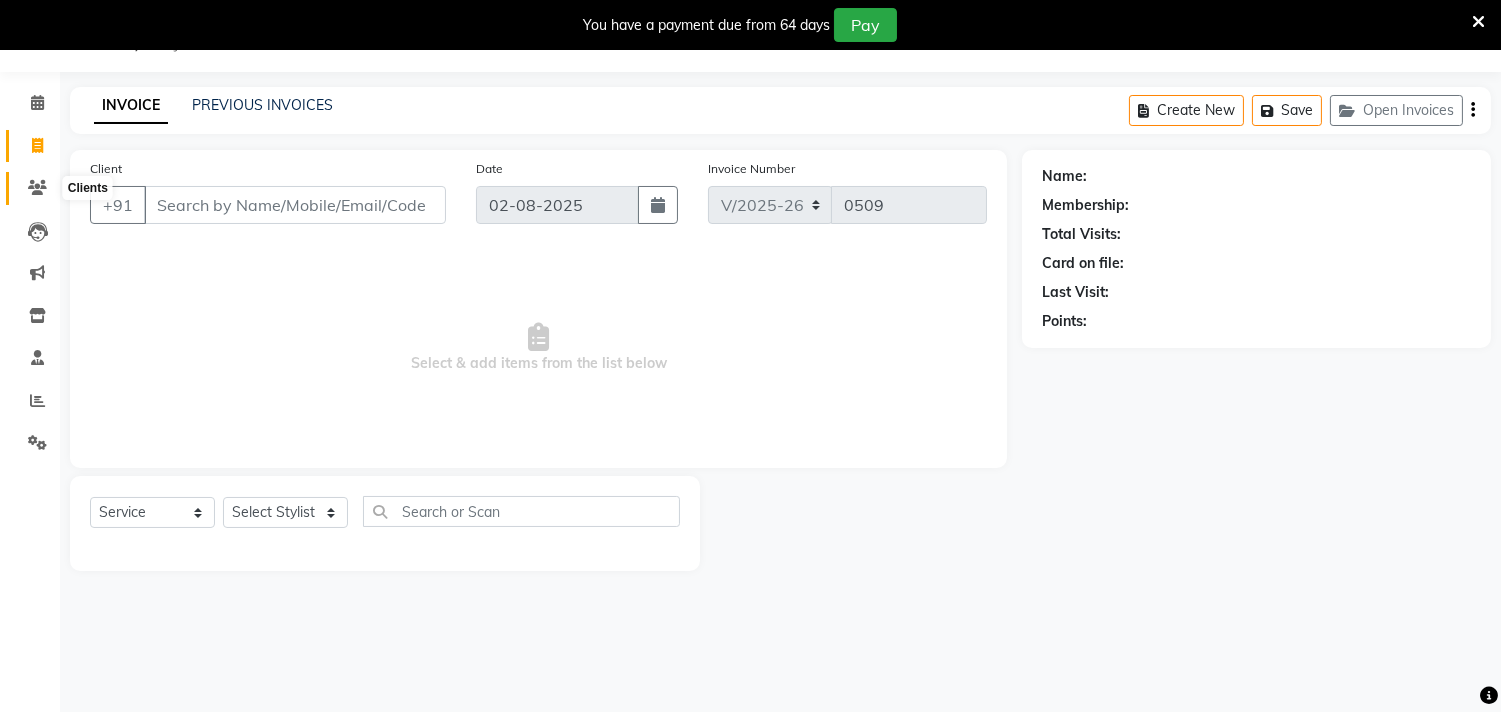 click 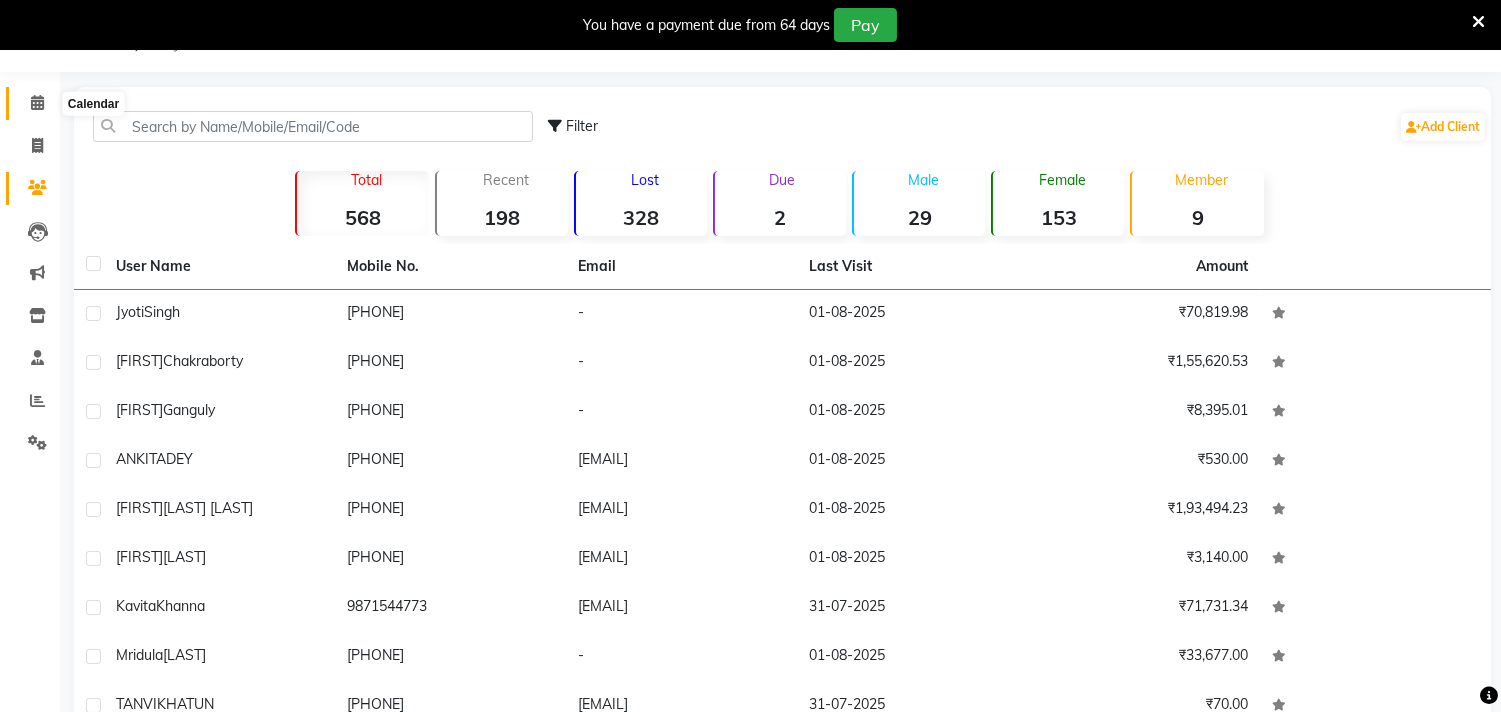 click 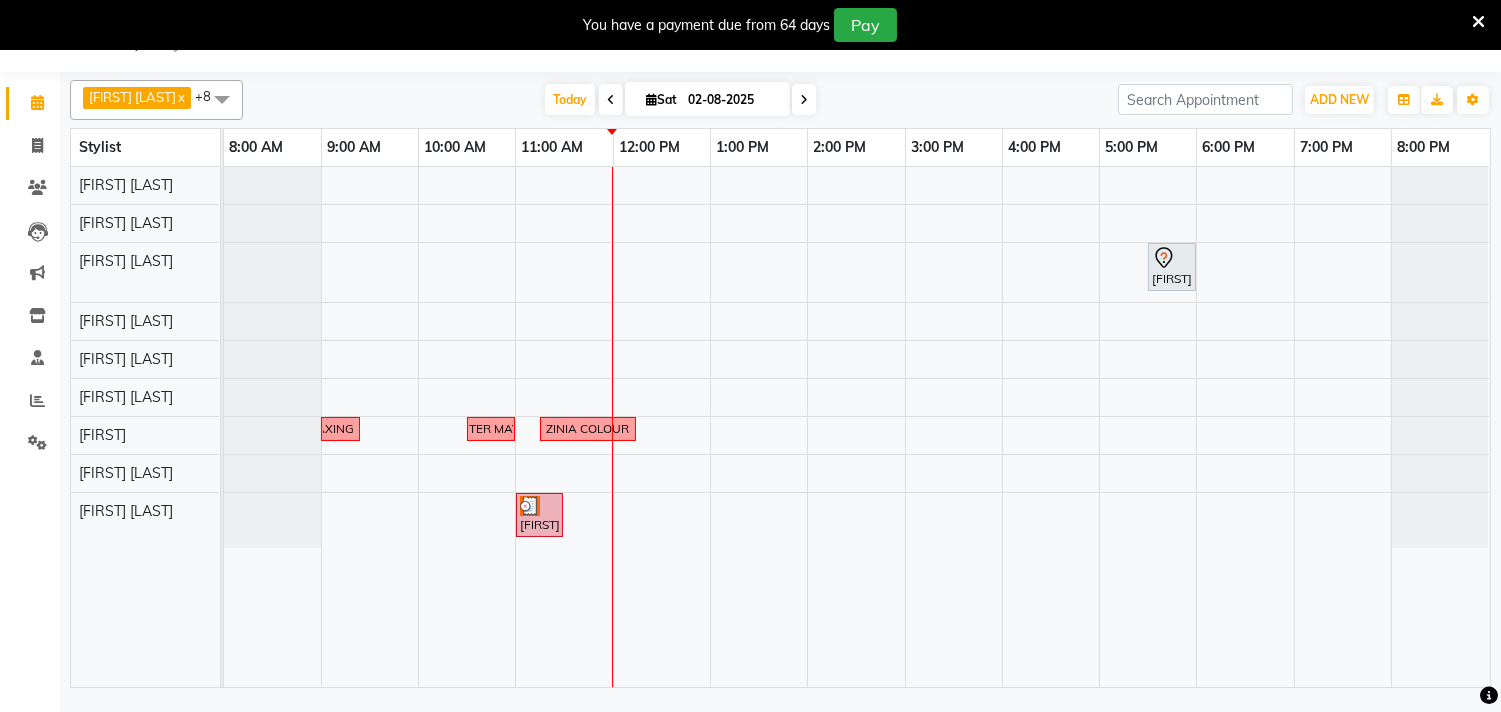 click on "[FIRST] [LAST], [CODE], [TIME]-[TIME], HAIR CUT SENIOR STYLIST MEN  [NAME] [PHONE] ....CLIENT WANT TO COME FOR WAXING IN THIS WEEKEND..KNOCK HER FOR APPOINTMENT   [PHONE] [NAME]'S DAUGHTER MAY COME FOR HAIR SERVICE   ZINIA COLOUR      [FIRST] [LAST], [CODE], [TIME]-[TIME], Cut - Hair Cut (Sr Stylist) (Wash & Conditioning)" at bounding box center (857, 427) 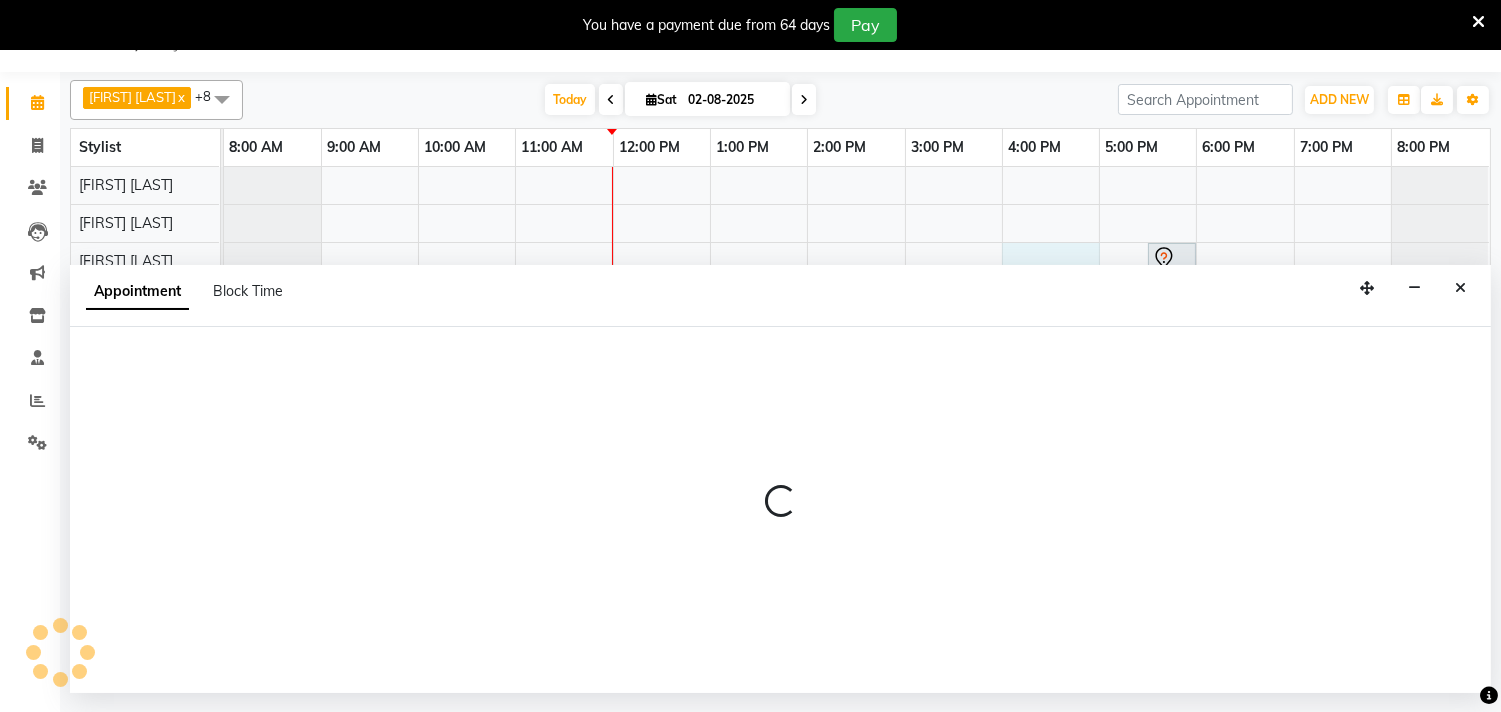 select on "82199" 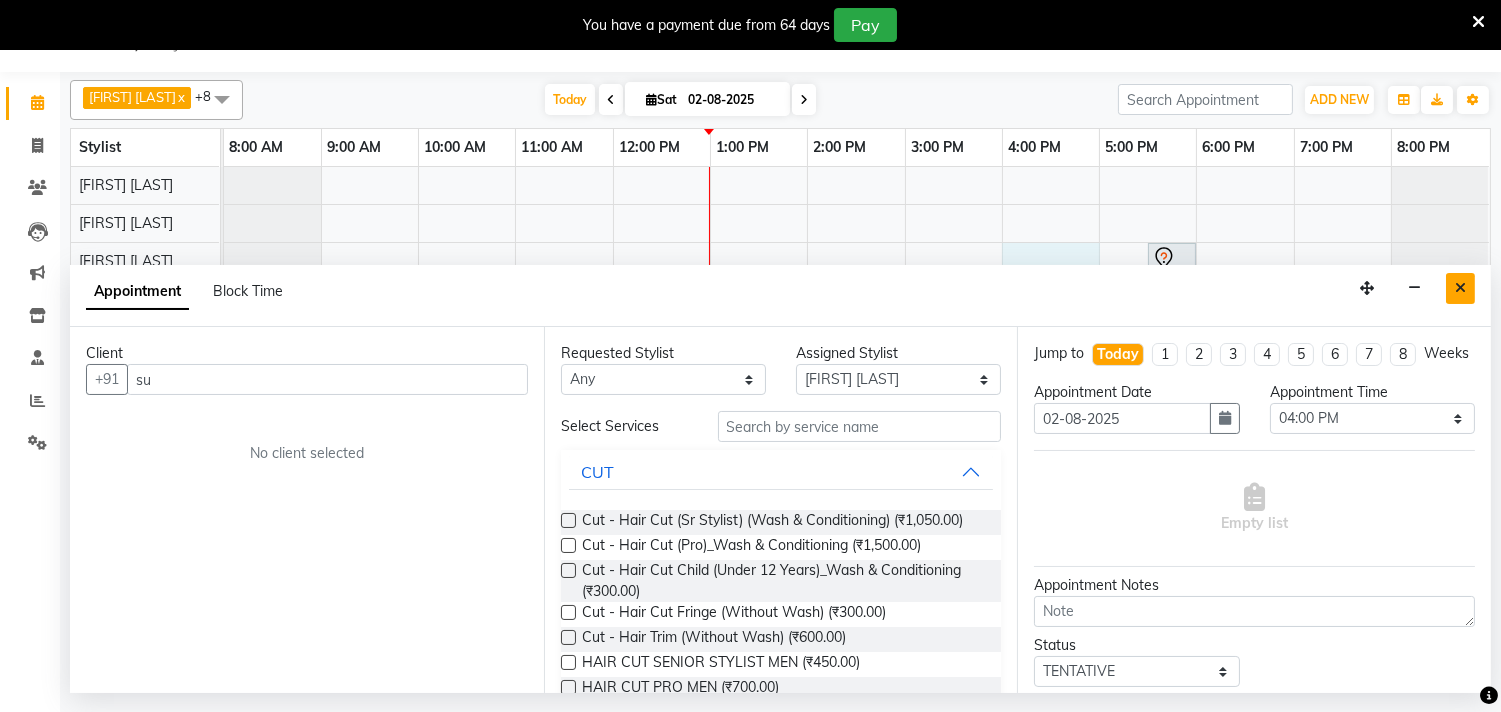 type on "su" 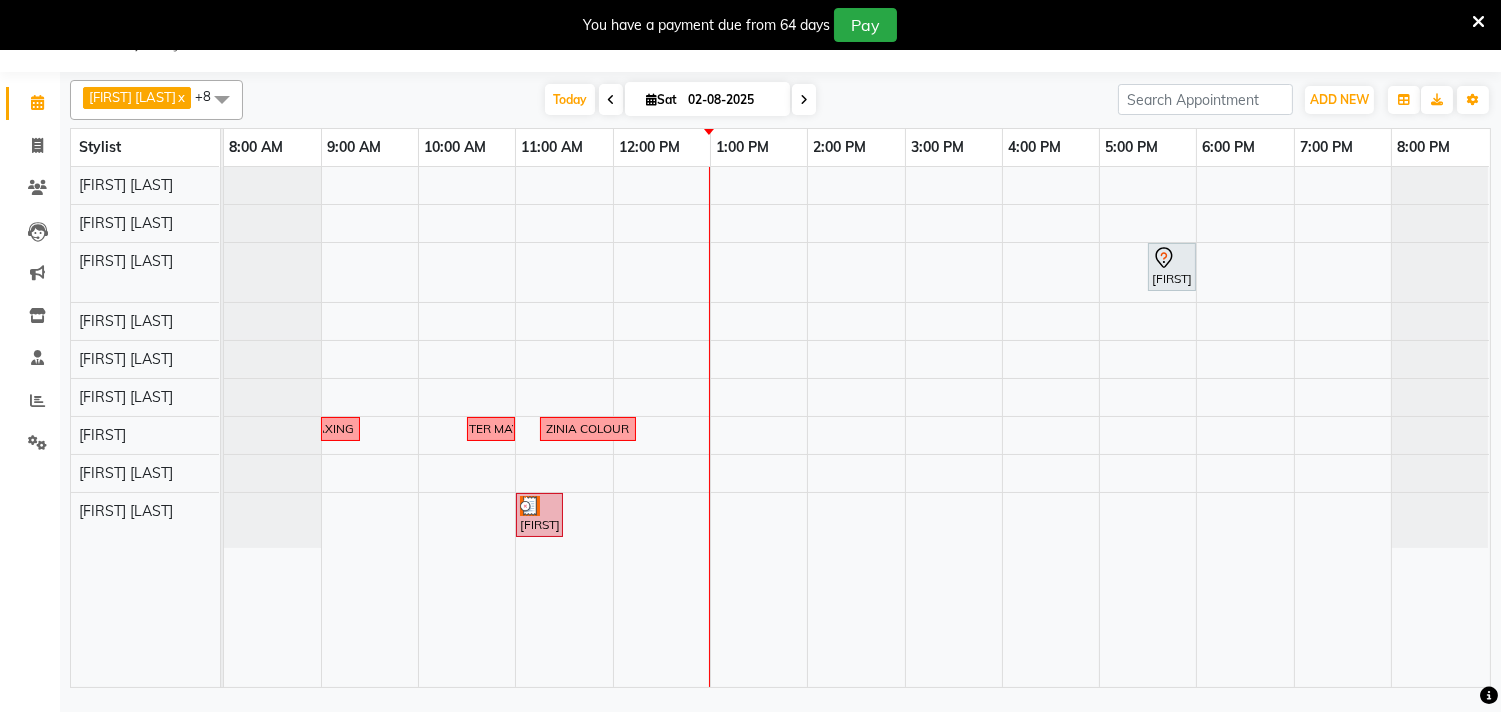 click at bounding box center [611, 99] 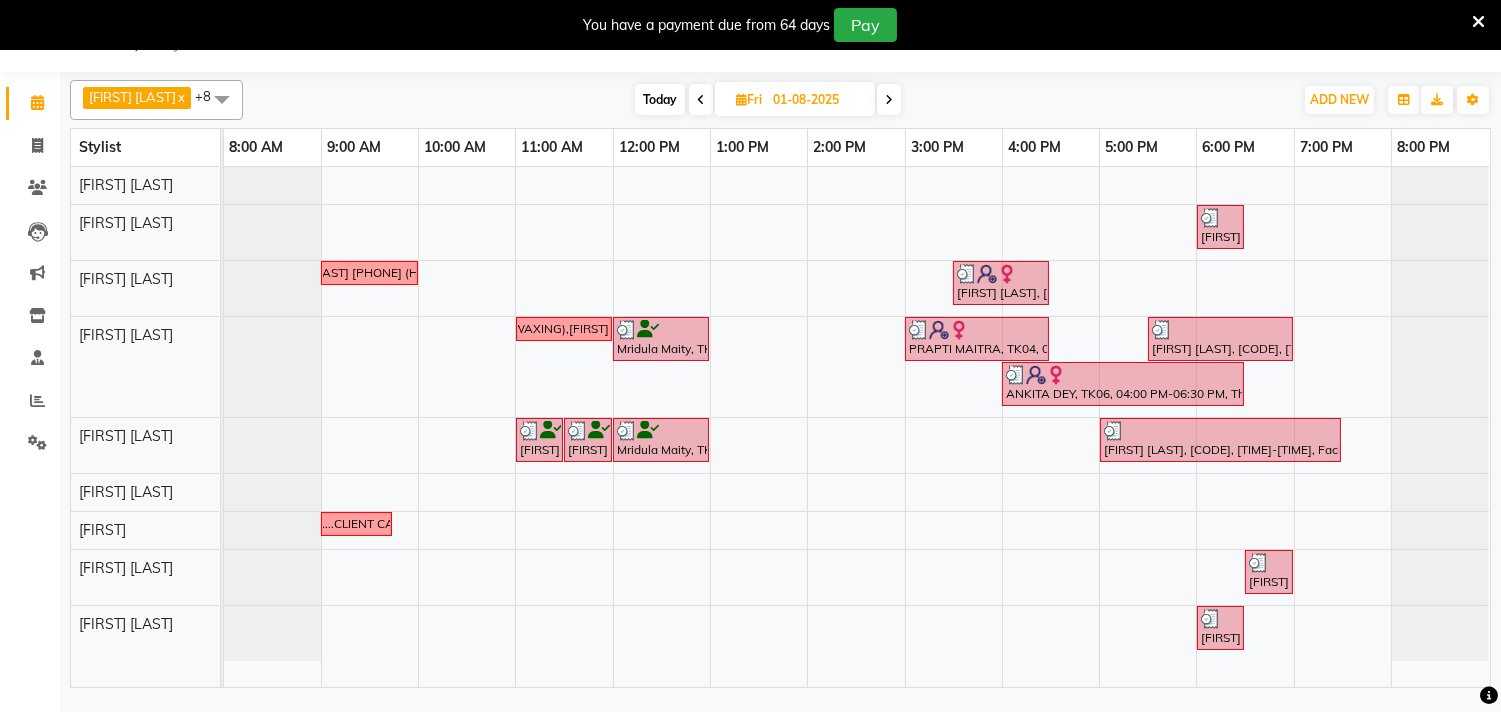 click at bounding box center [889, 99] 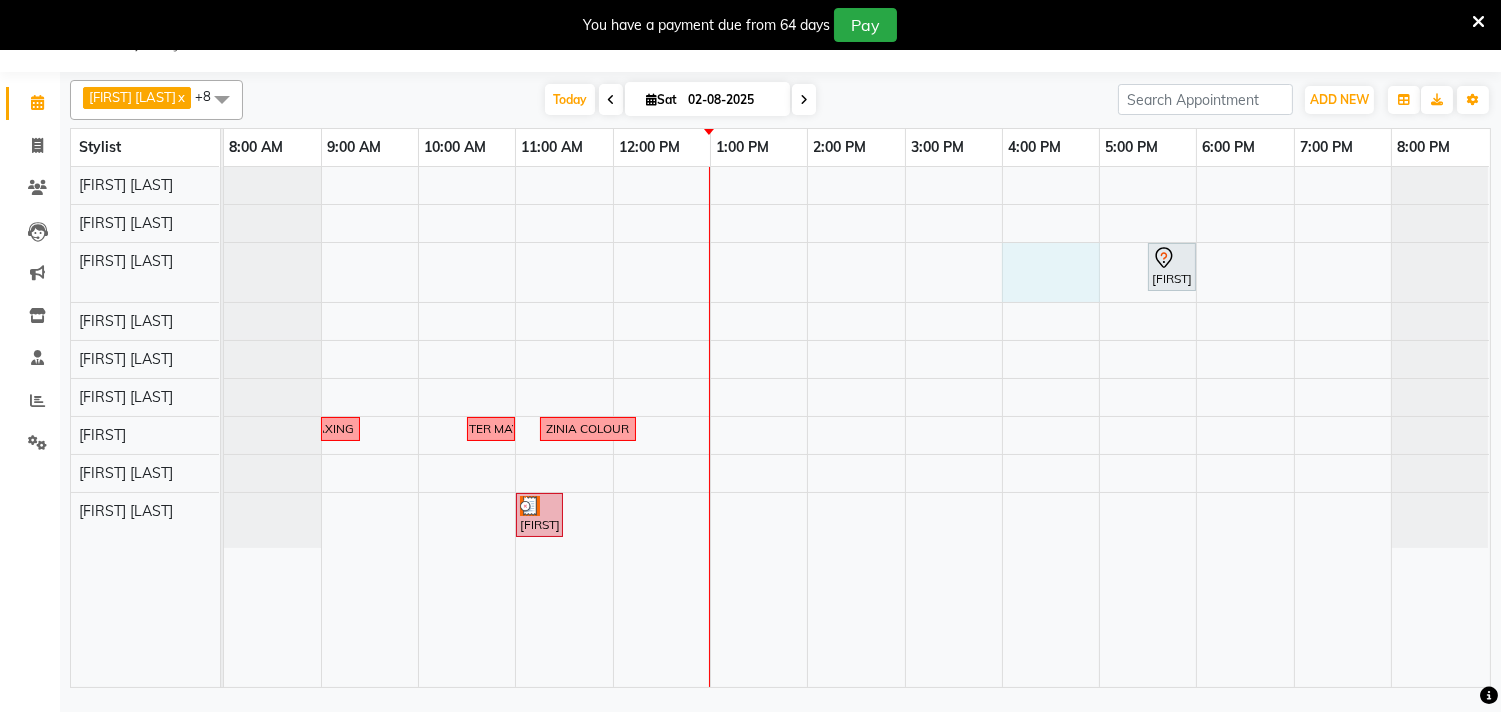 click on "[FIRST] [LAST], [CODE], [TIME]-[TIME], HAIR CUT SENIOR STYLIST MEN  [NAME] [PHONE] ....CLIENT WANT TO COME FOR WAXING IN THIS WEEKEND..KNOCK HER FOR APPOINTMENT   [PHONE] [NAME]'S DAUGHTER MAY COME FOR HAIR SERVICE   ZINIA COLOUR      [FIRST] [LAST], [CODE], [TIME]-[TIME], Cut - Hair Cut (Sr Stylist) (Wash & Conditioning)" at bounding box center [857, 427] 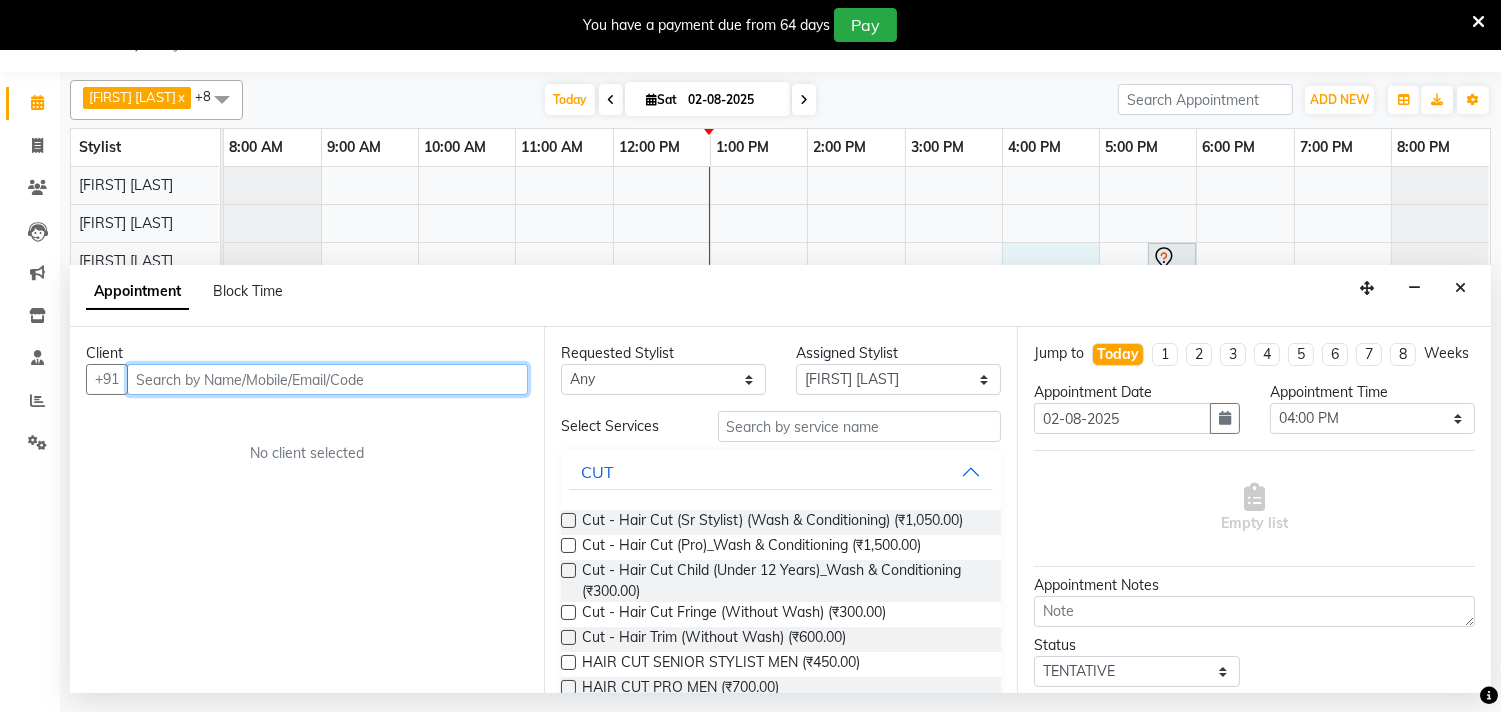 click at bounding box center [327, 379] 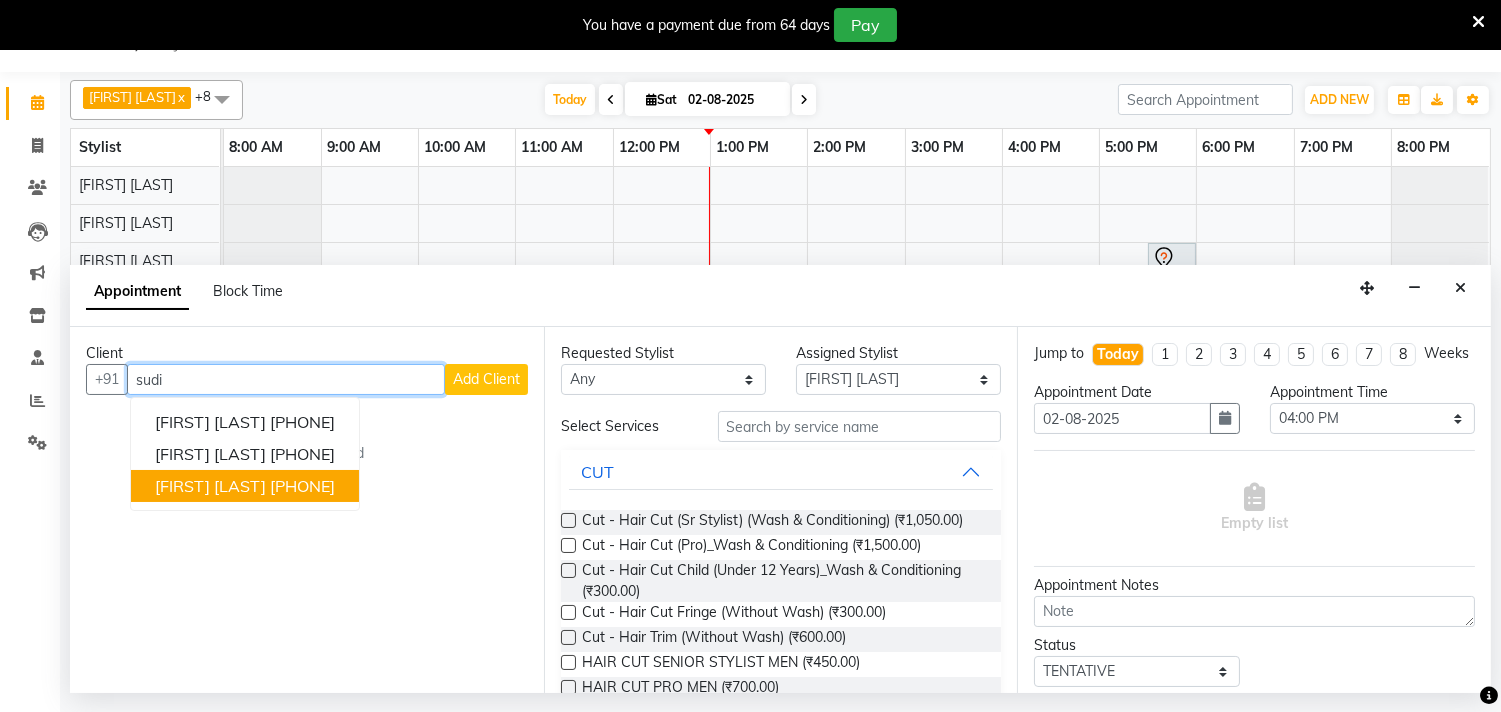 click on "[FIRST] [LAST]" at bounding box center (210, 486) 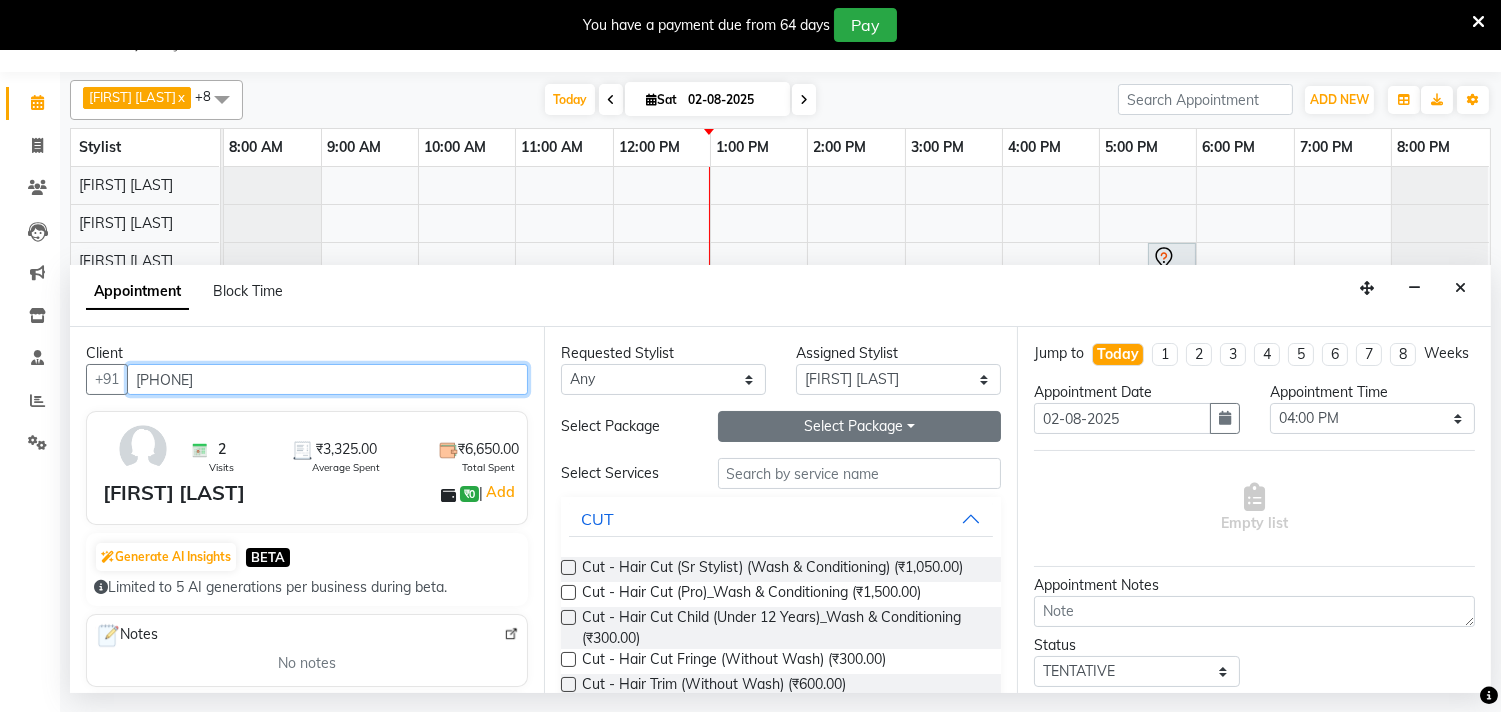 type on "[PHONE]" 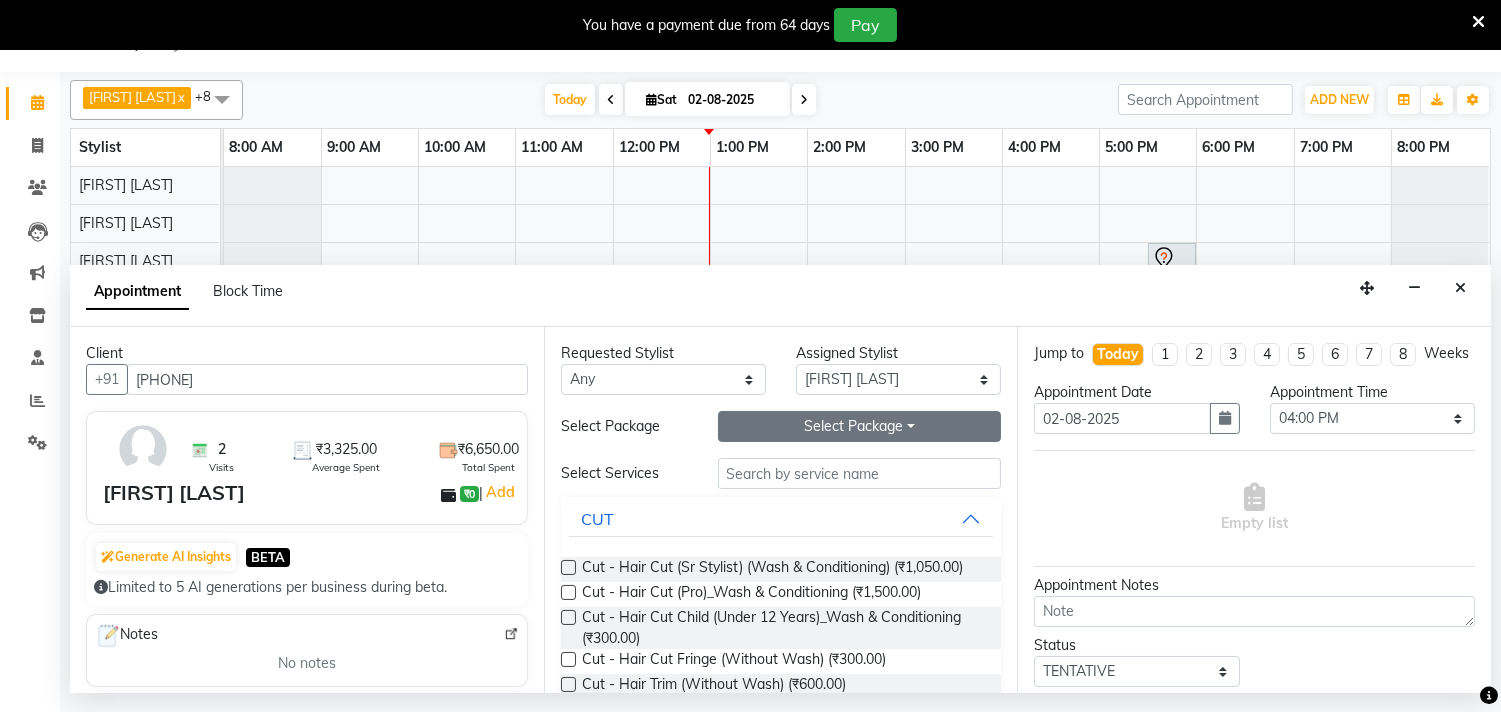 click on "Select Package  Toggle Dropdown" at bounding box center [860, 426] 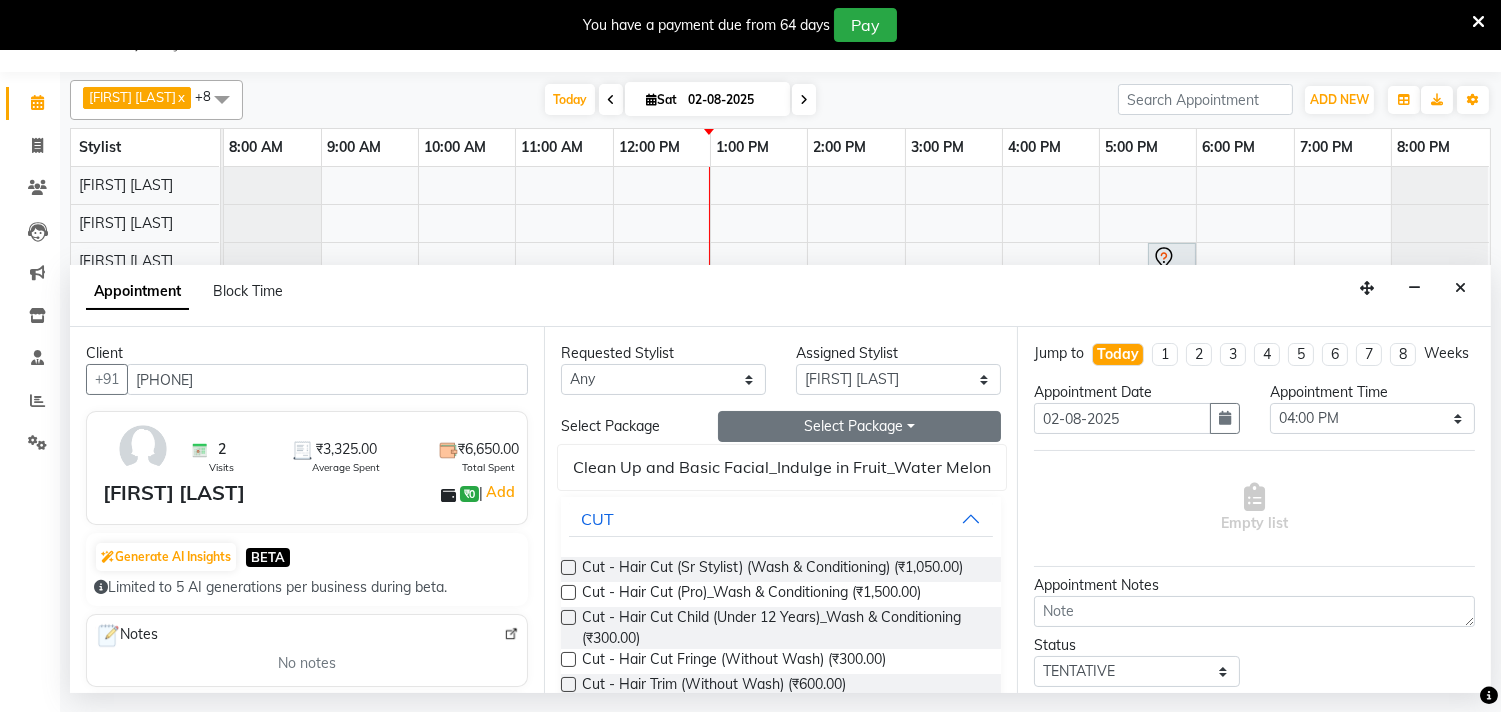 click on "Select Package  Toggle Dropdown" at bounding box center (860, 426) 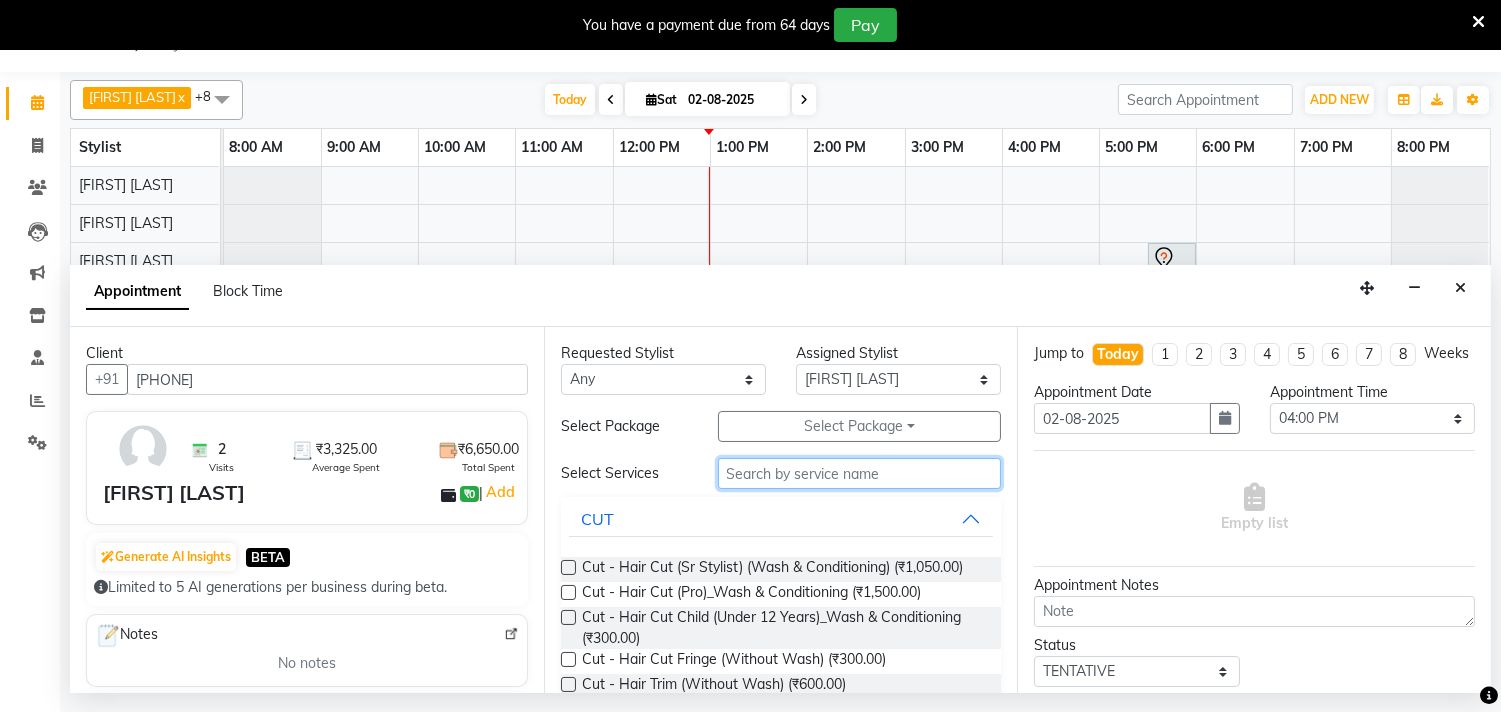 click at bounding box center (860, 473) 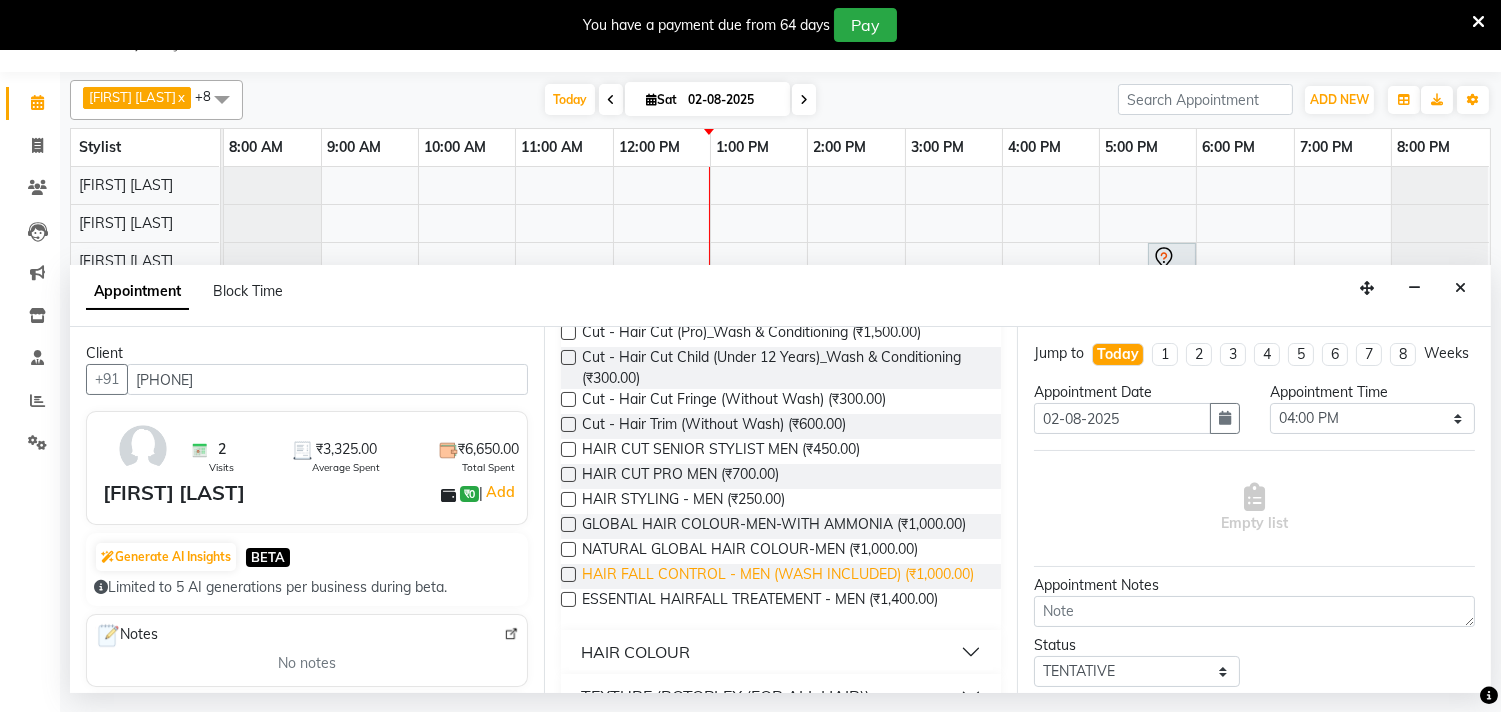 scroll, scrollTop: 222, scrollLeft: 0, axis: vertical 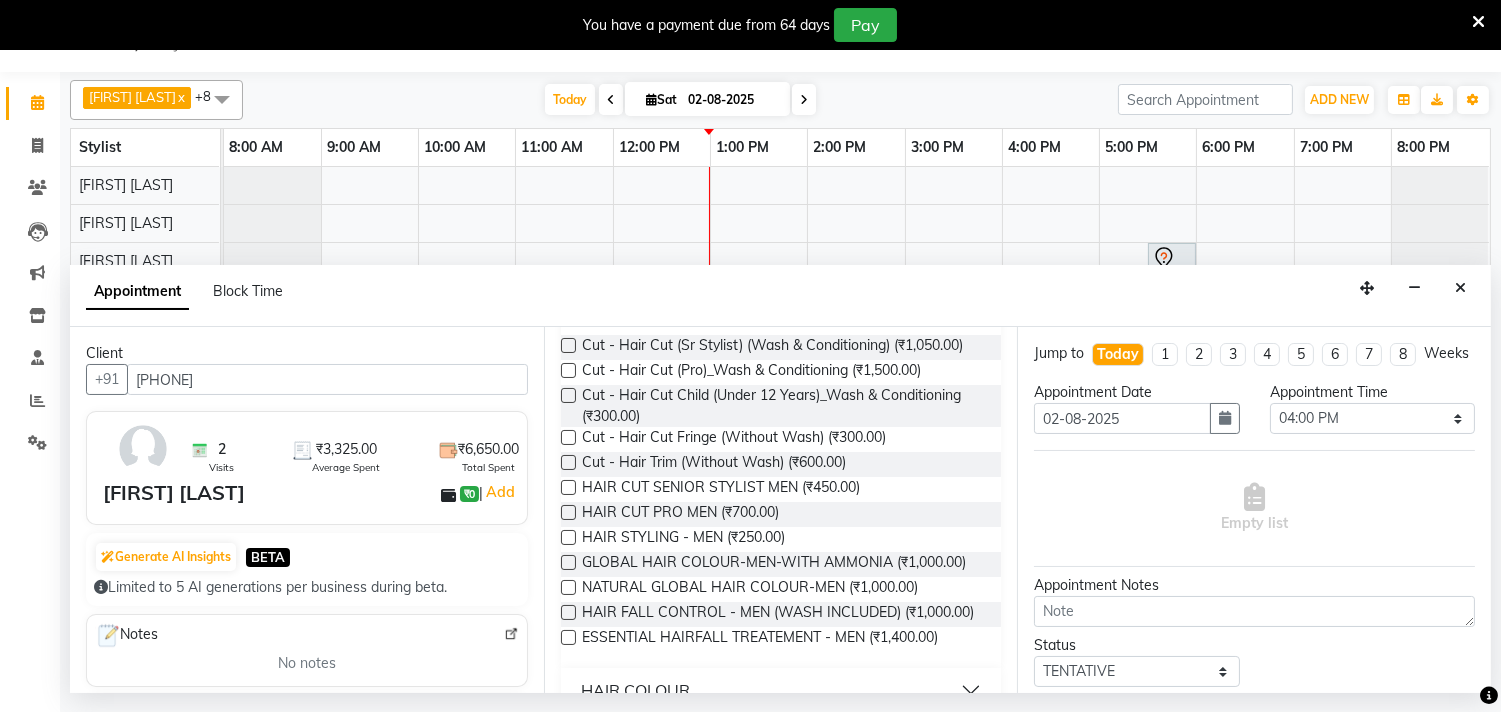 type on "hair" 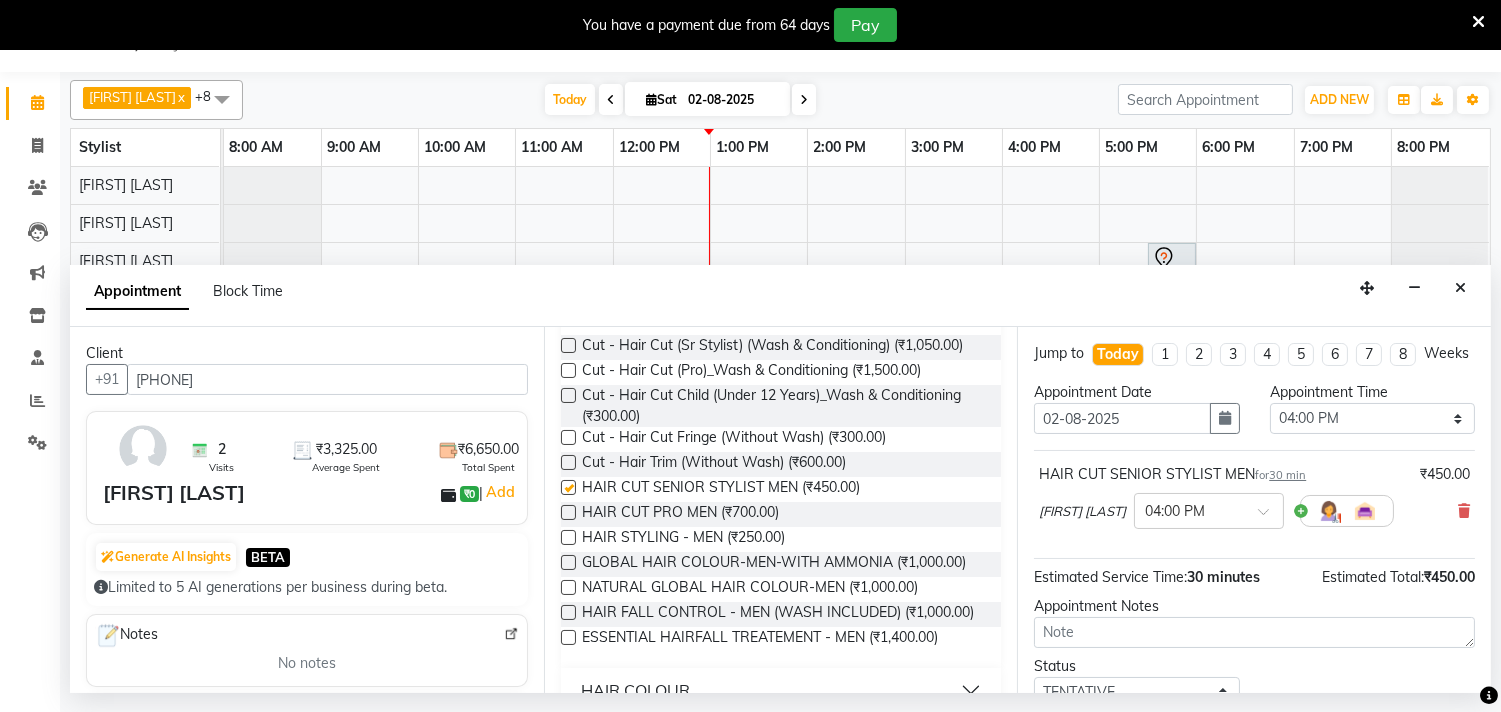 checkbox on "false" 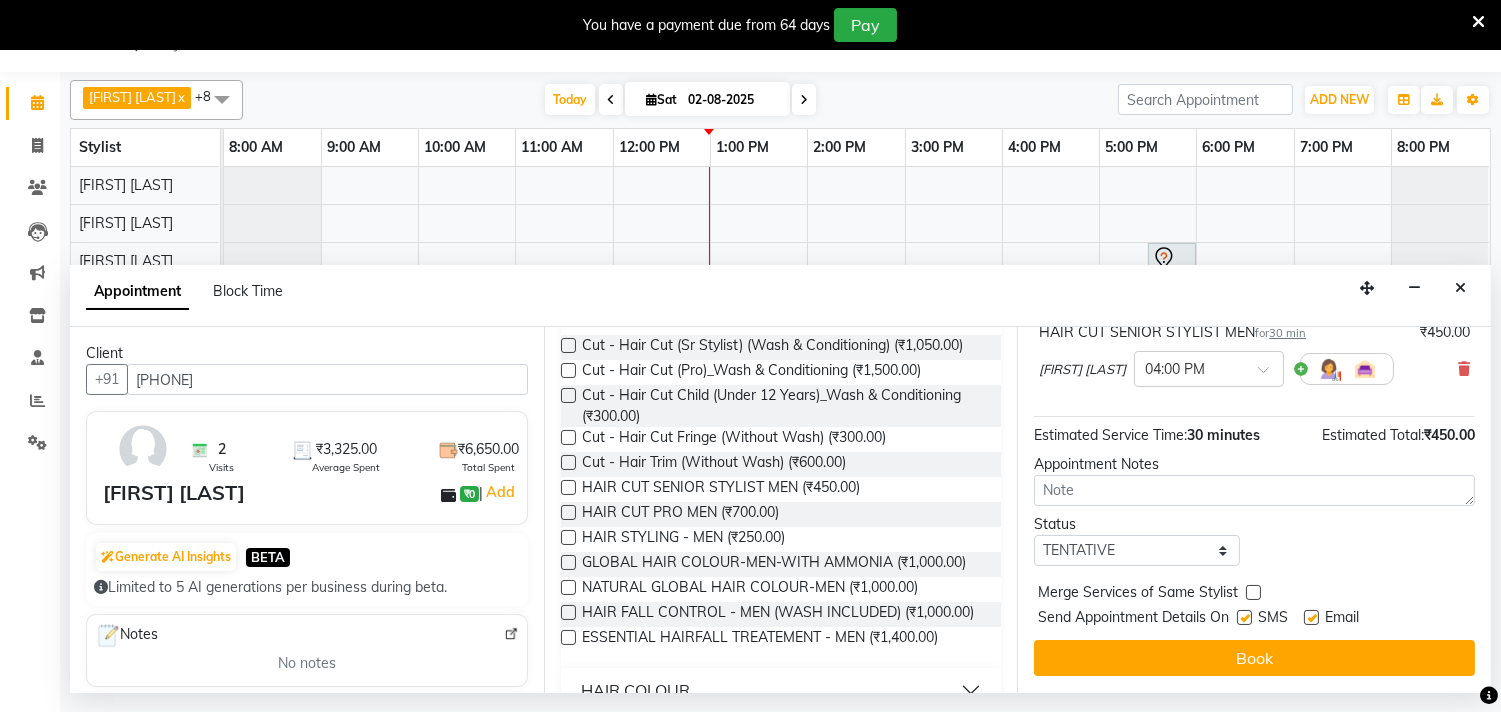 scroll, scrollTop: 161, scrollLeft: 0, axis: vertical 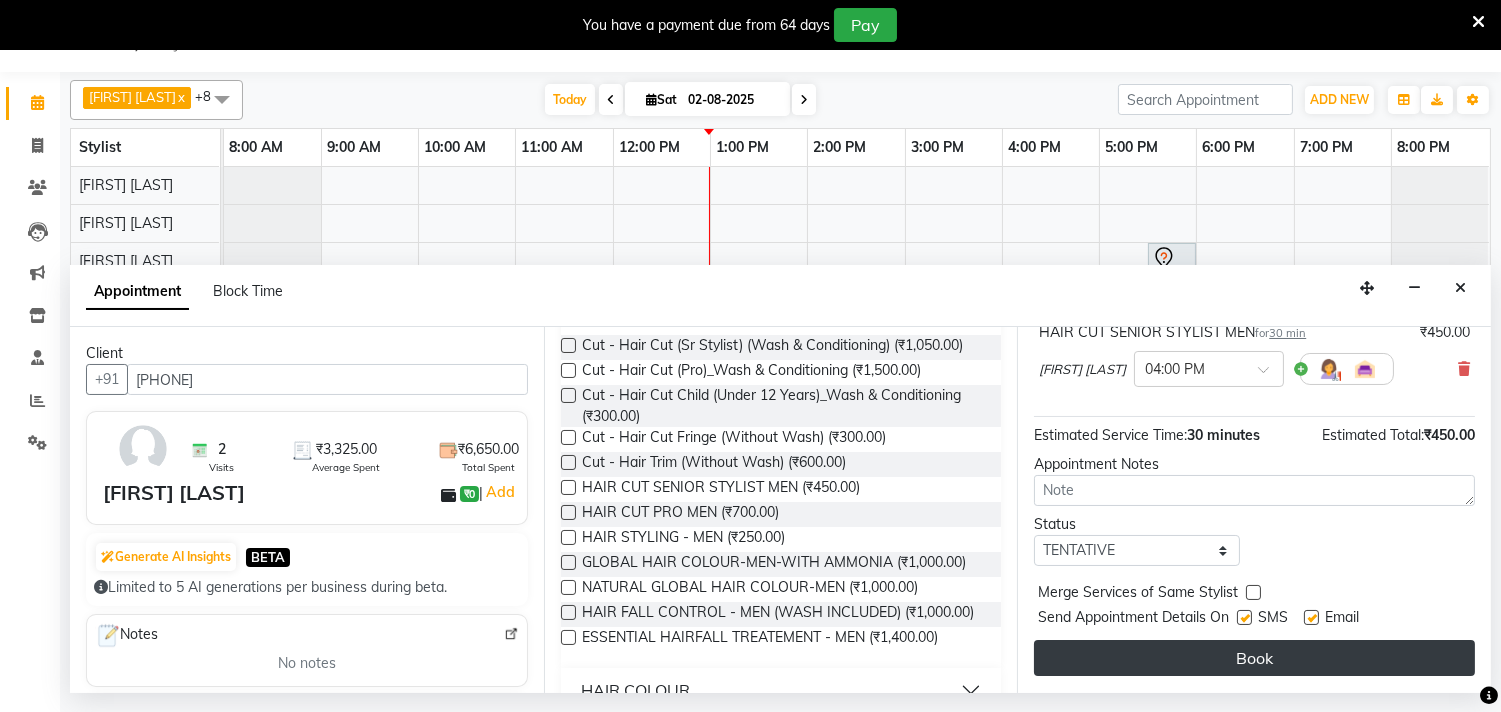 click on "Book" at bounding box center (1254, 658) 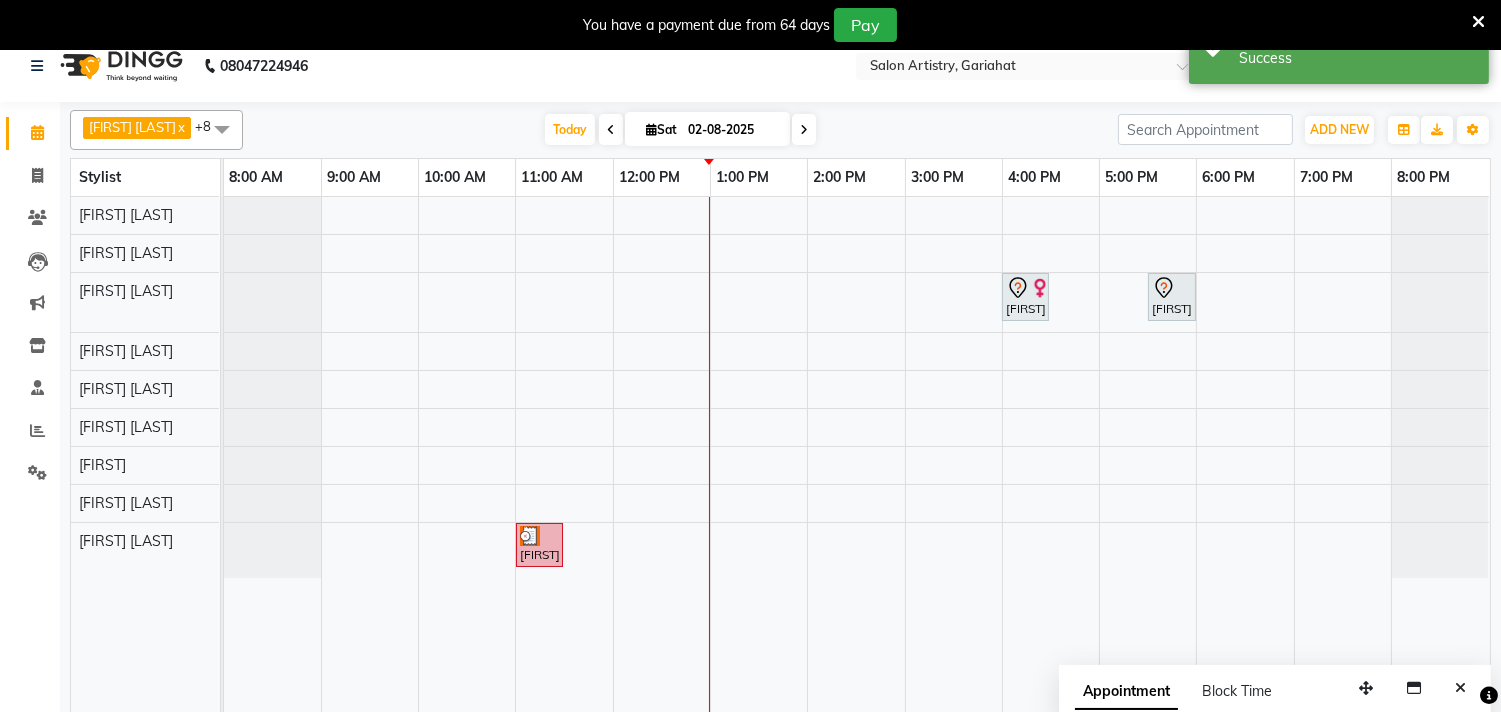 scroll, scrollTop: 0, scrollLeft: 0, axis: both 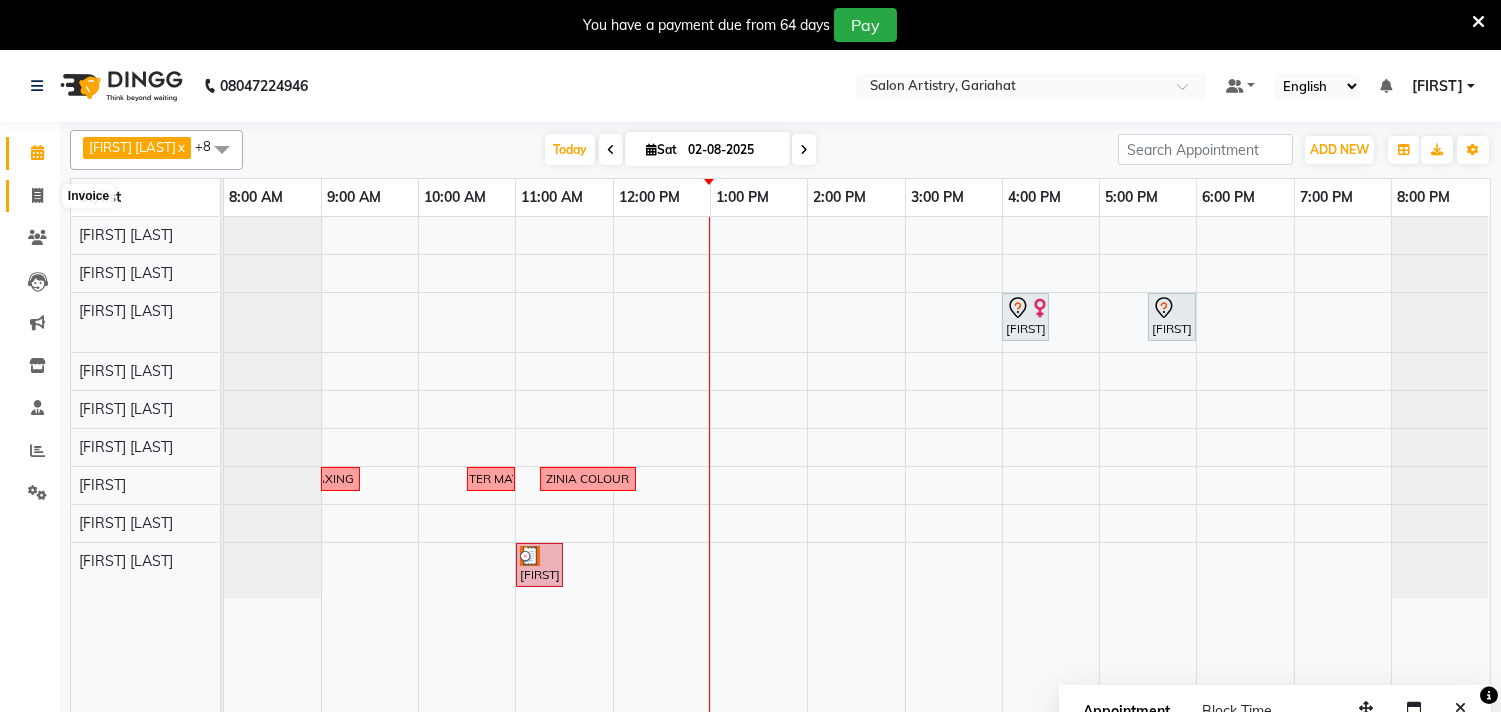 click 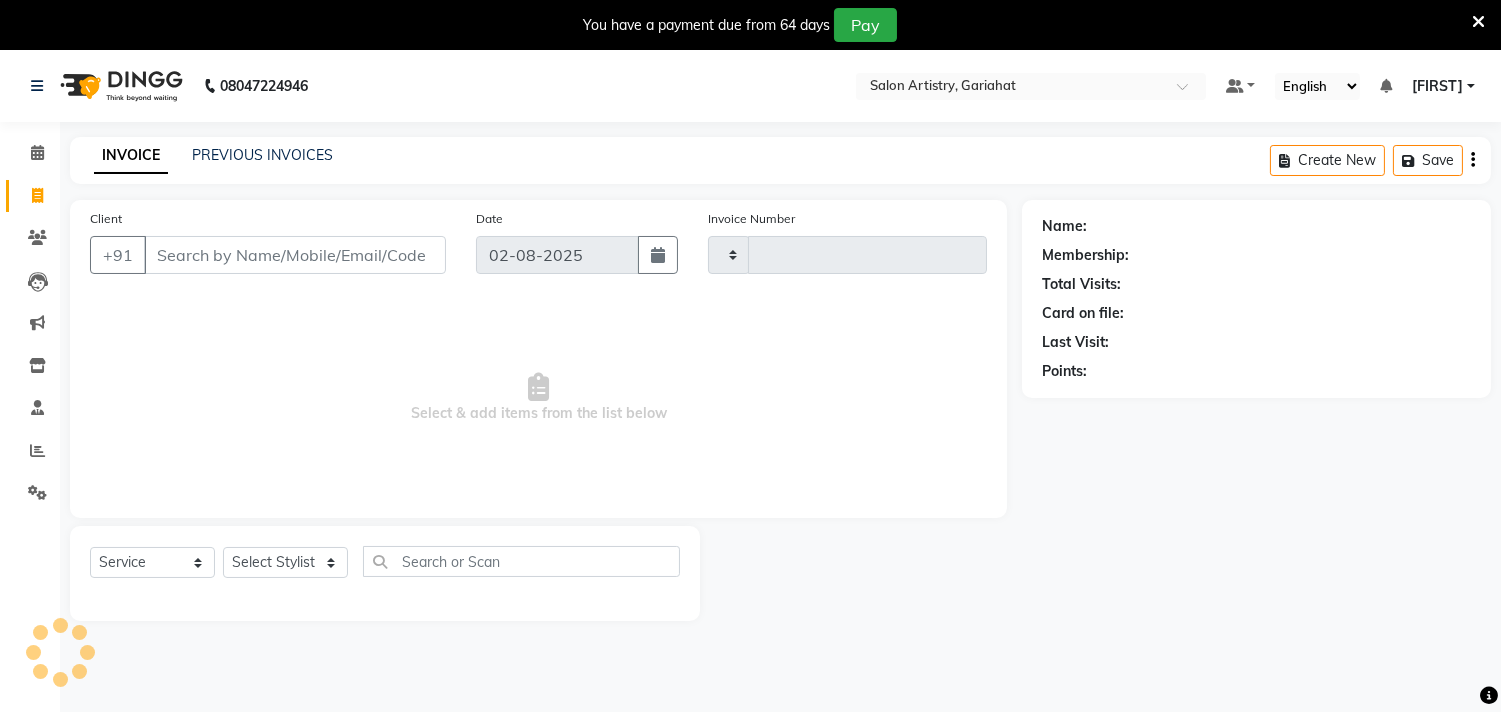 type on "0509" 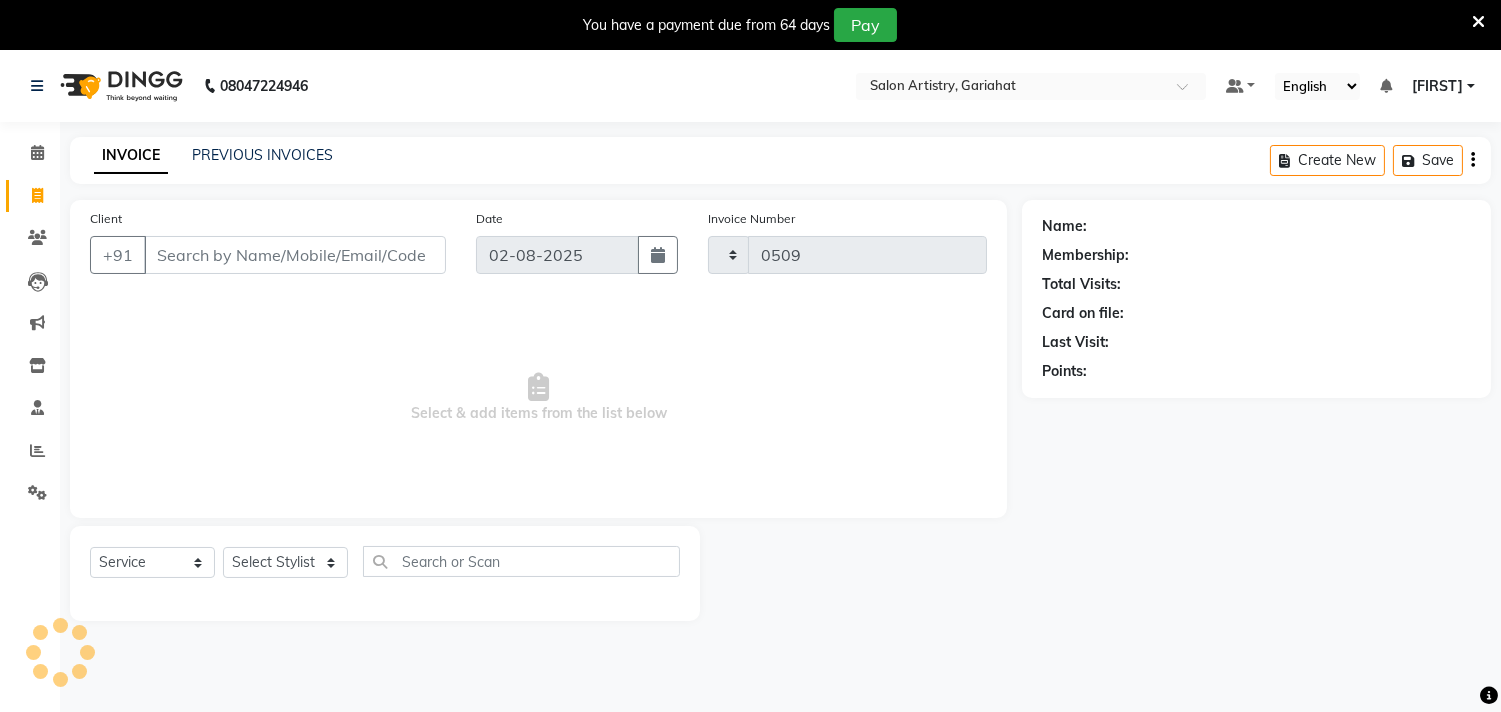select on "8368" 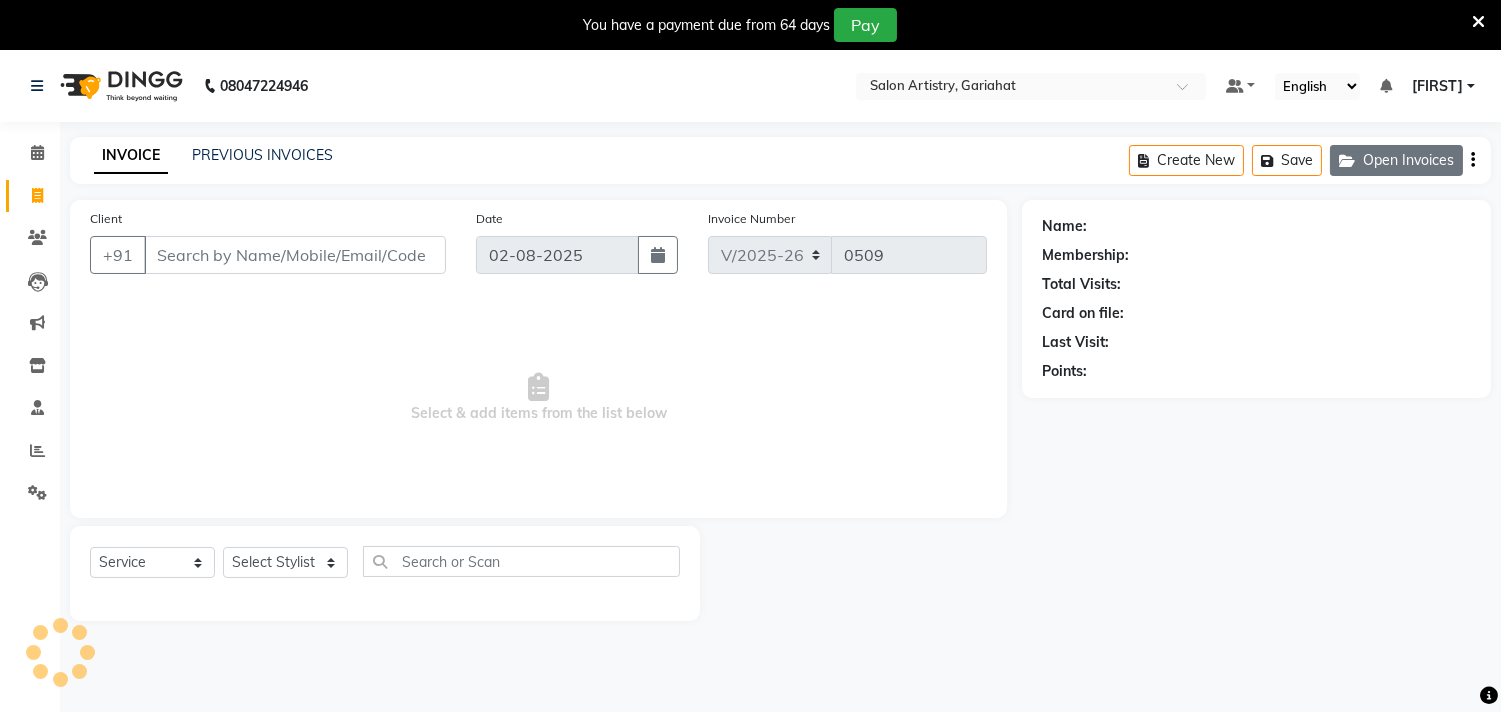 click on "Open Invoices" 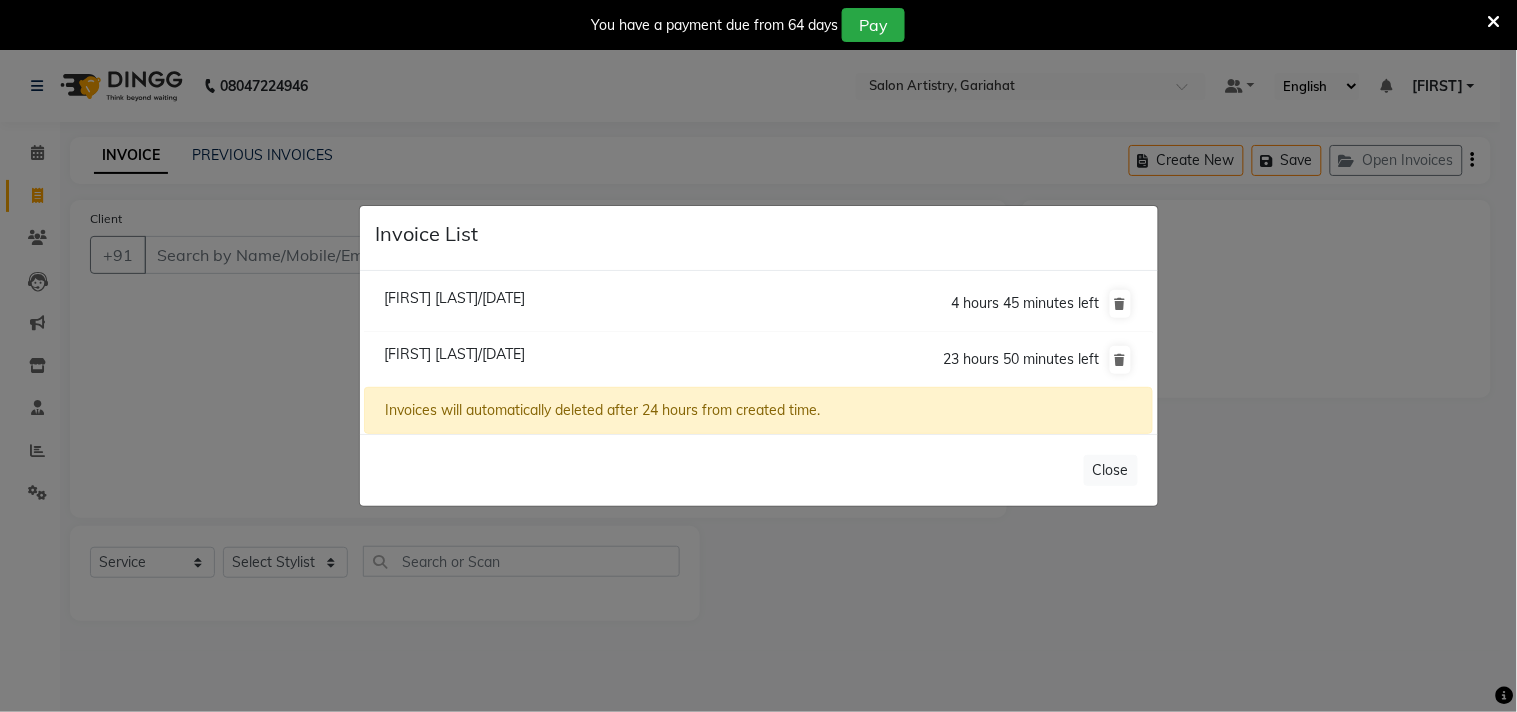 click on "[FIRST] [LAST]/[DATE]" 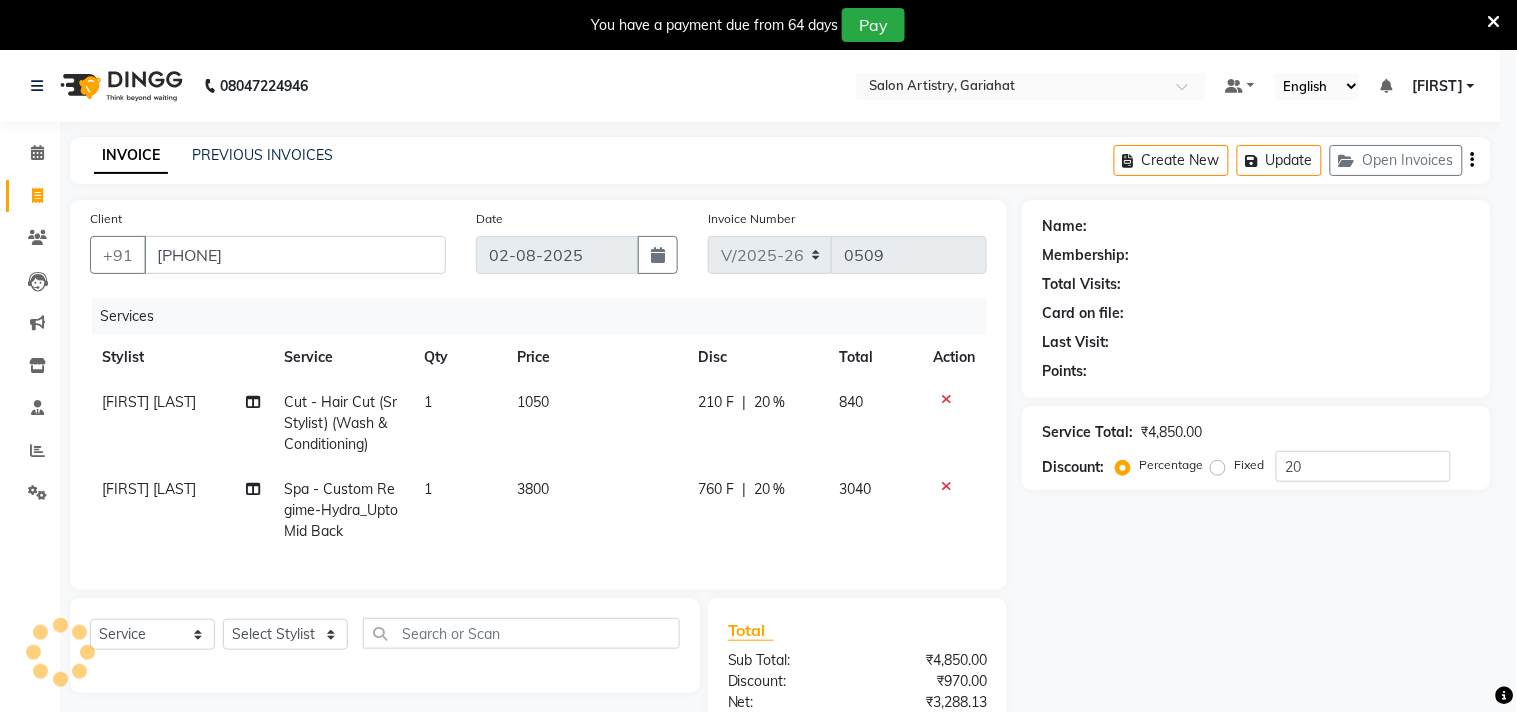 type on "0" 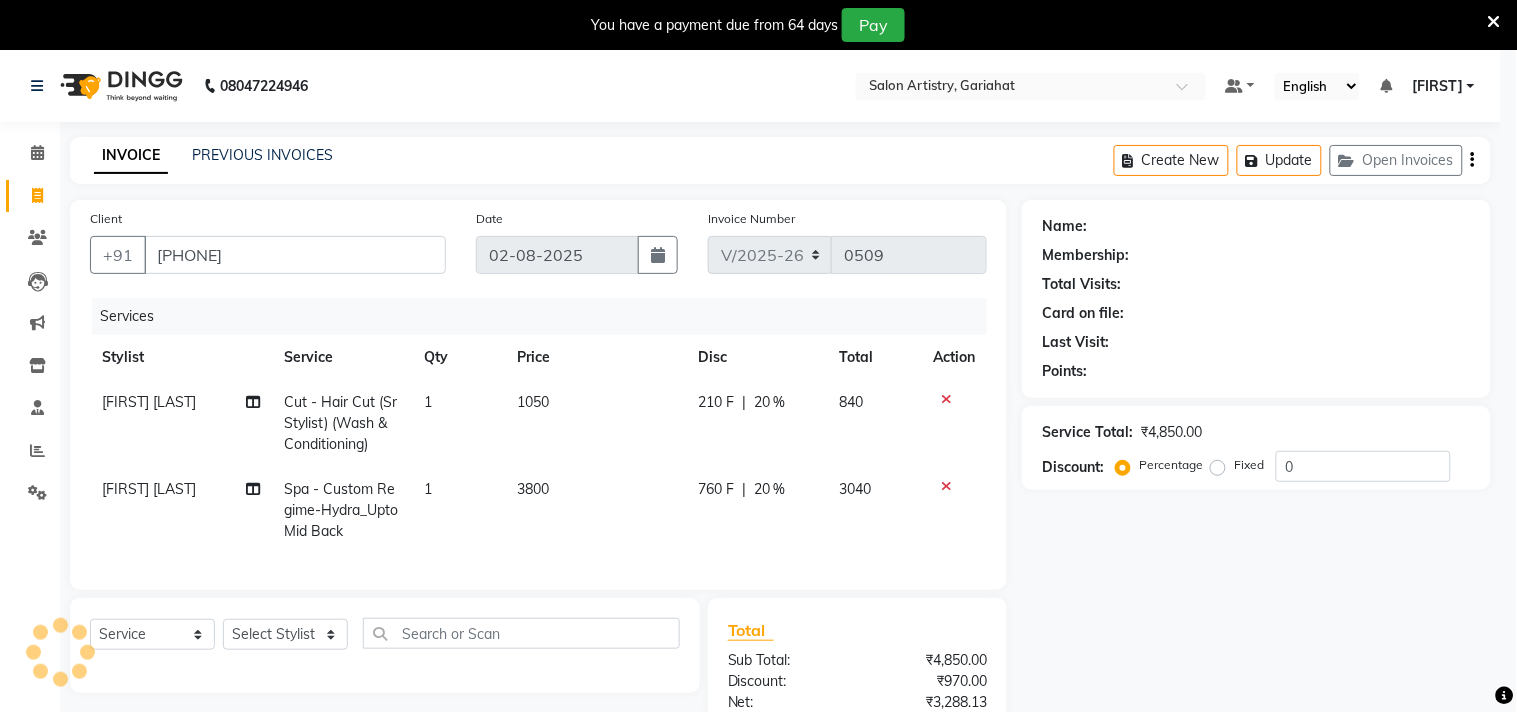 select on "1: Object" 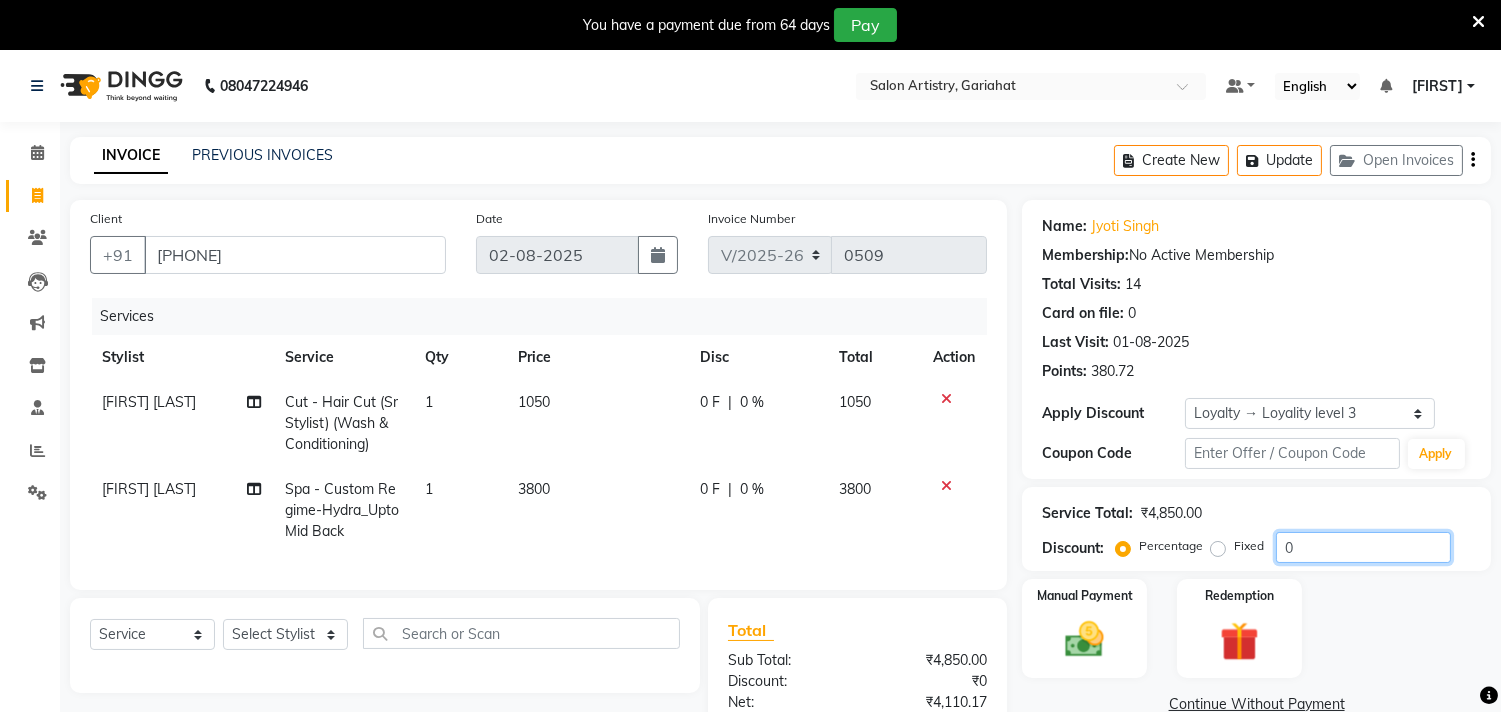 click on "0" 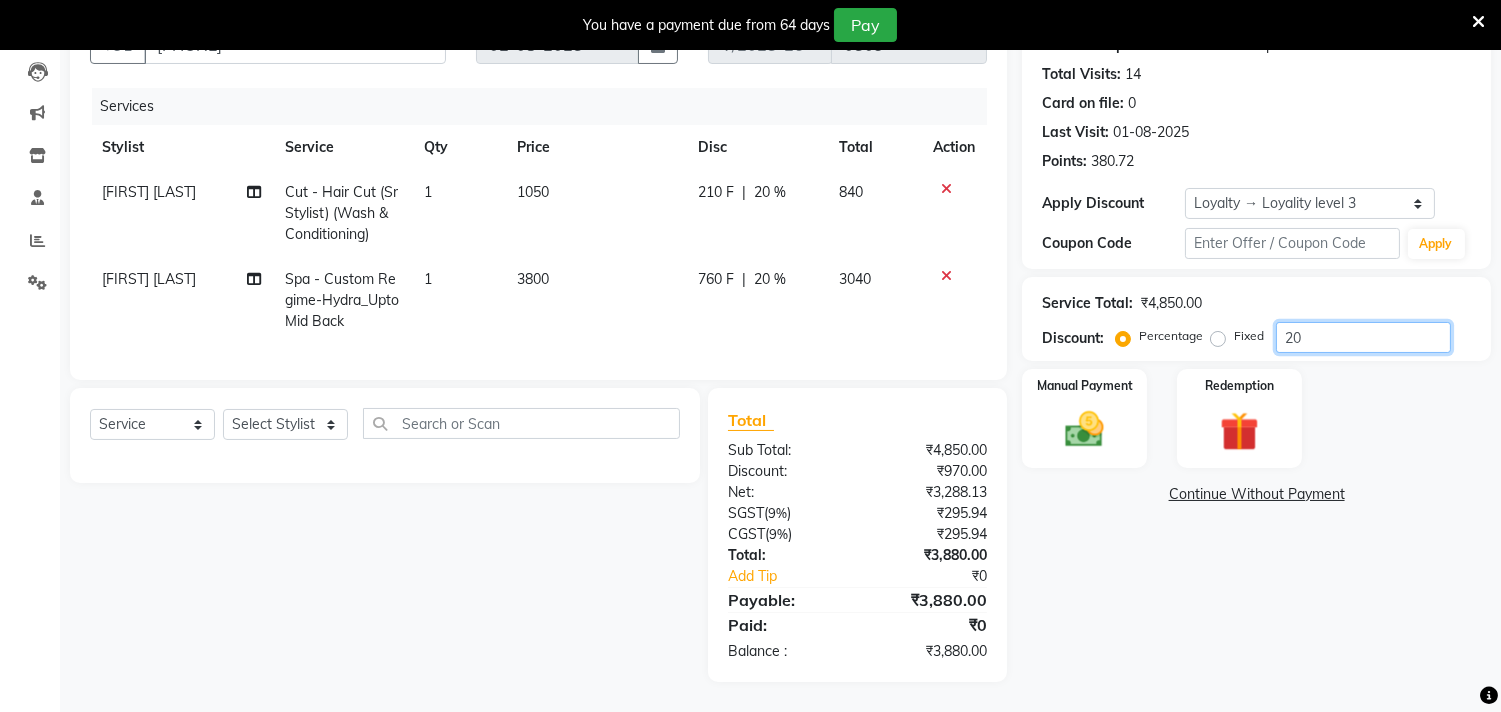 scroll, scrollTop: 226, scrollLeft: 0, axis: vertical 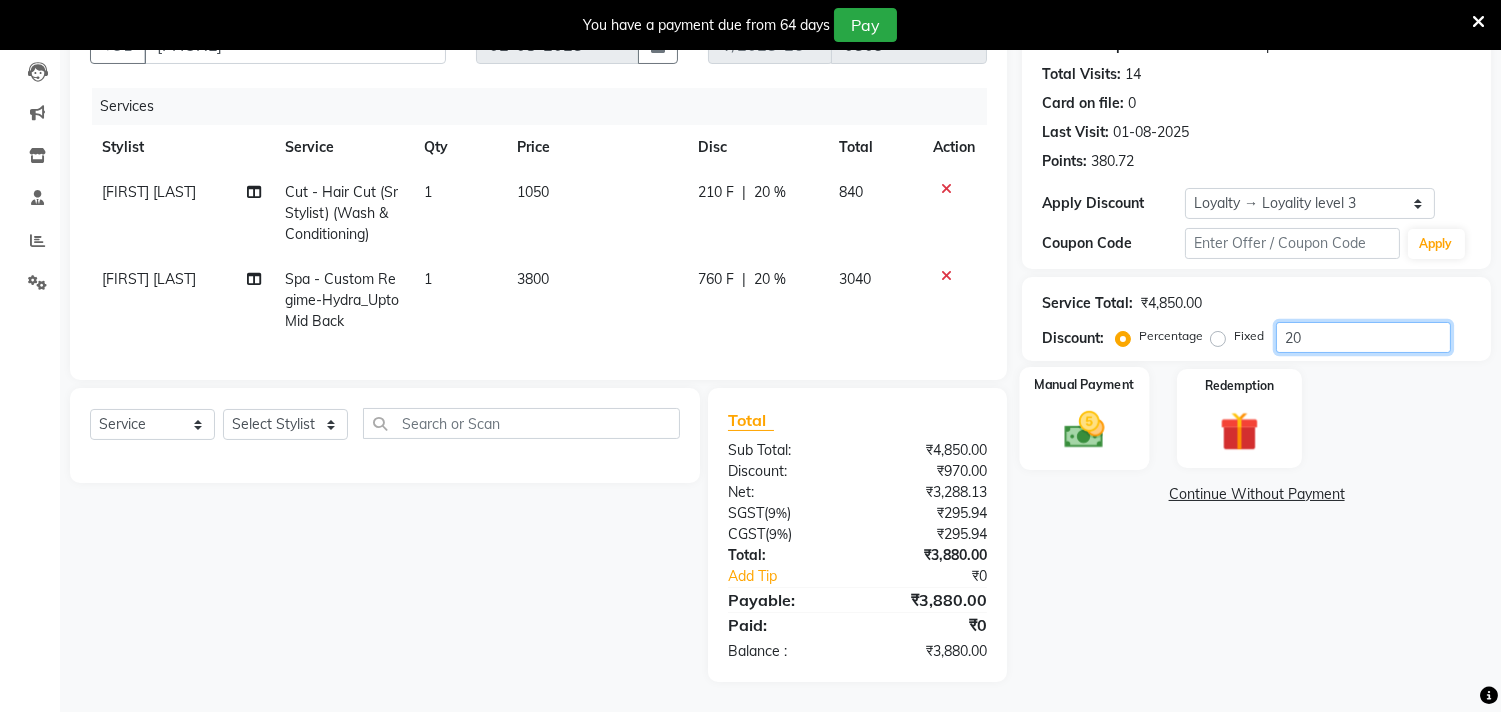 type on "20" 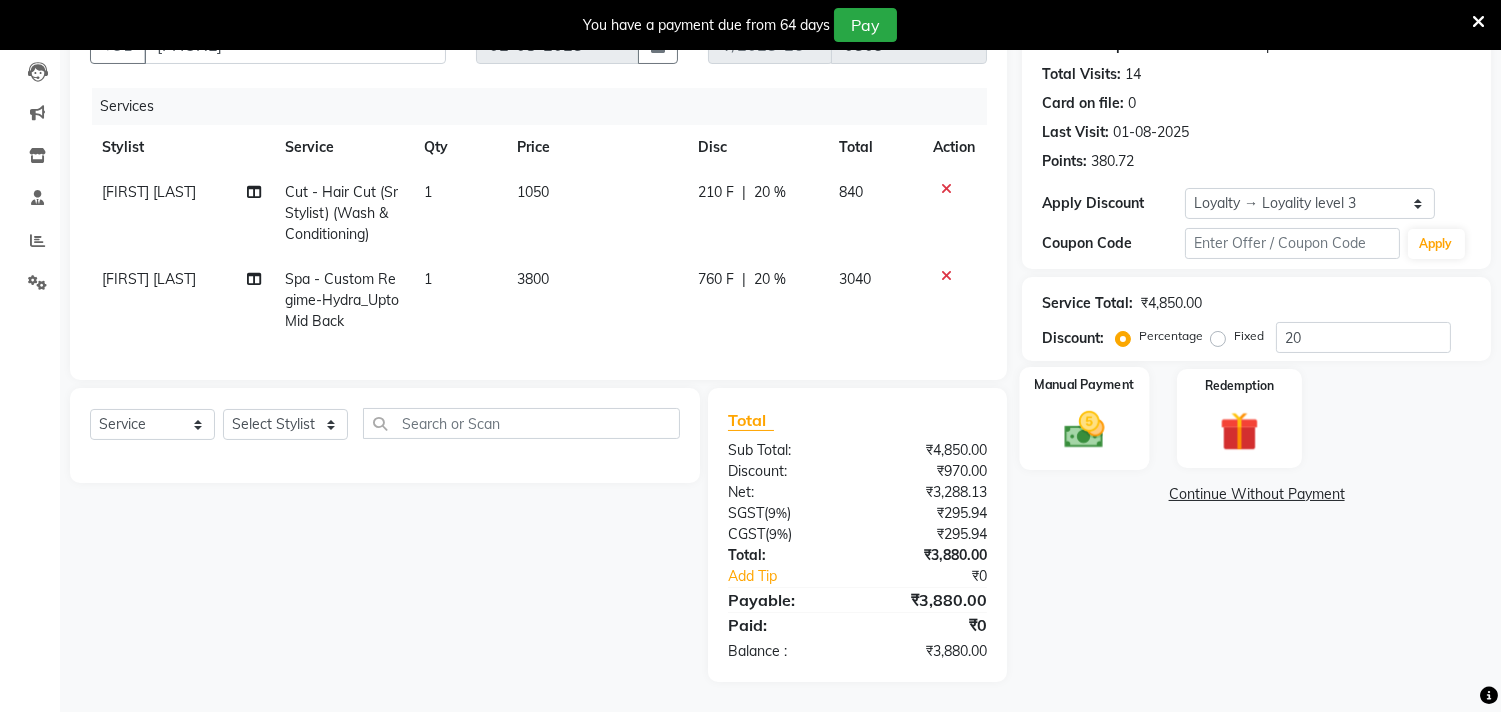 click 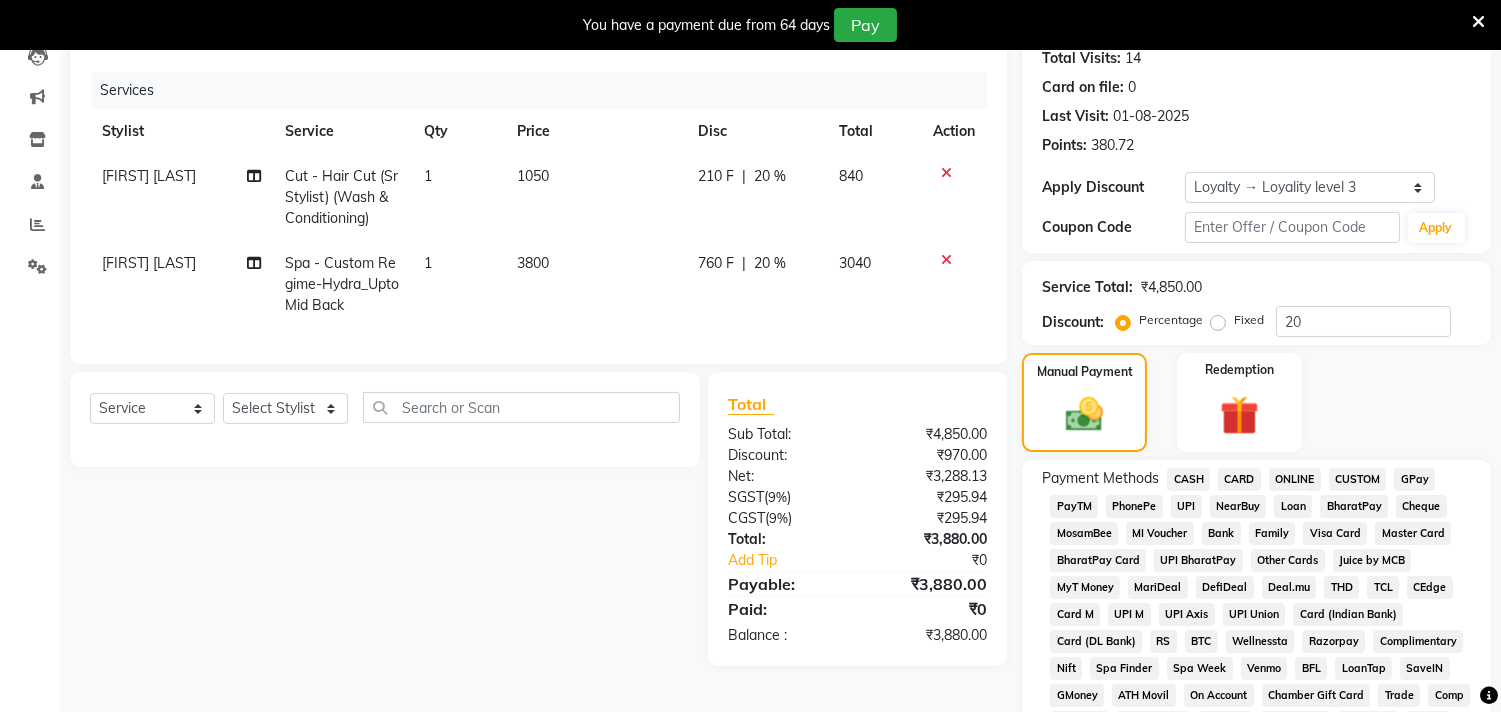 click on "CASH" 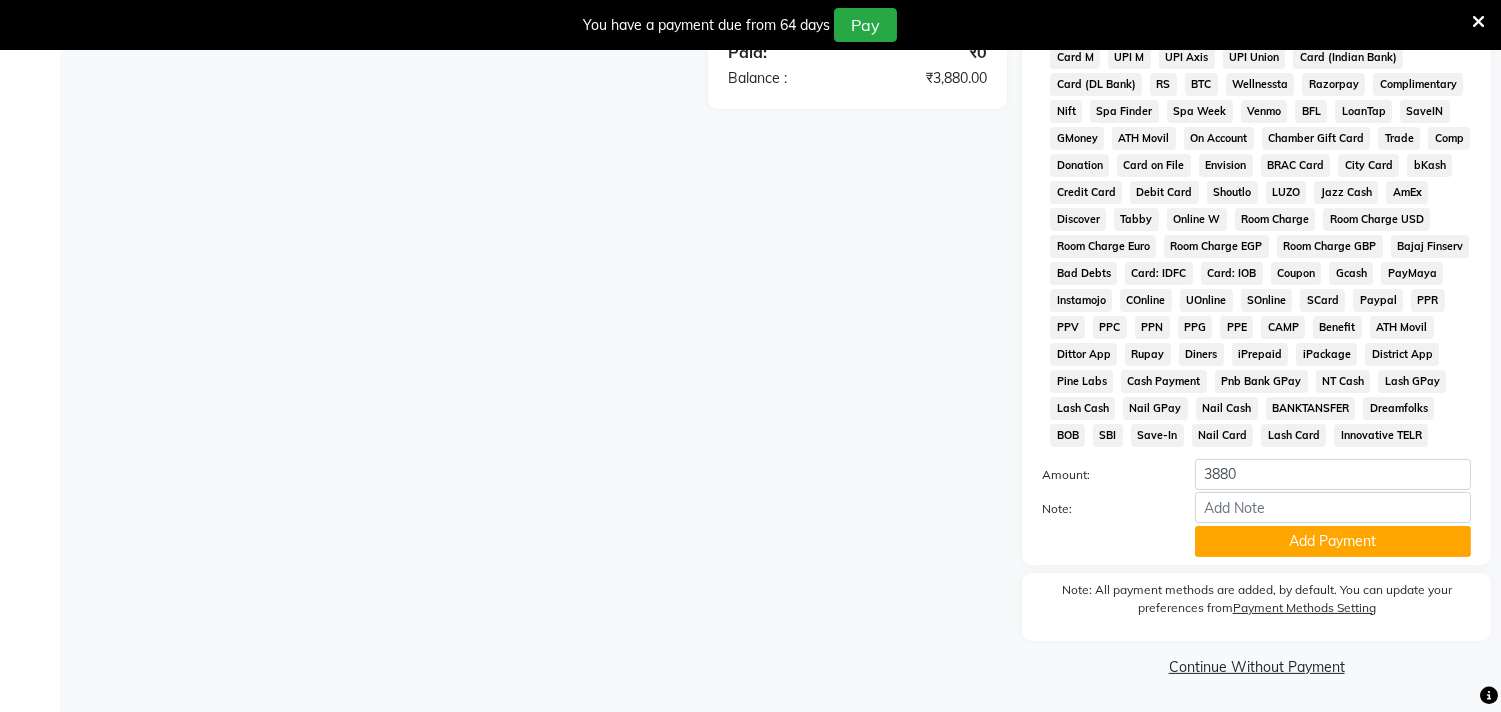 scroll, scrollTop: 787, scrollLeft: 0, axis: vertical 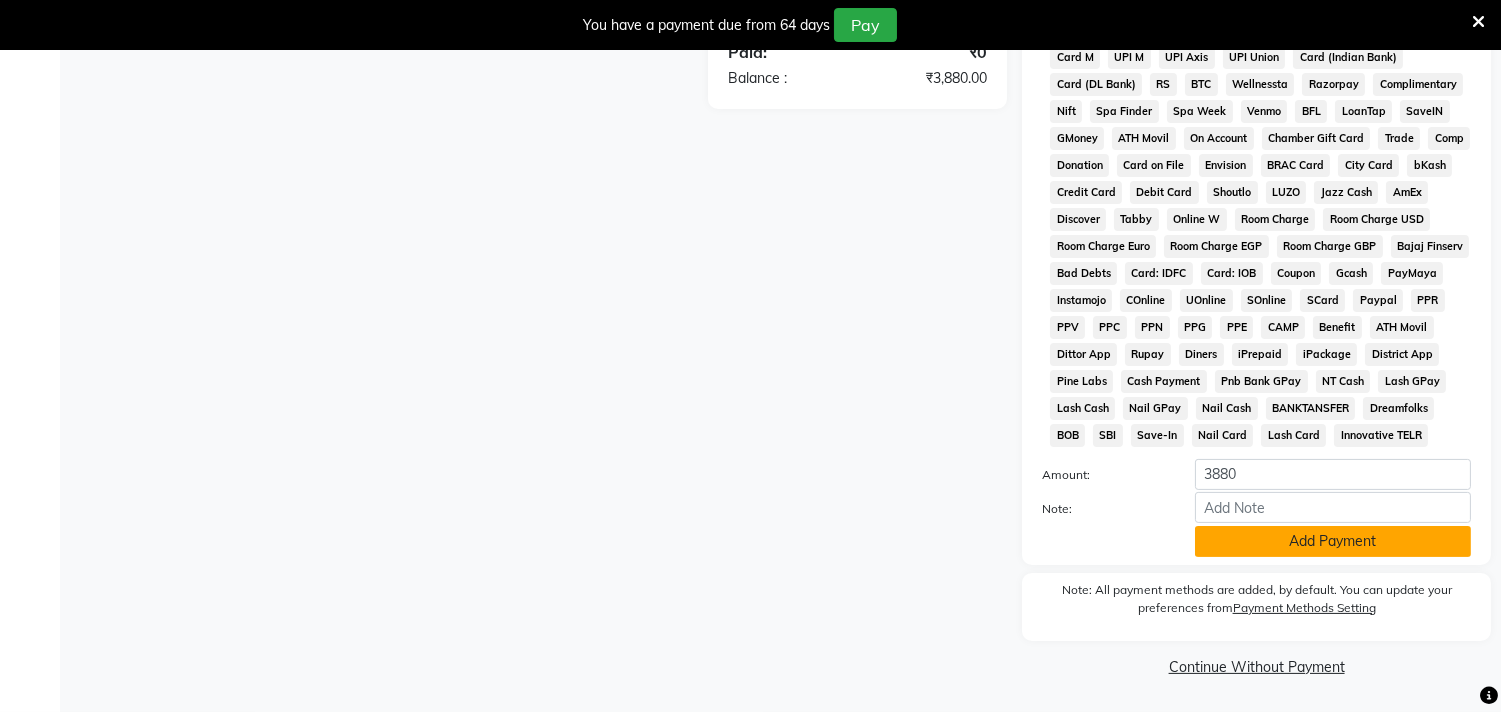 click on "Add Payment" 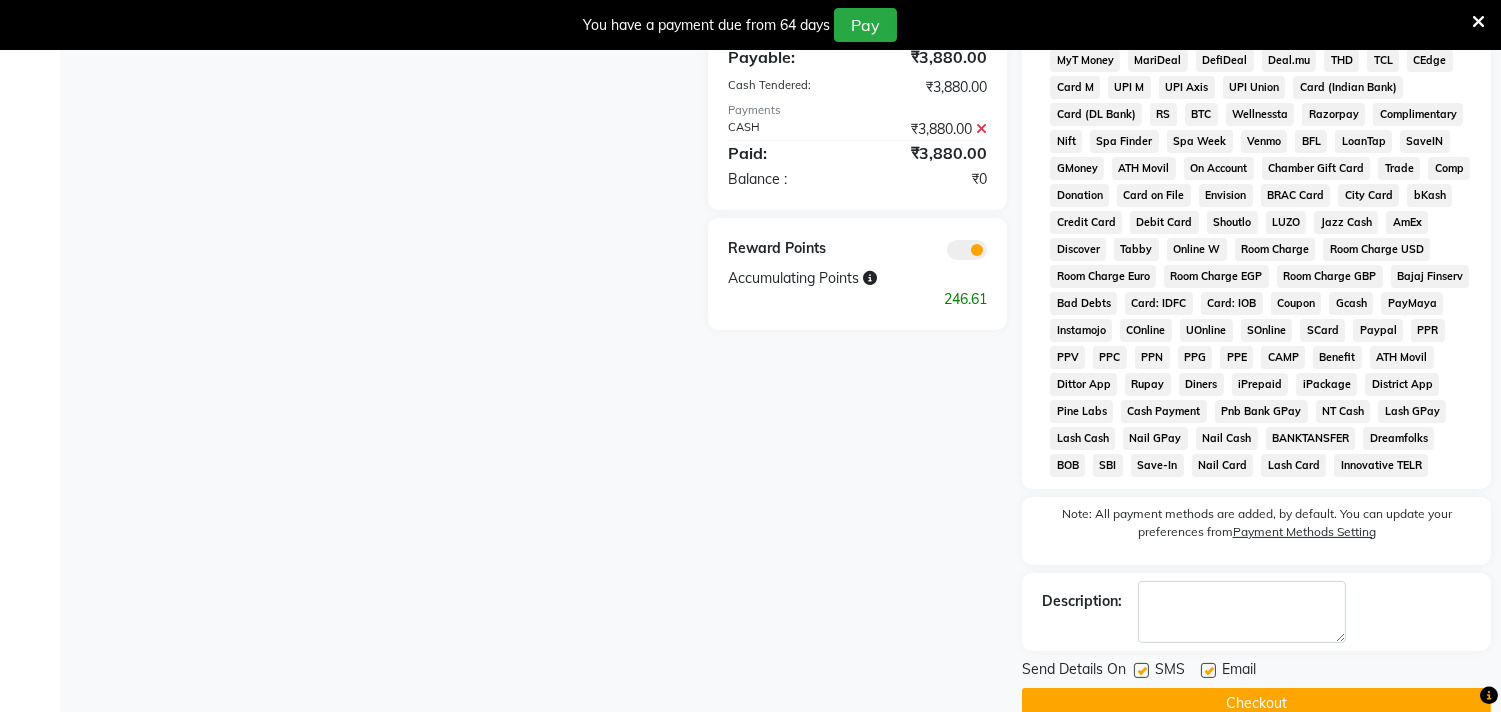 scroll, scrollTop: 794, scrollLeft: 0, axis: vertical 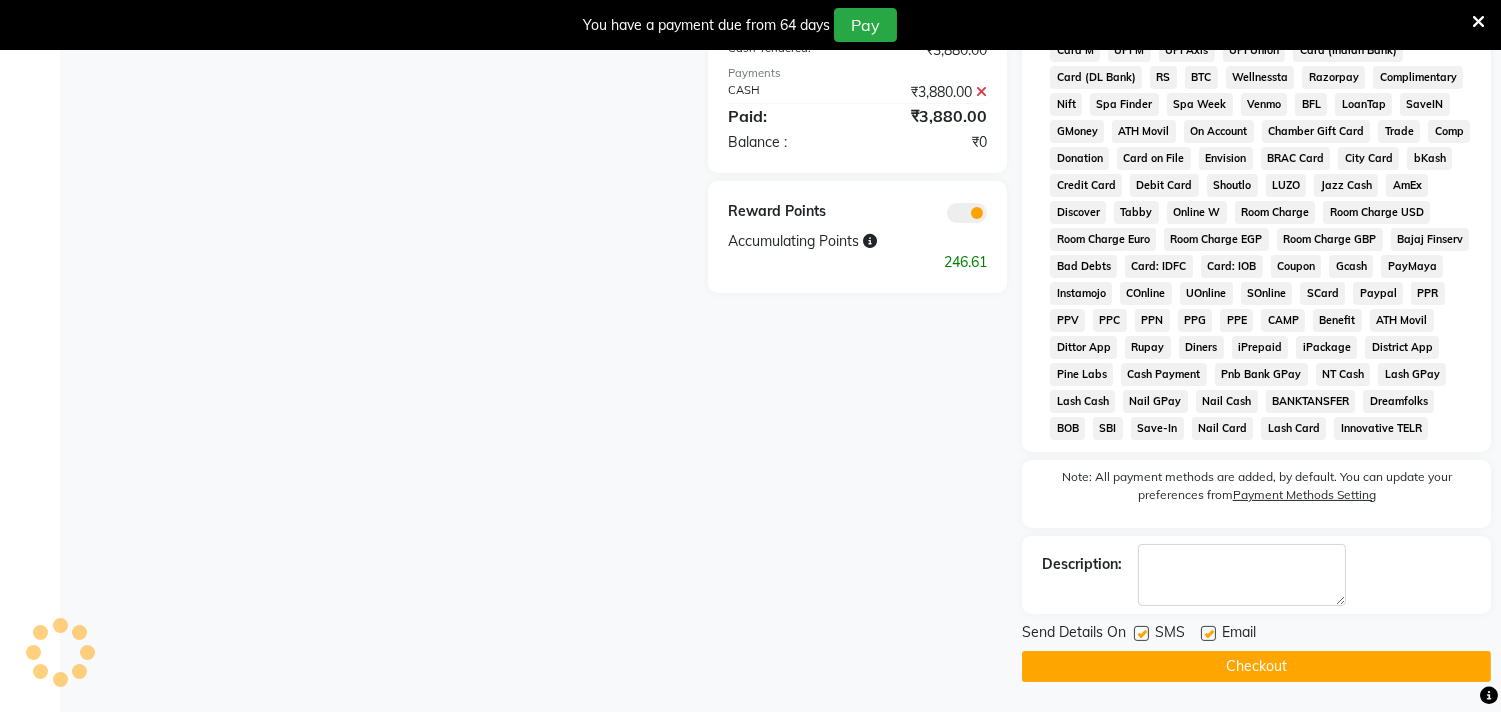 click on "Checkout" 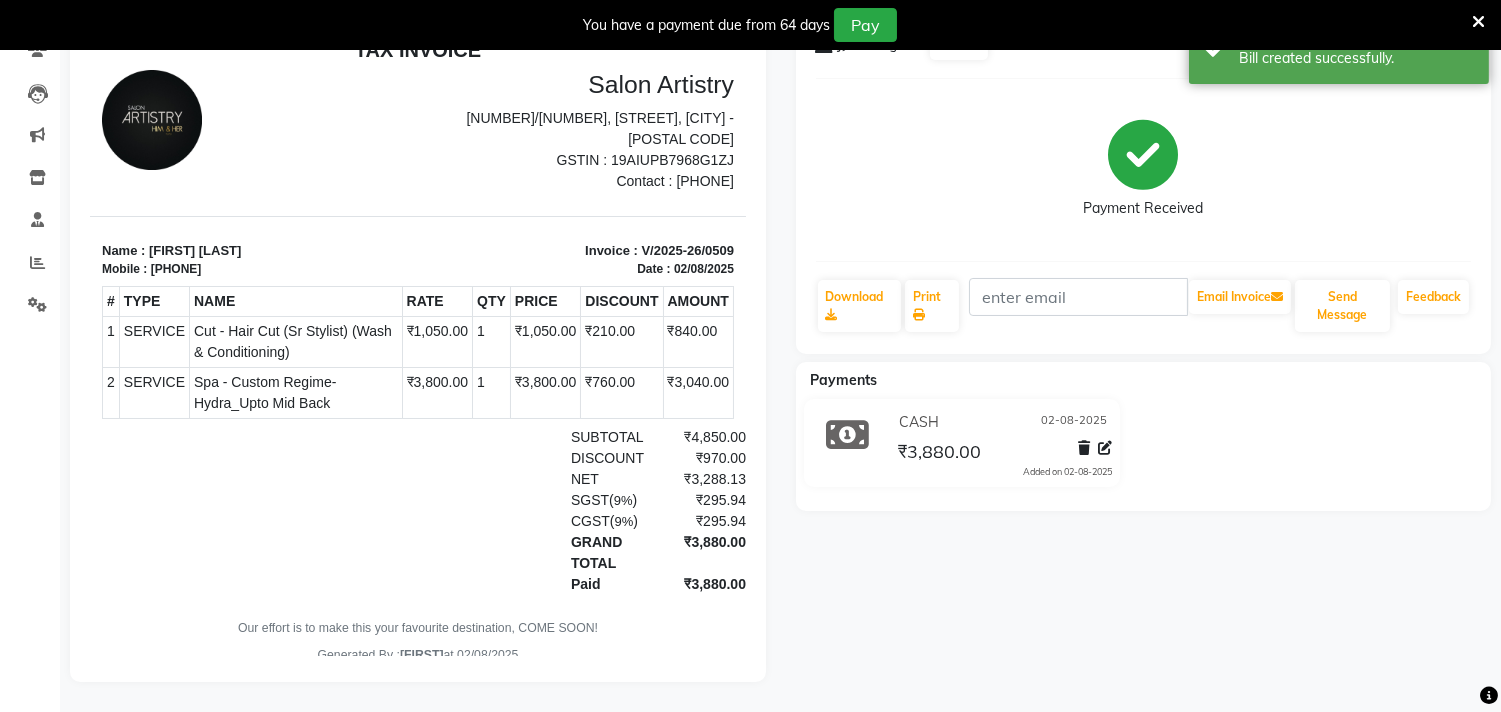scroll, scrollTop: 0, scrollLeft: 0, axis: both 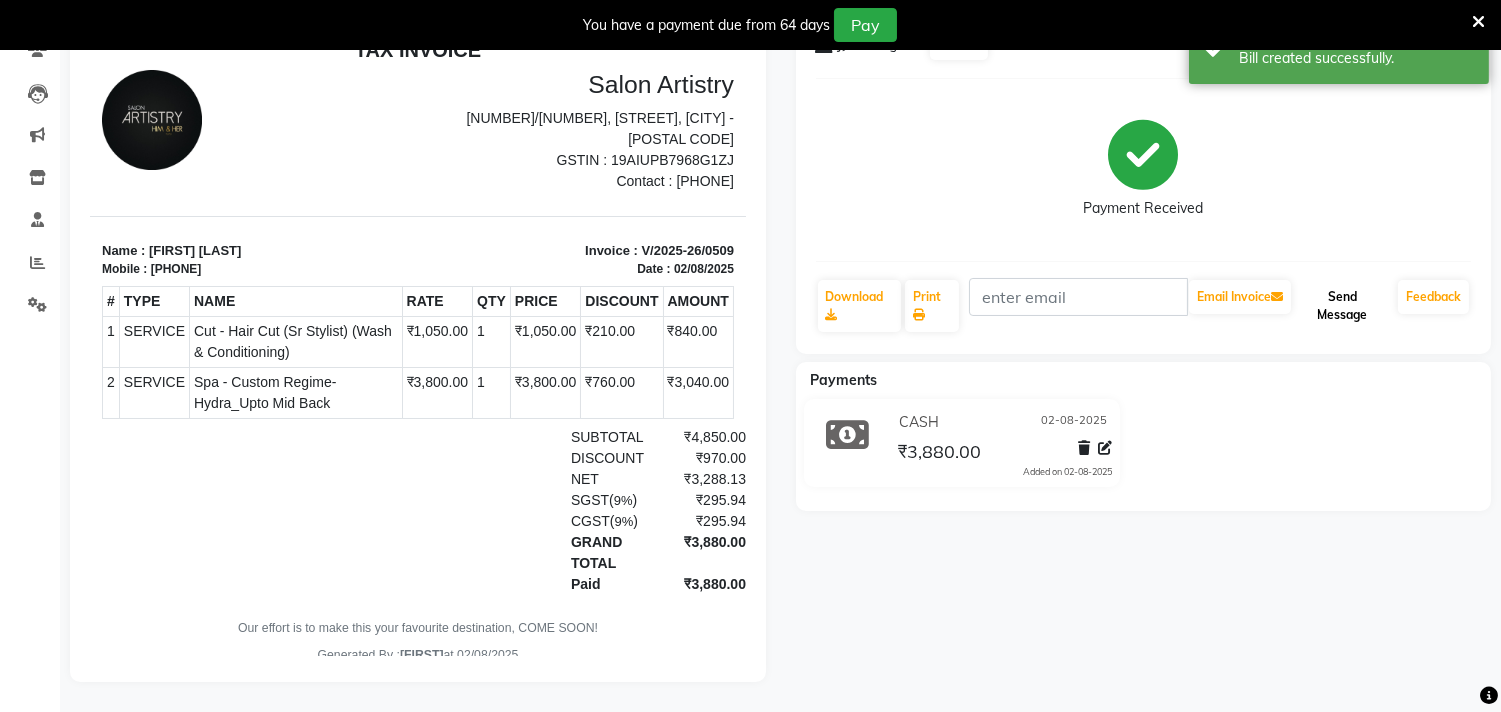 click on "Send Message" 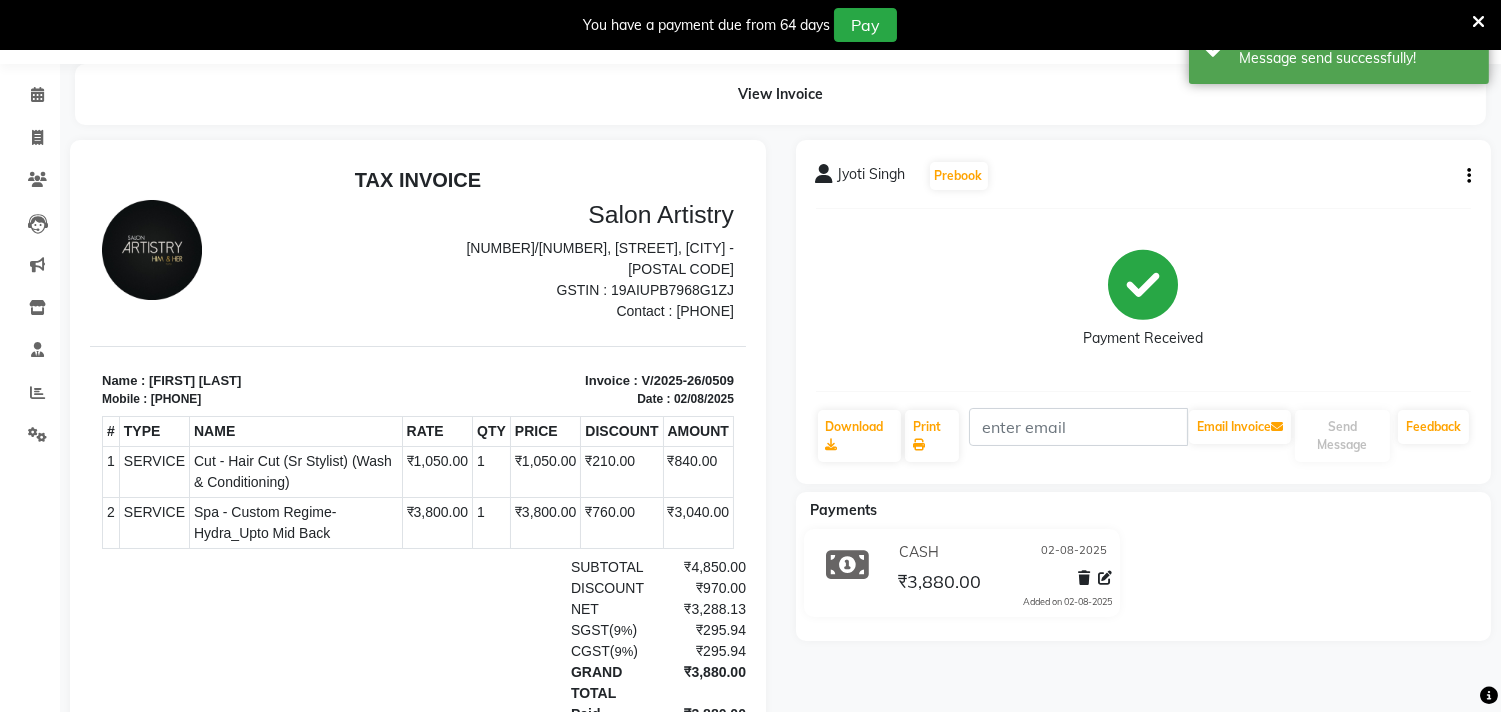 scroll, scrollTop: 0, scrollLeft: 0, axis: both 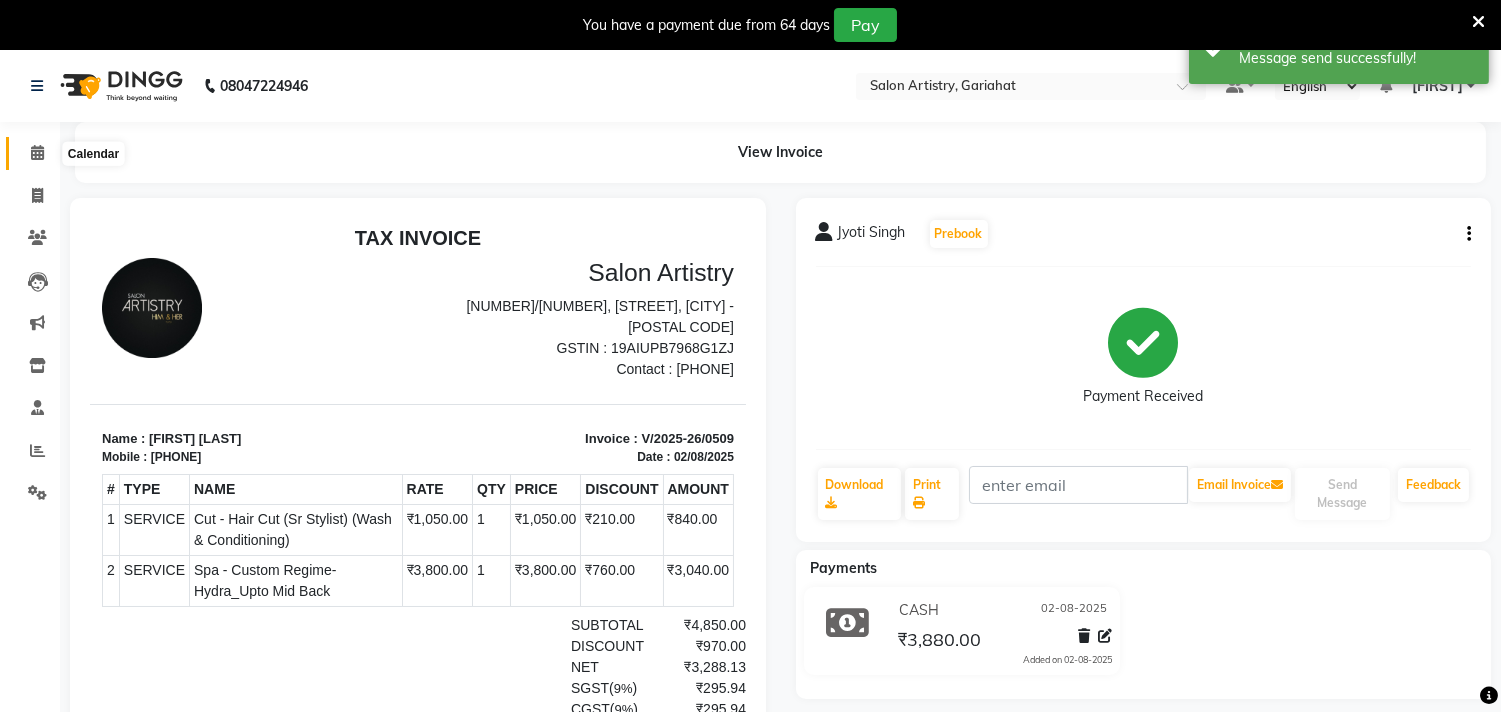 click 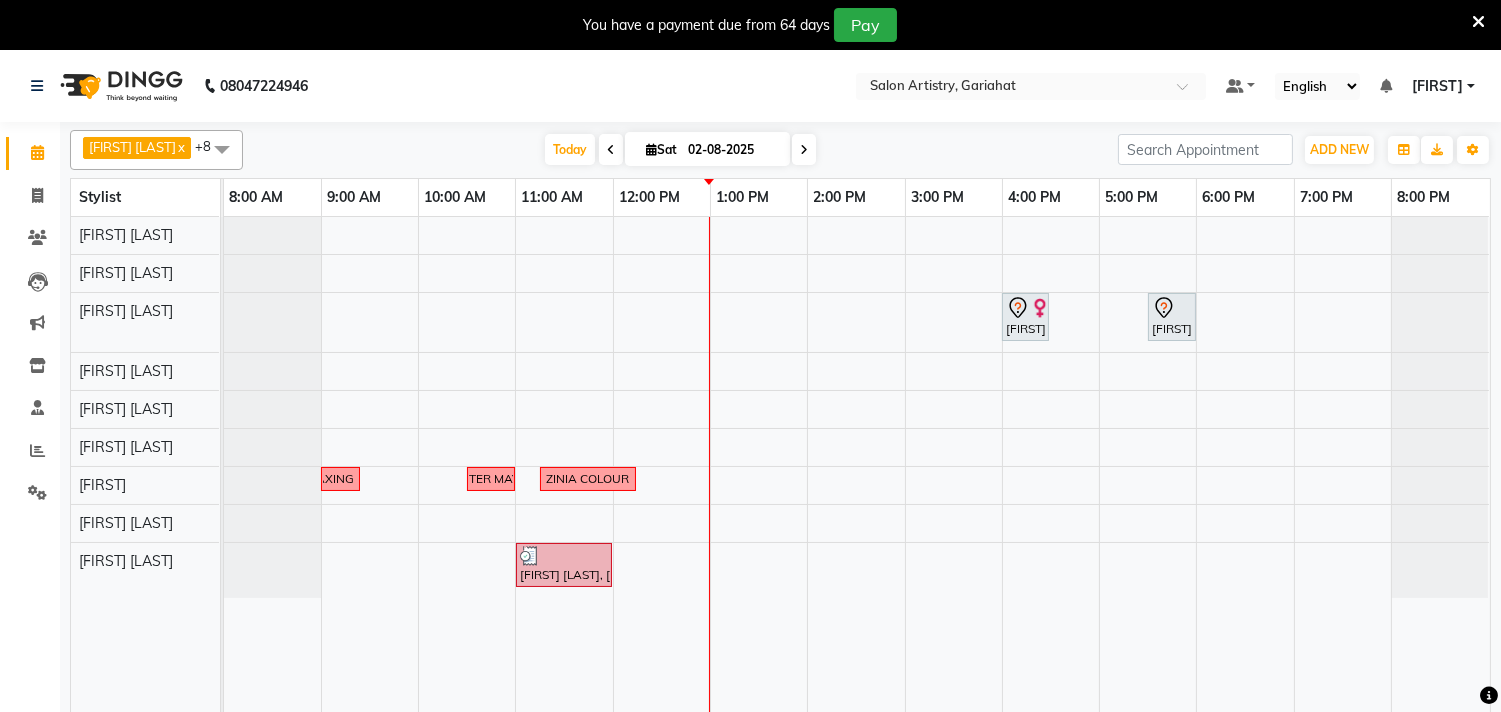 click at bounding box center [1478, 22] 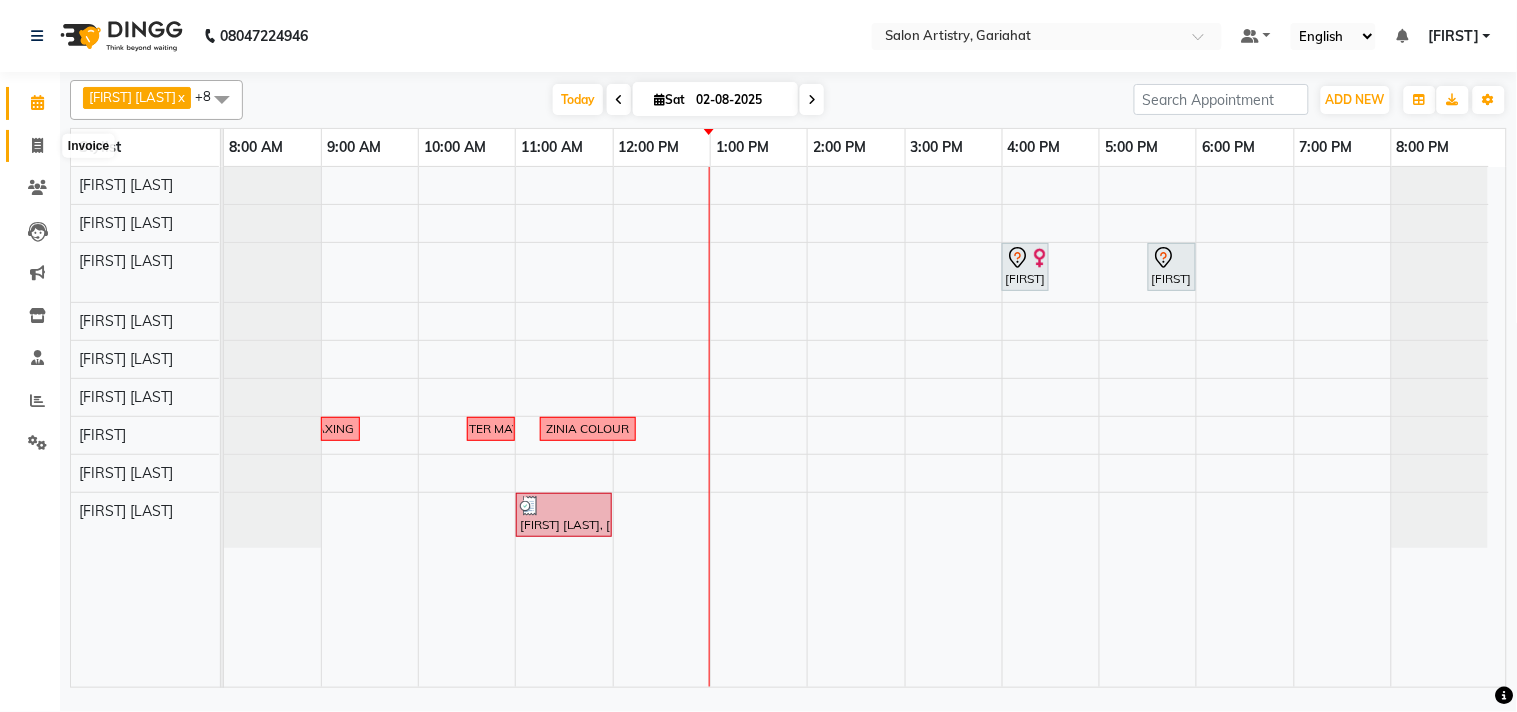 click 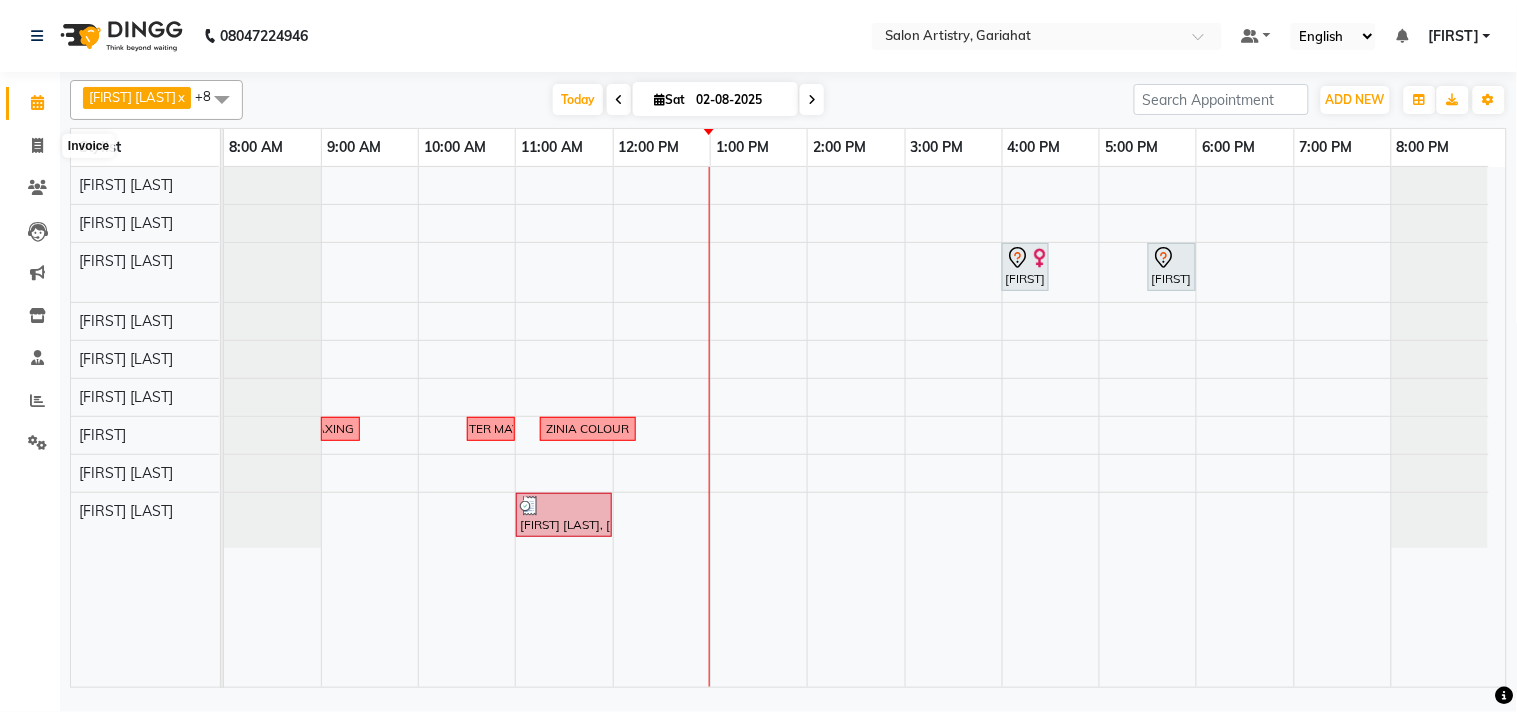 select on "8368" 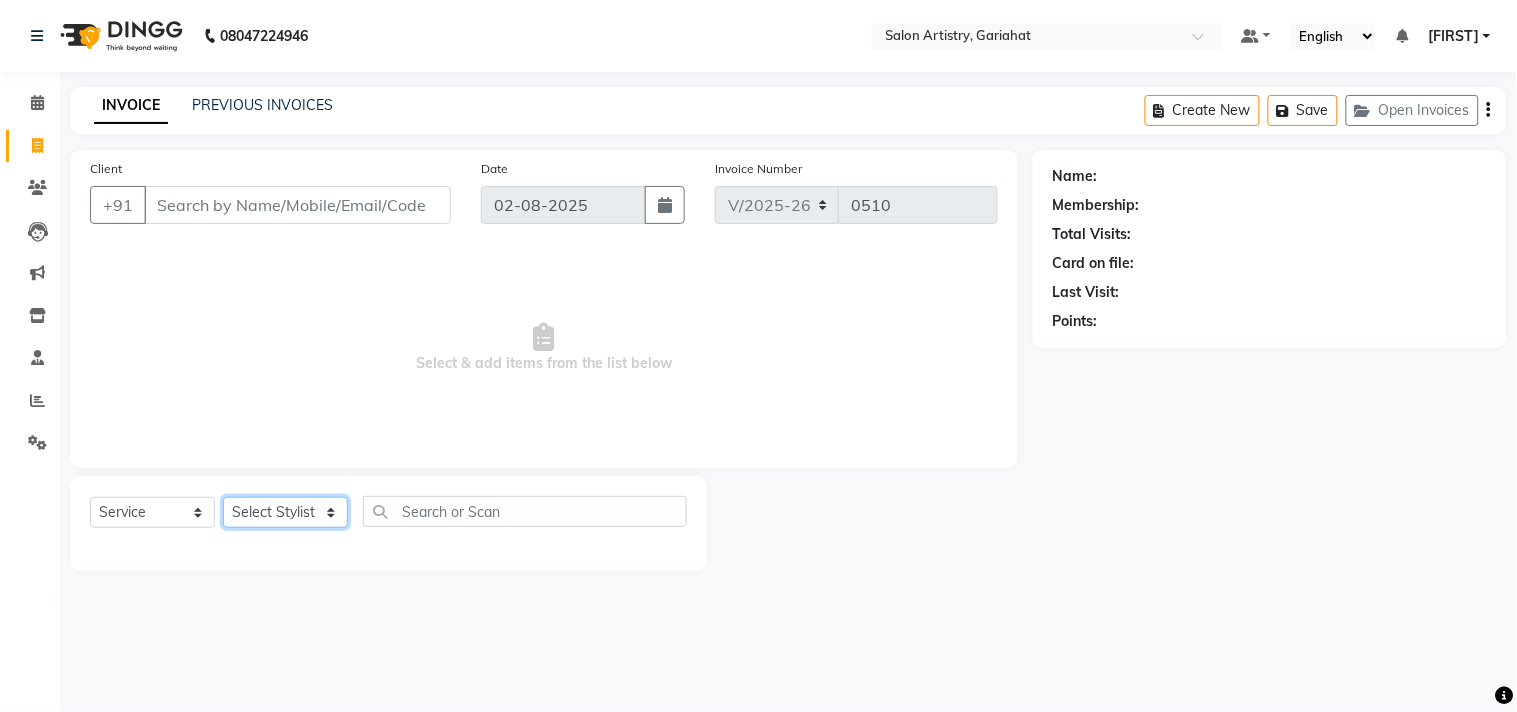 click on "Select Stylist [FIRST] [LAST] [FIRST] [LAST] [FIRST] [LAST] [FIRST] [LAST] [FIRST] [LAST] [FIRST] [LAST] [FIRST] [LAST] [FIRST] [LAST] [FIRST] [LAST] [FIRST] [LAST] [FIRST] [LAST] [FIRST] [LAST] +8 Select All [FIRST] [LAST] [FIRST] [LAST] [FIRST] [LAST] [FIRST] [LAST] [FIRST] [LAST] [FIRST] [LAST] [FIRST] [LAST] [FIRST] [LAST] [FIRST] [LAST] [FIRST] [LAST] [FIRST] [LAST] [FIRST] [LAST] Group By  Staff View   Room View  View as Vertical  Vertical - Week View  Horizontal  Horizontal - Week View  List  Toggle Dropdown Calendar Settings Manage Tags   Arrange Stylists   Reset Stylists  Full Screen  Show Available Stylist  Appointment Form Zoom 25%" 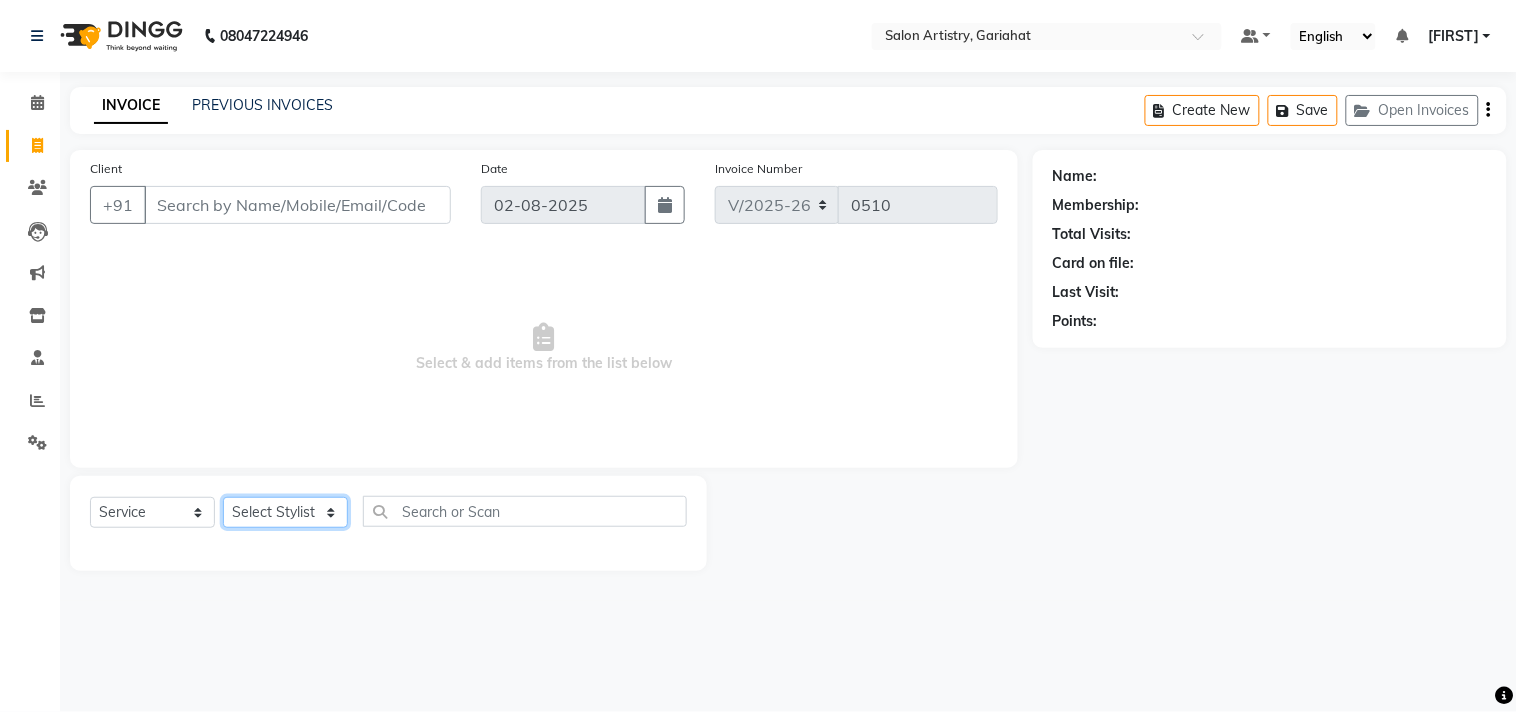 select on "82199" 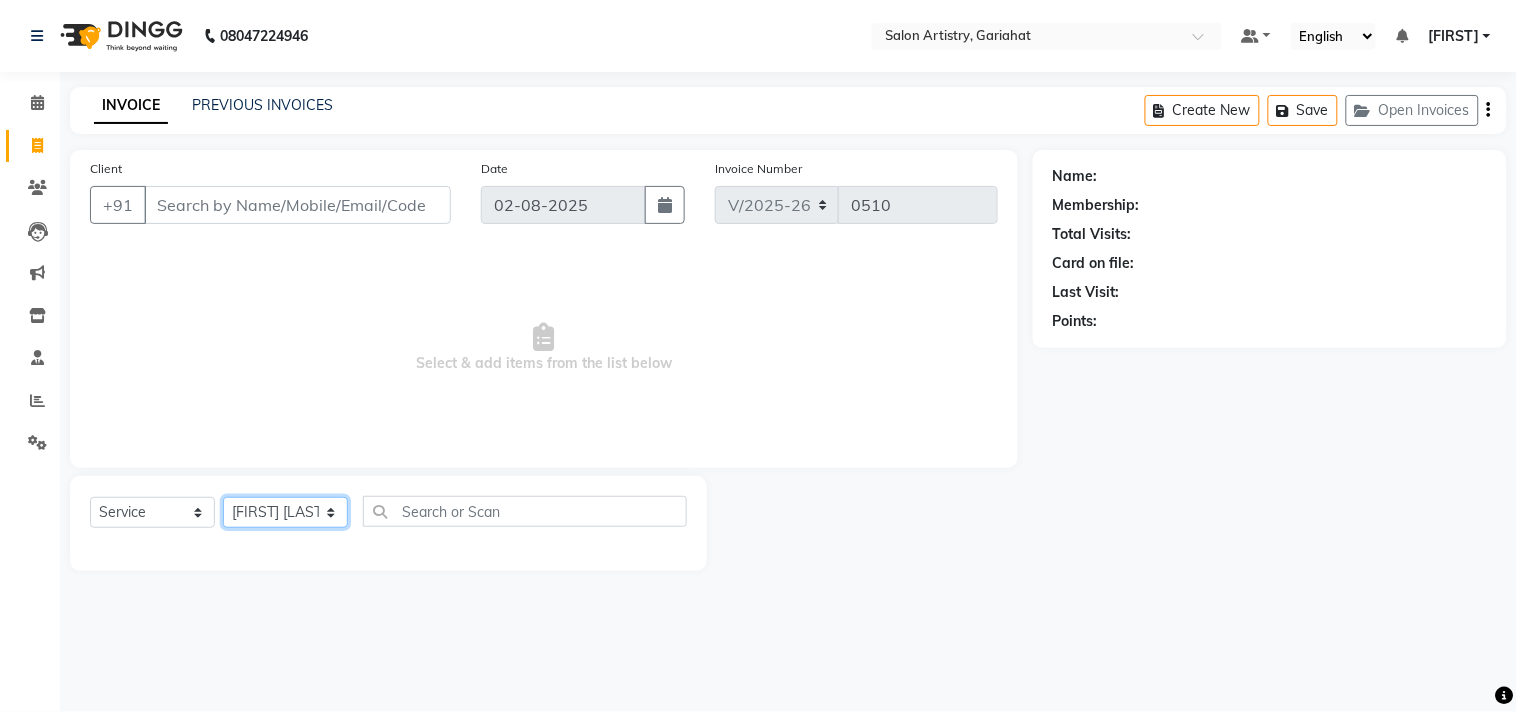 click on "Select Stylist [FIRST] [LAST] [FIRST] [LAST] [FIRST] [LAST] [FIRST] [LAST] [FIRST] [LAST] [FIRST] [LAST] [FIRST] [LAST] [FIRST] [LAST] [FIRST] [LAST] [FIRST] [LAST] [FIRST] [LAST] [FIRST] [LAST] +8 Select All [FIRST] [LAST] [FIRST] [LAST] [FIRST] [LAST] [FIRST] [LAST] [FIRST] [LAST] [FIRST] [LAST] [FIRST] [LAST] [FIRST] [LAST] [FIRST] [LAST] [FIRST] [LAST] [FIRST] [LAST] [FIRST] [LAST] Group By  Staff View   Room View  View as Vertical  Vertical - Week View  Horizontal  Horizontal - Week View  List  Toggle Dropdown Calendar Settings Manage Tags   Arrange Stylists   Reset Stylists  Full Screen  Show Available Stylist  Appointment Form Zoom 25%" 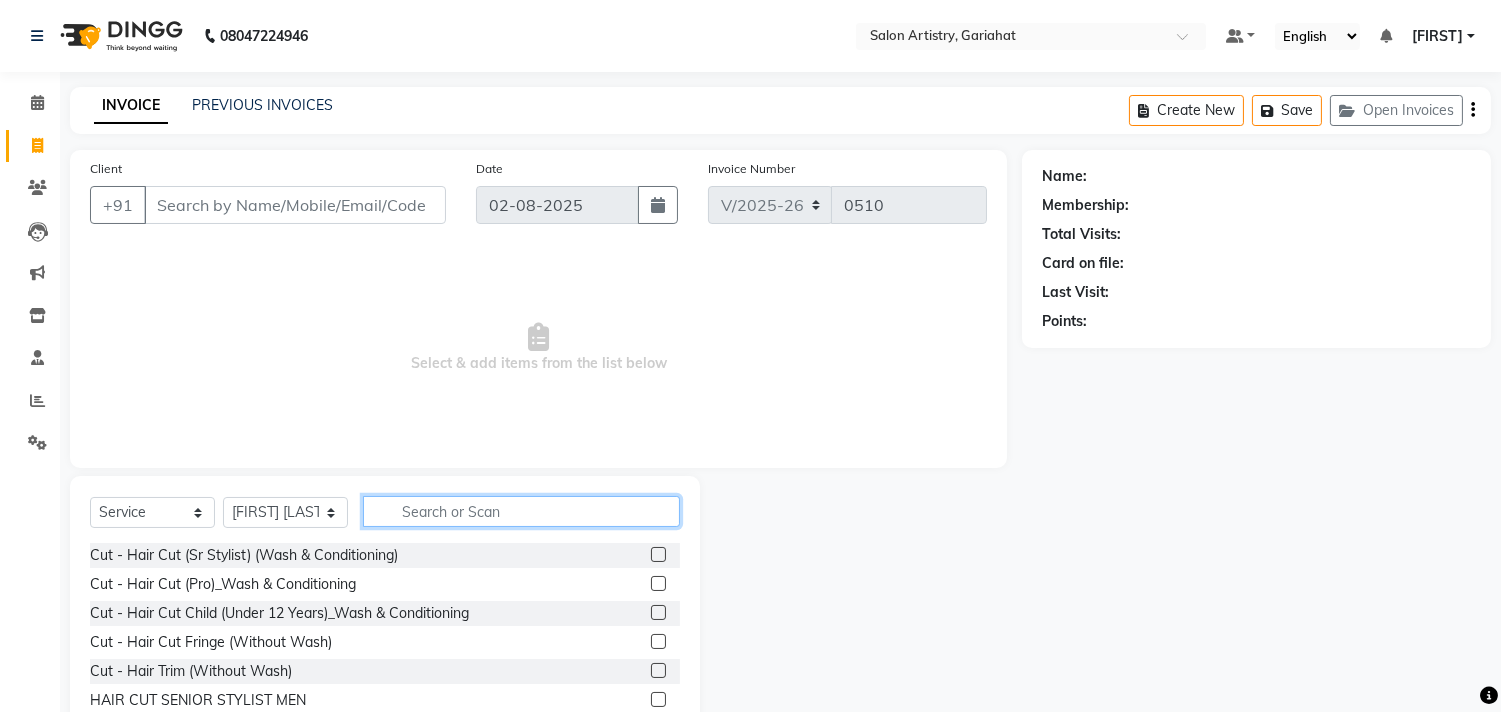 click 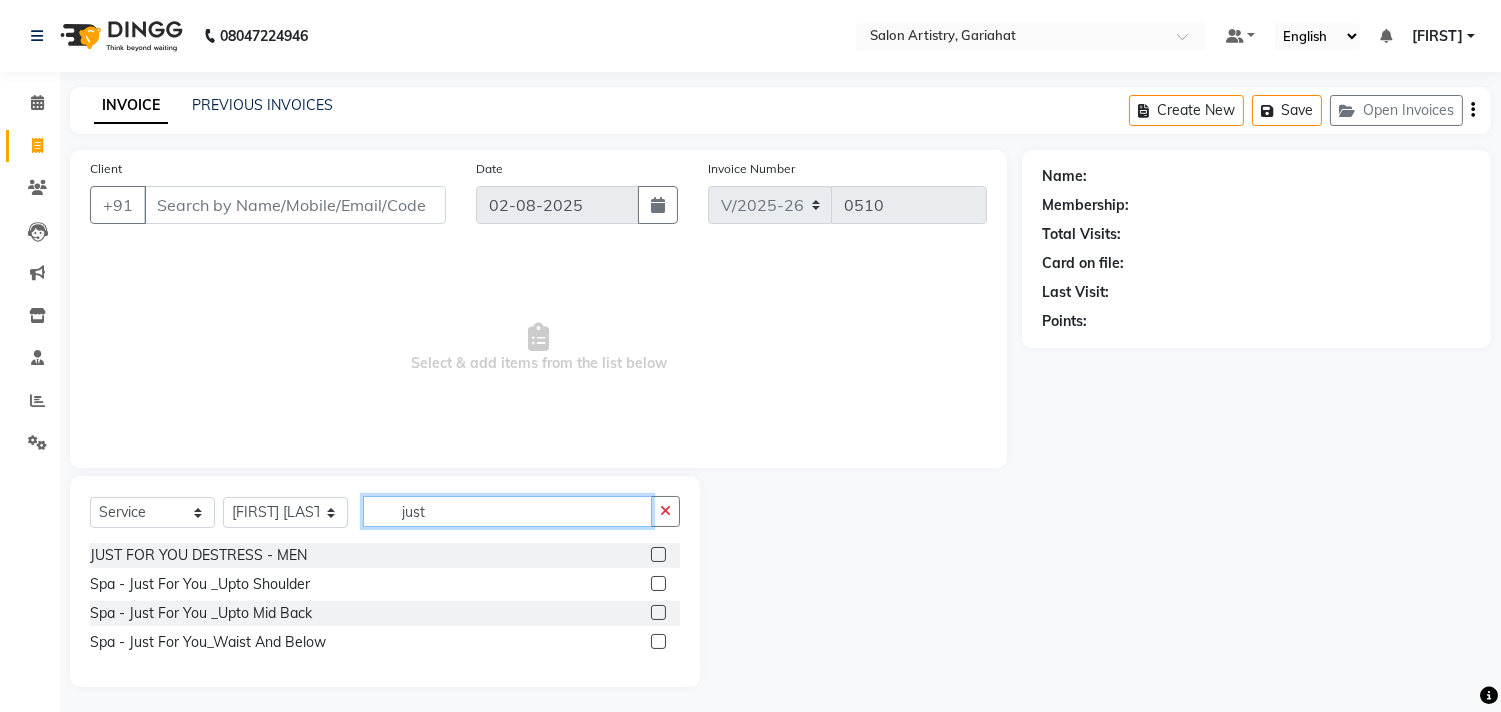type on "just" 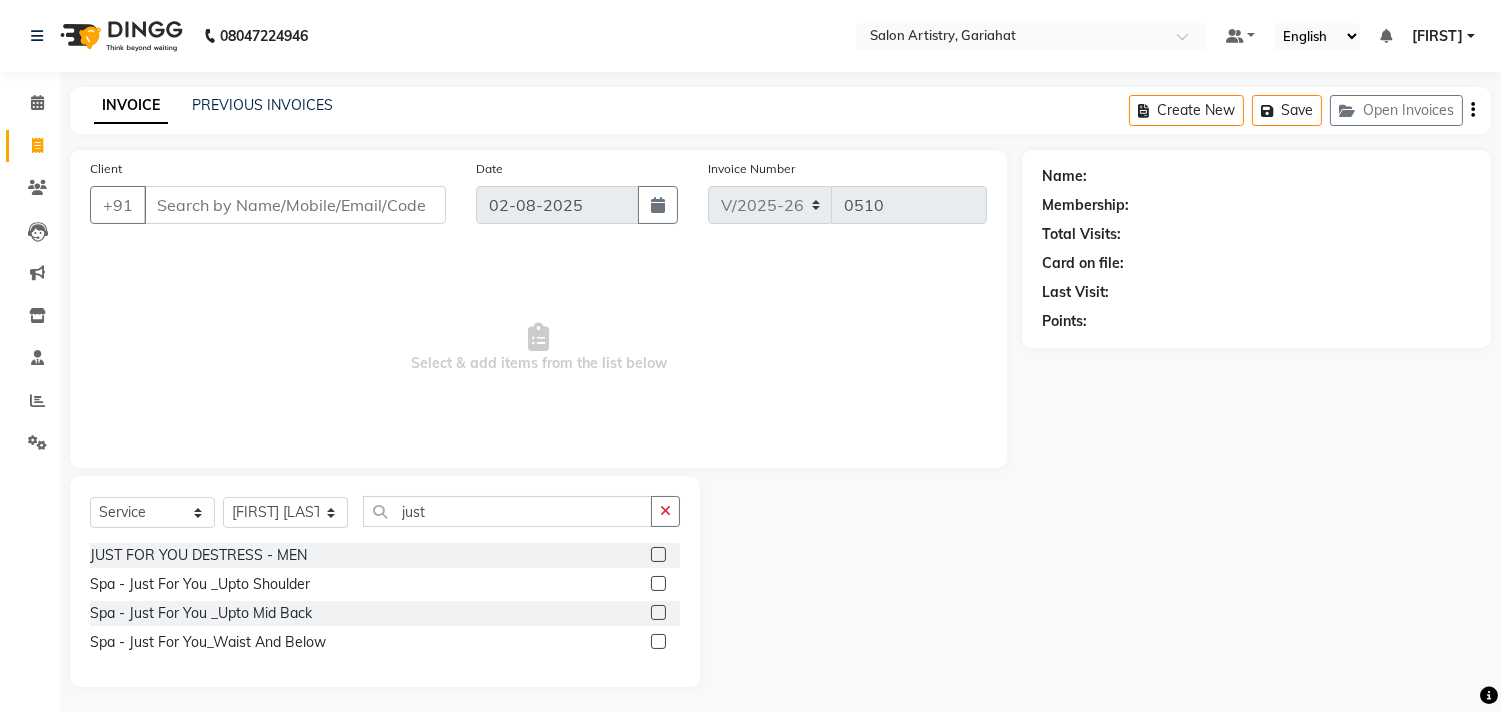 click 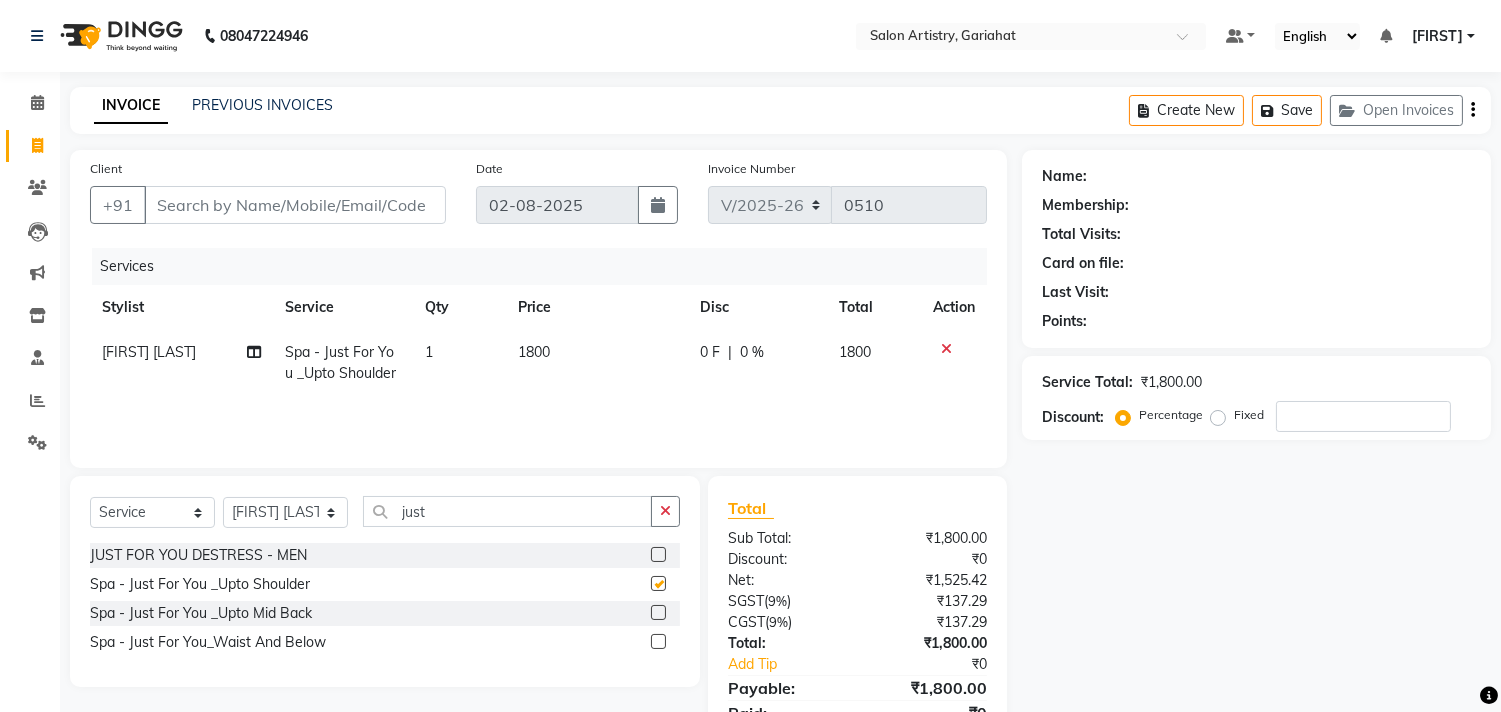 checkbox on "false" 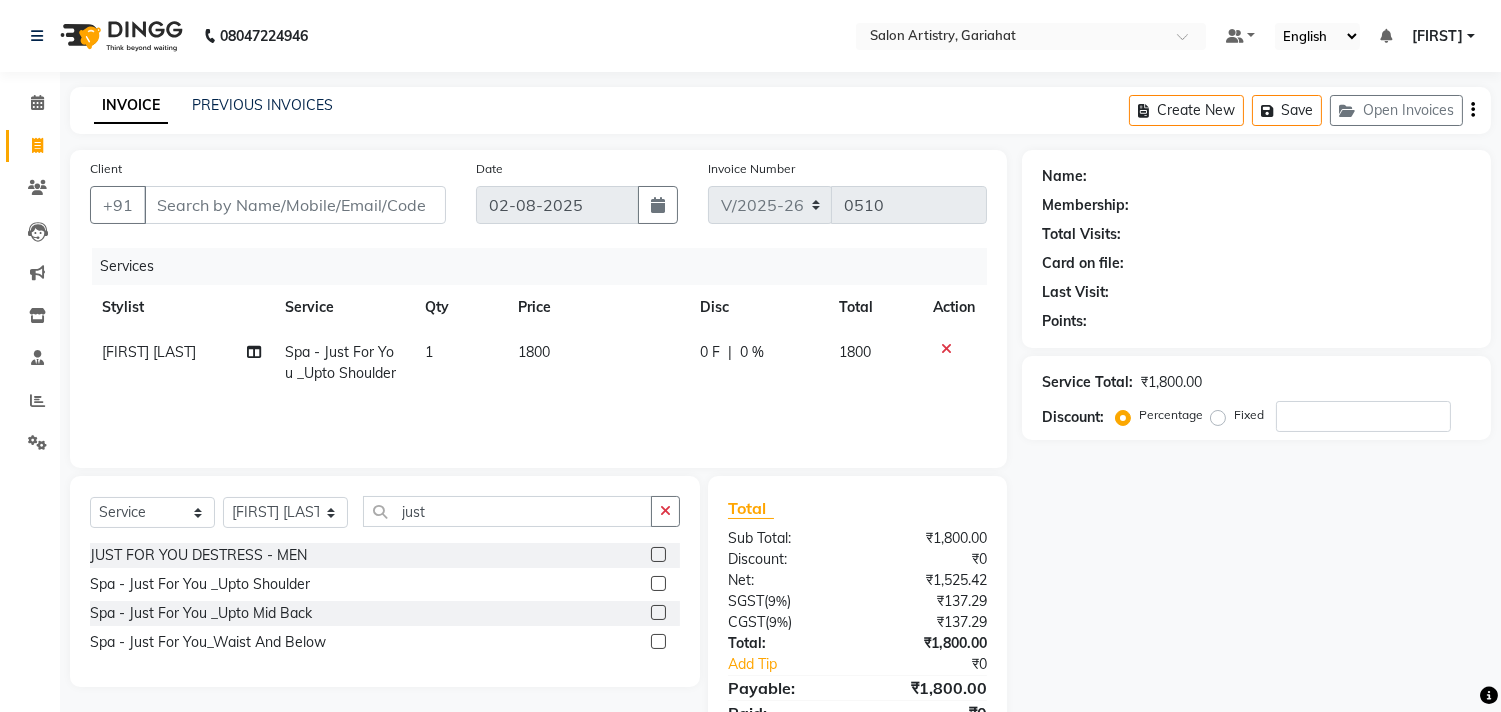 click 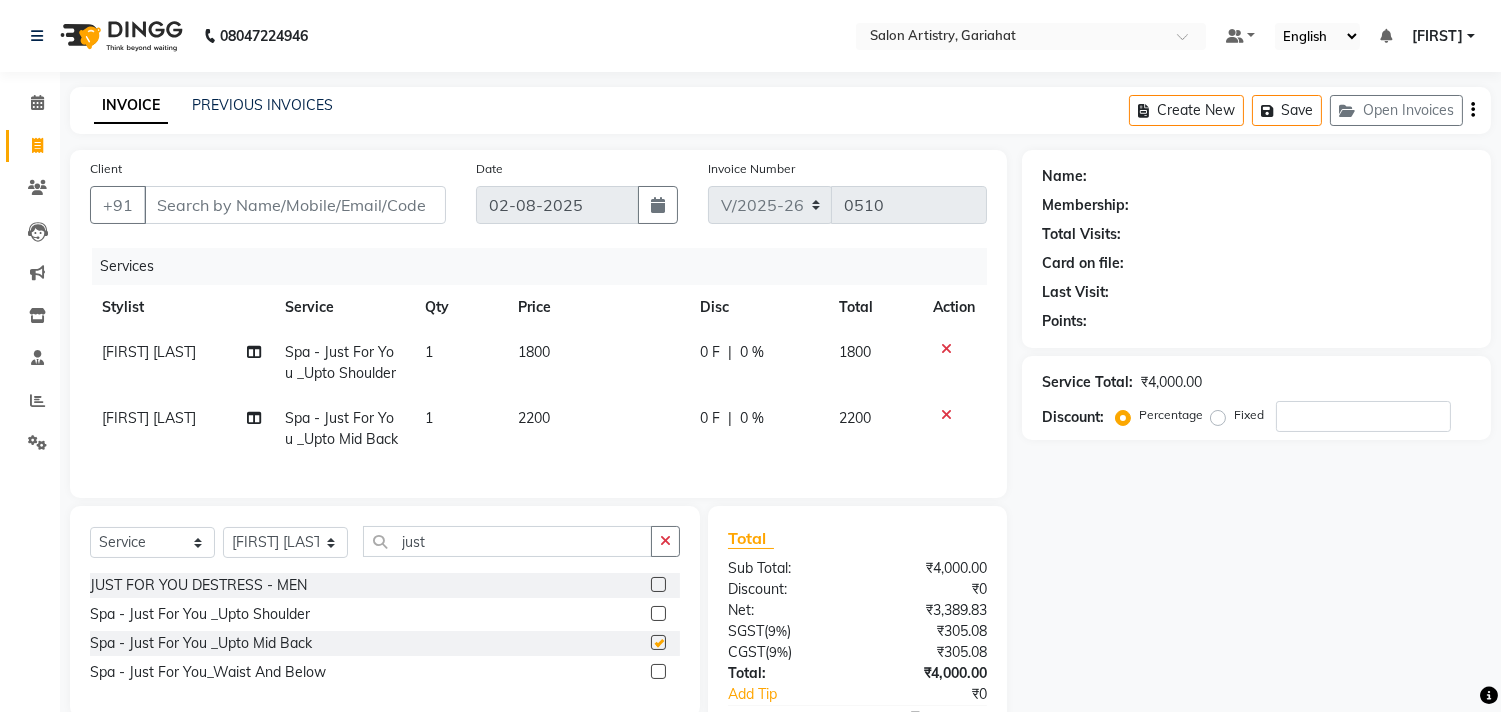 checkbox on "false" 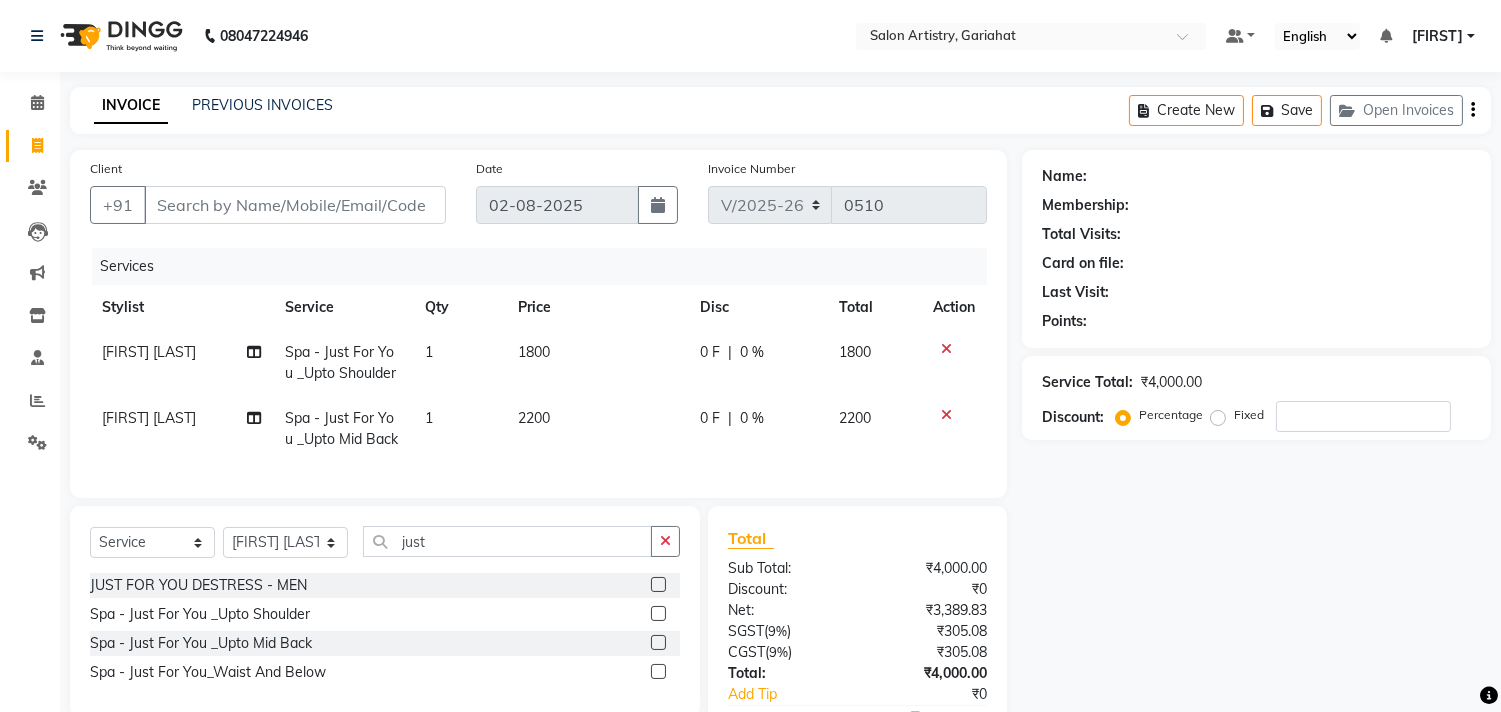 click 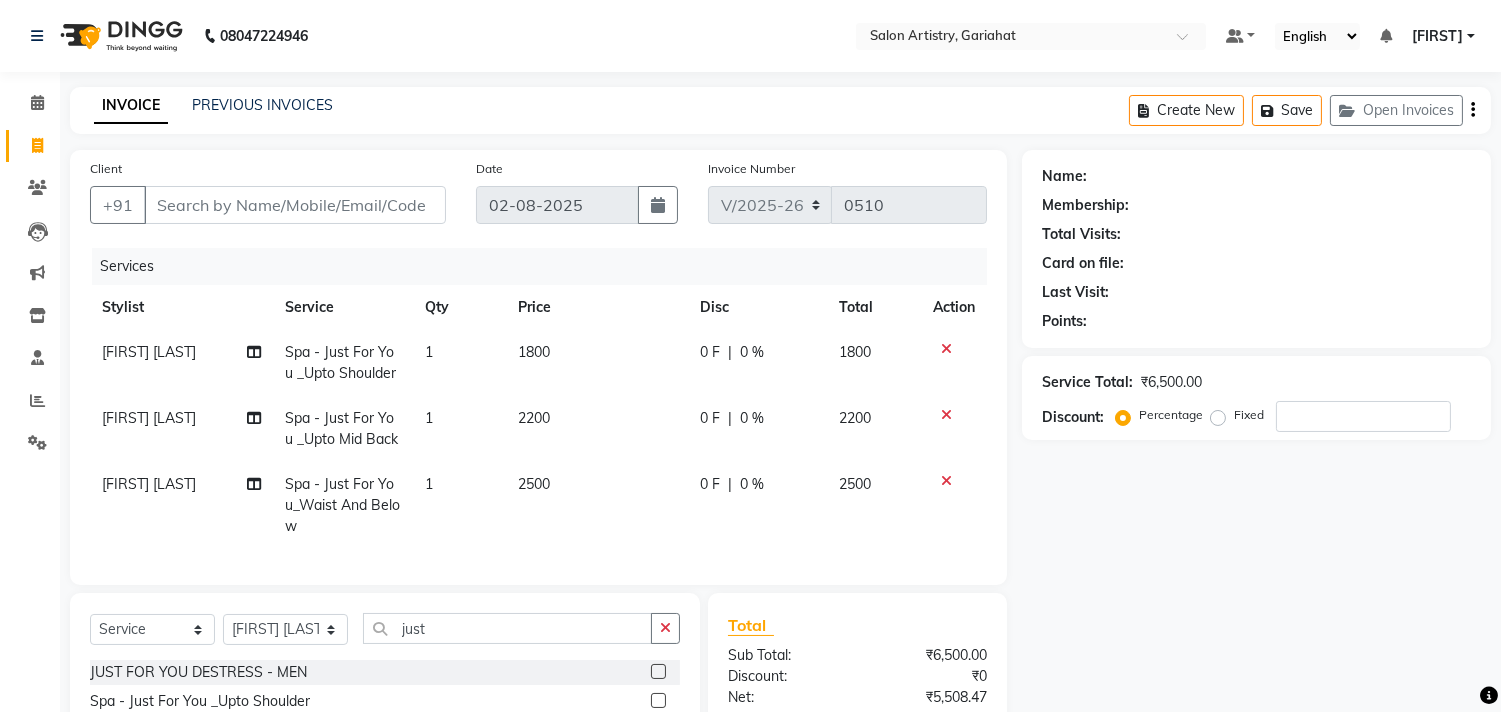 checkbox on "false" 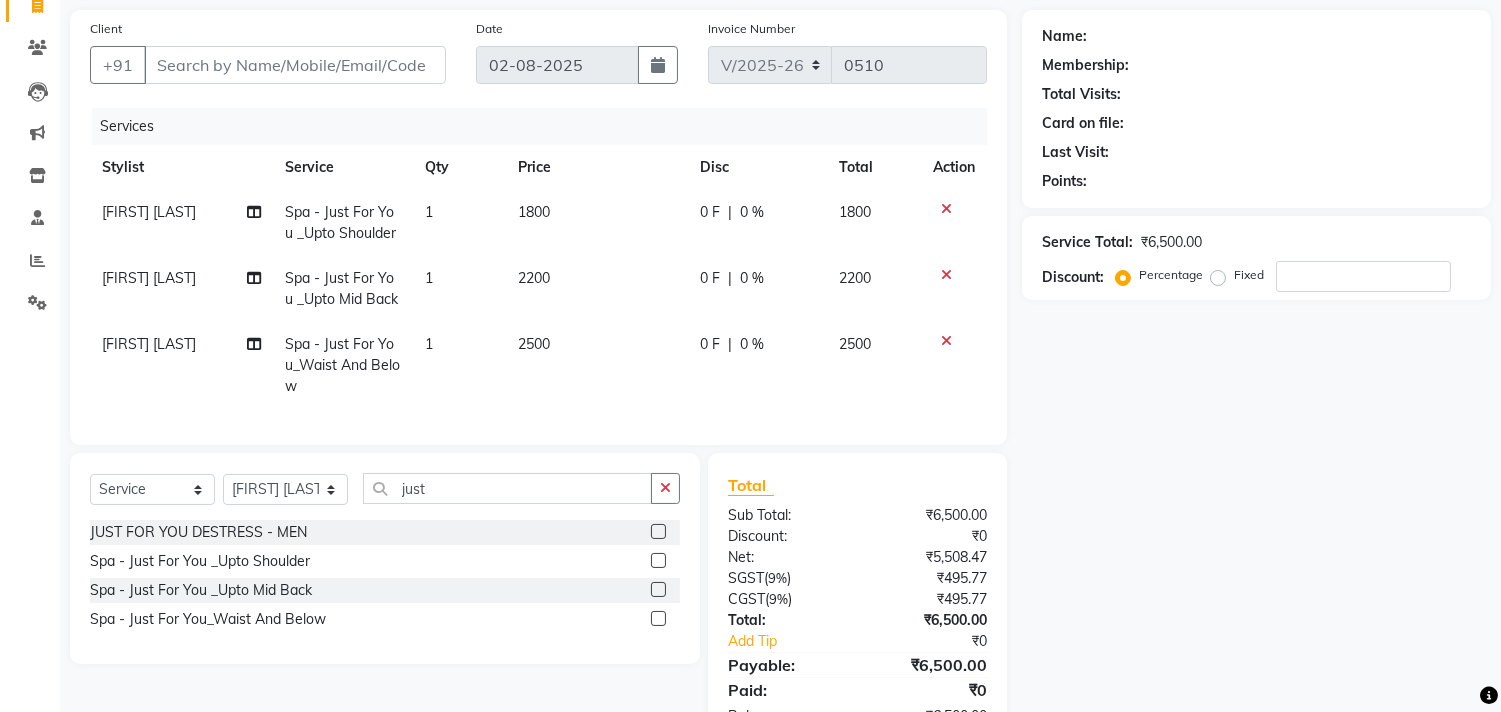 scroll, scrollTop: 222, scrollLeft: 0, axis: vertical 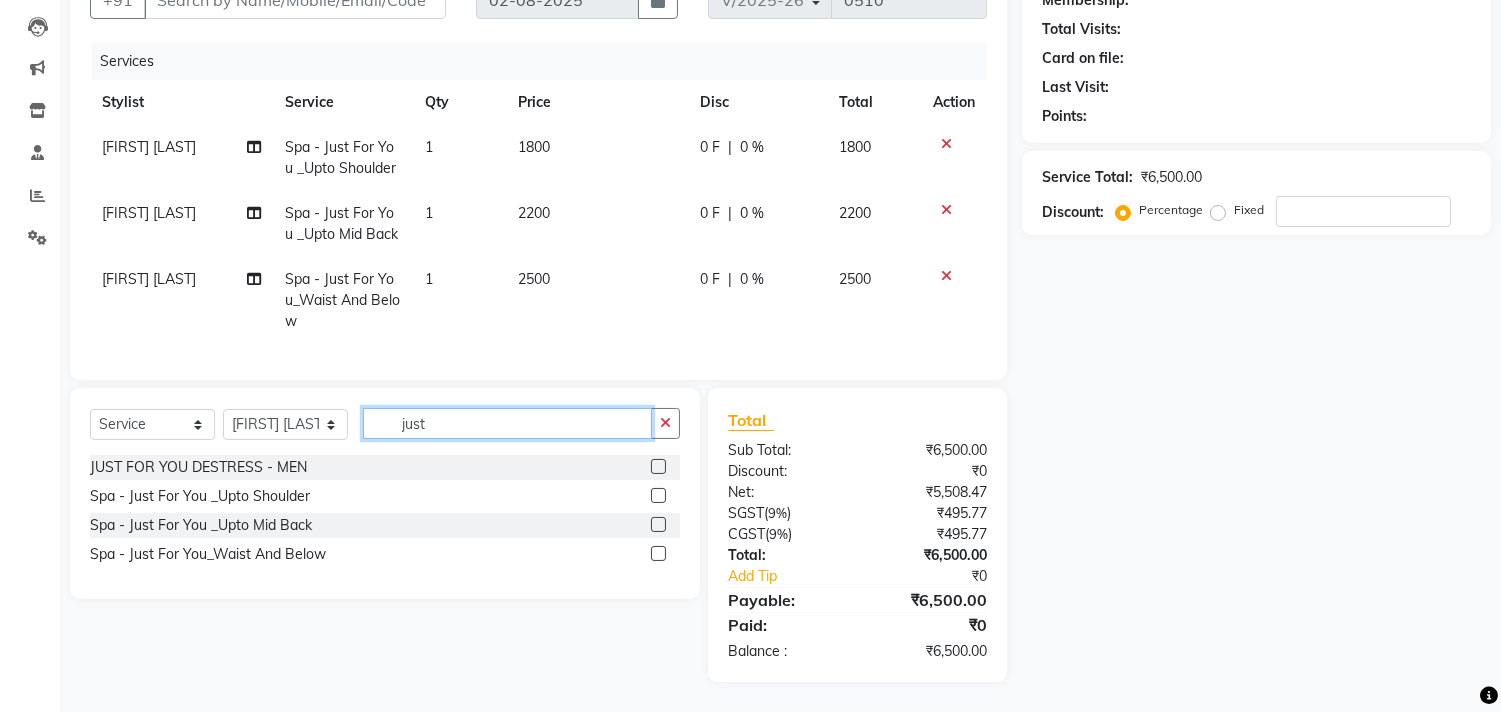 click on "just" 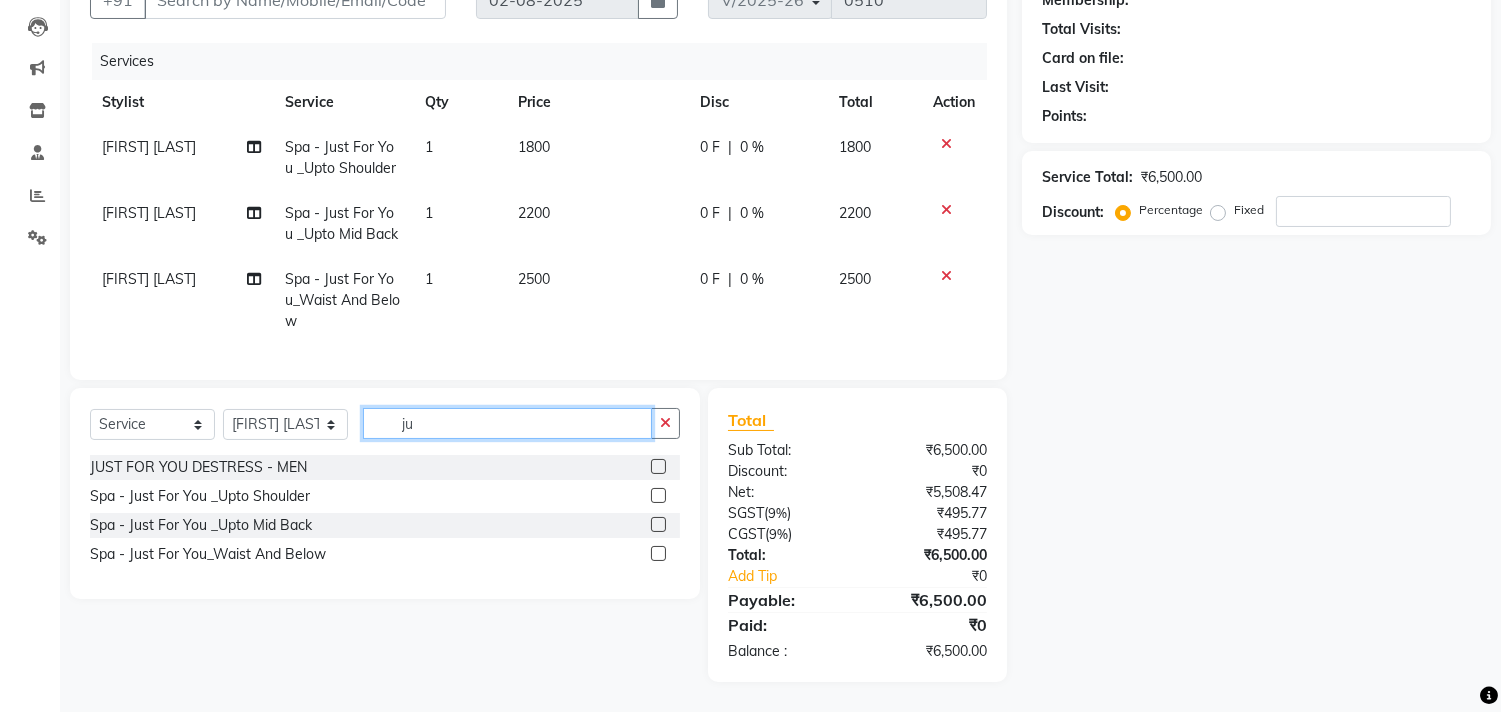 type on "j" 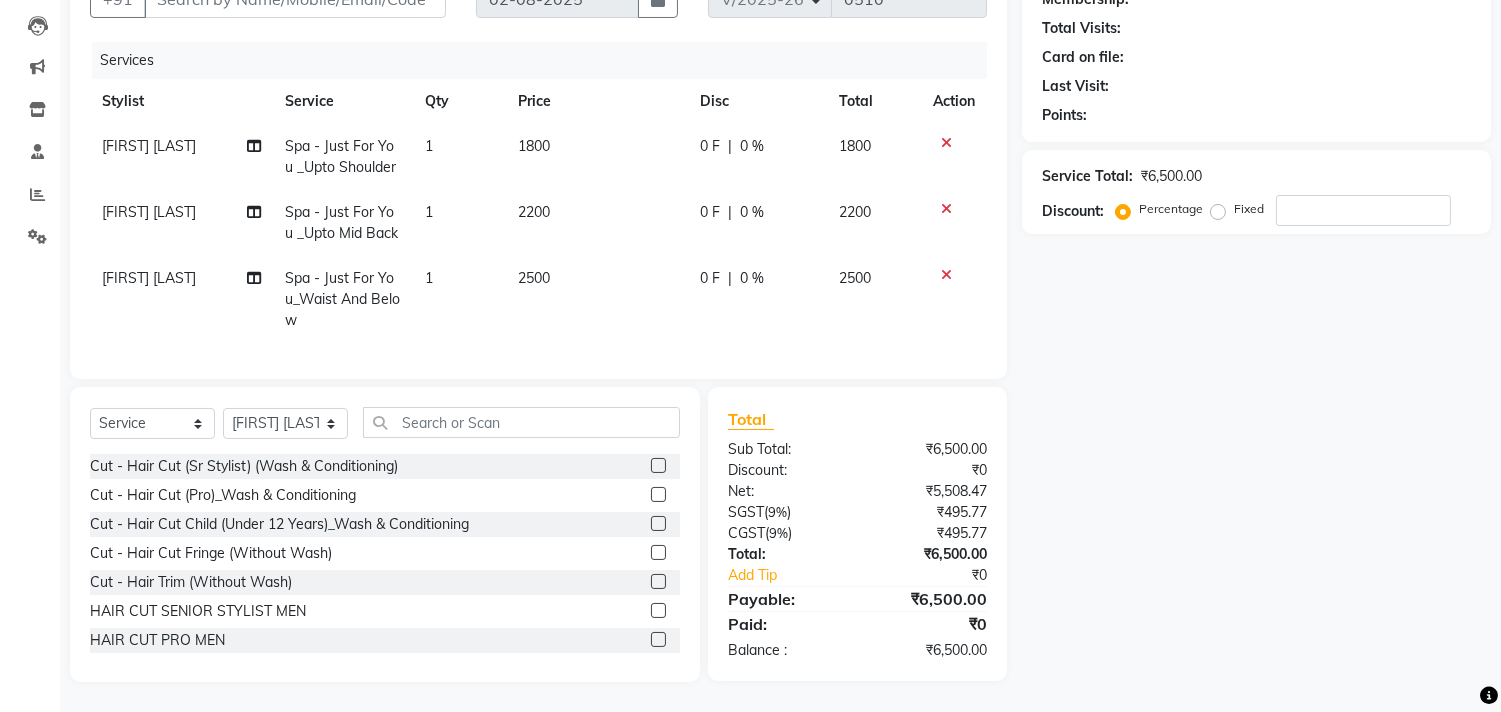 click 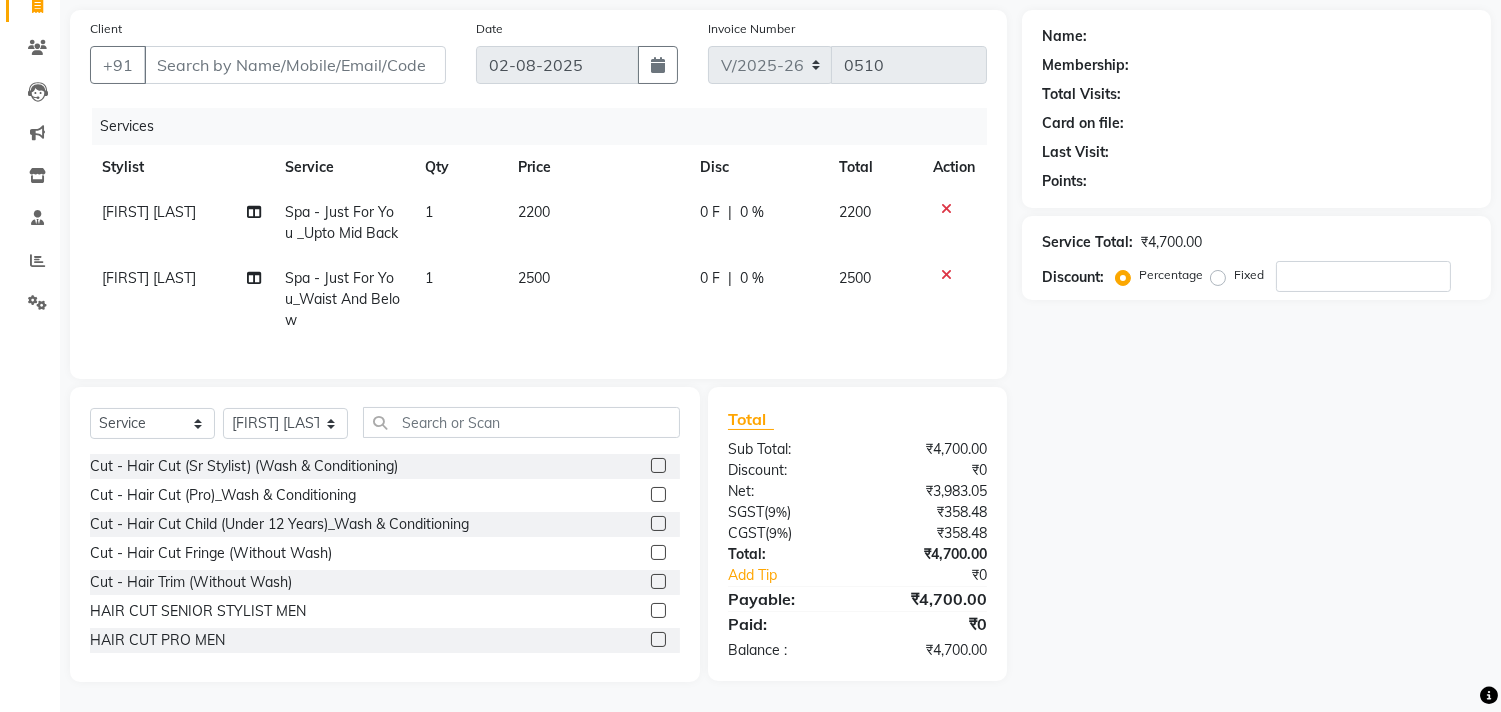 click 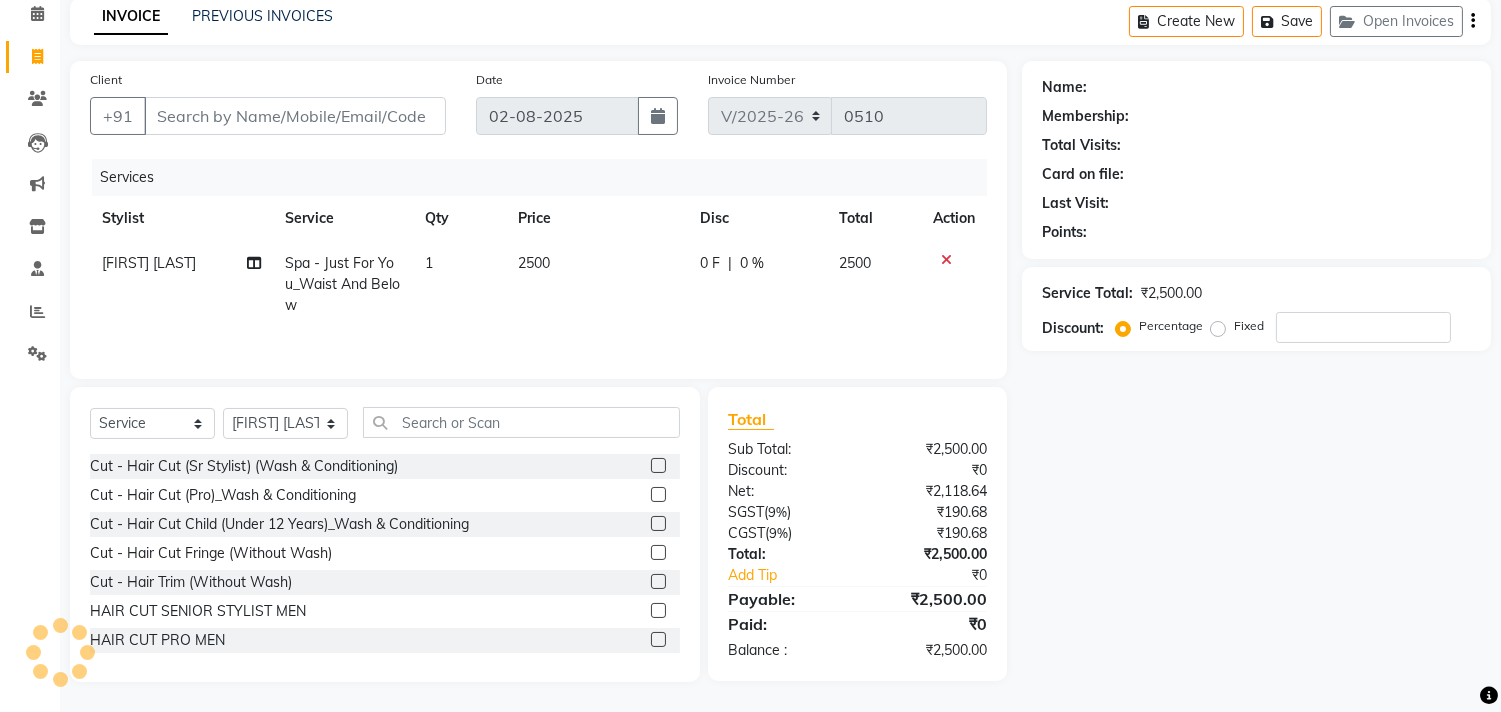 click 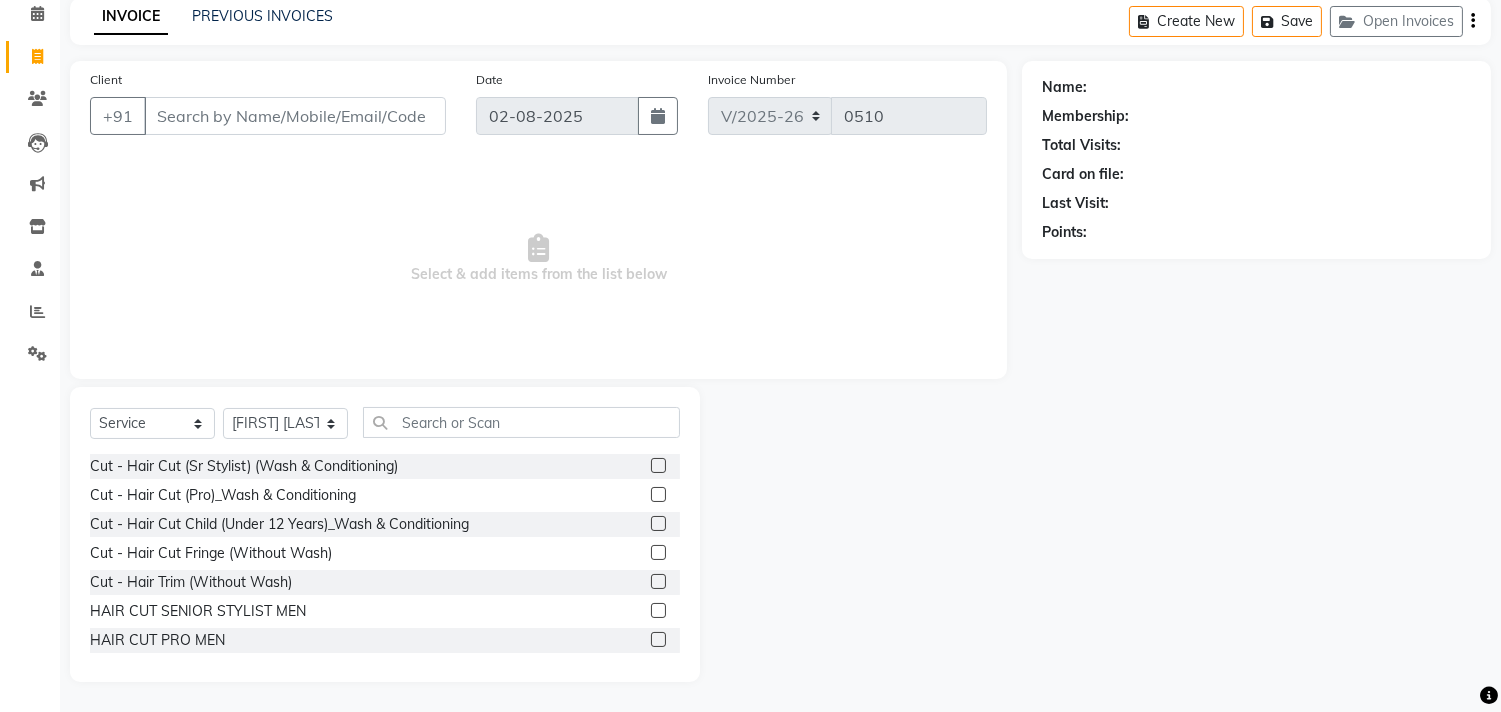 scroll, scrollTop: 88, scrollLeft: 0, axis: vertical 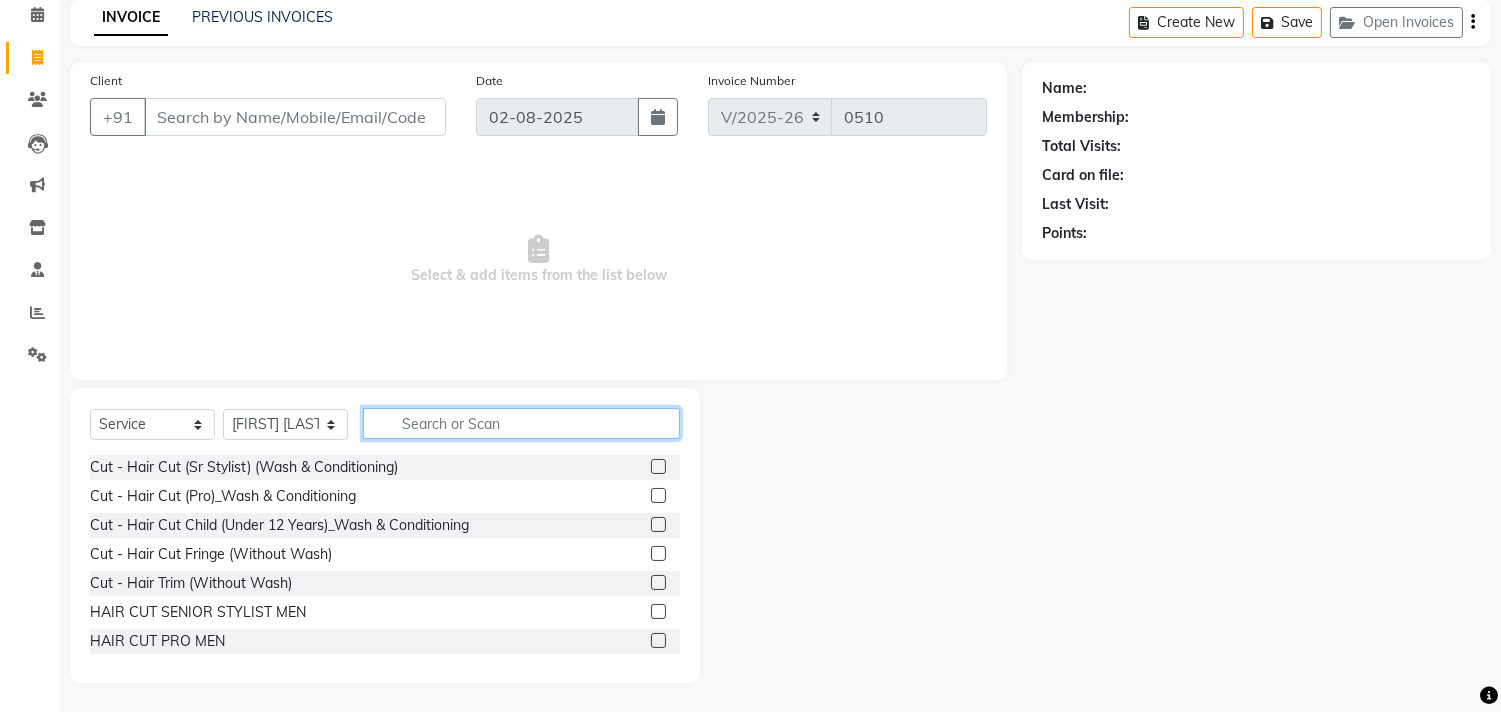 click 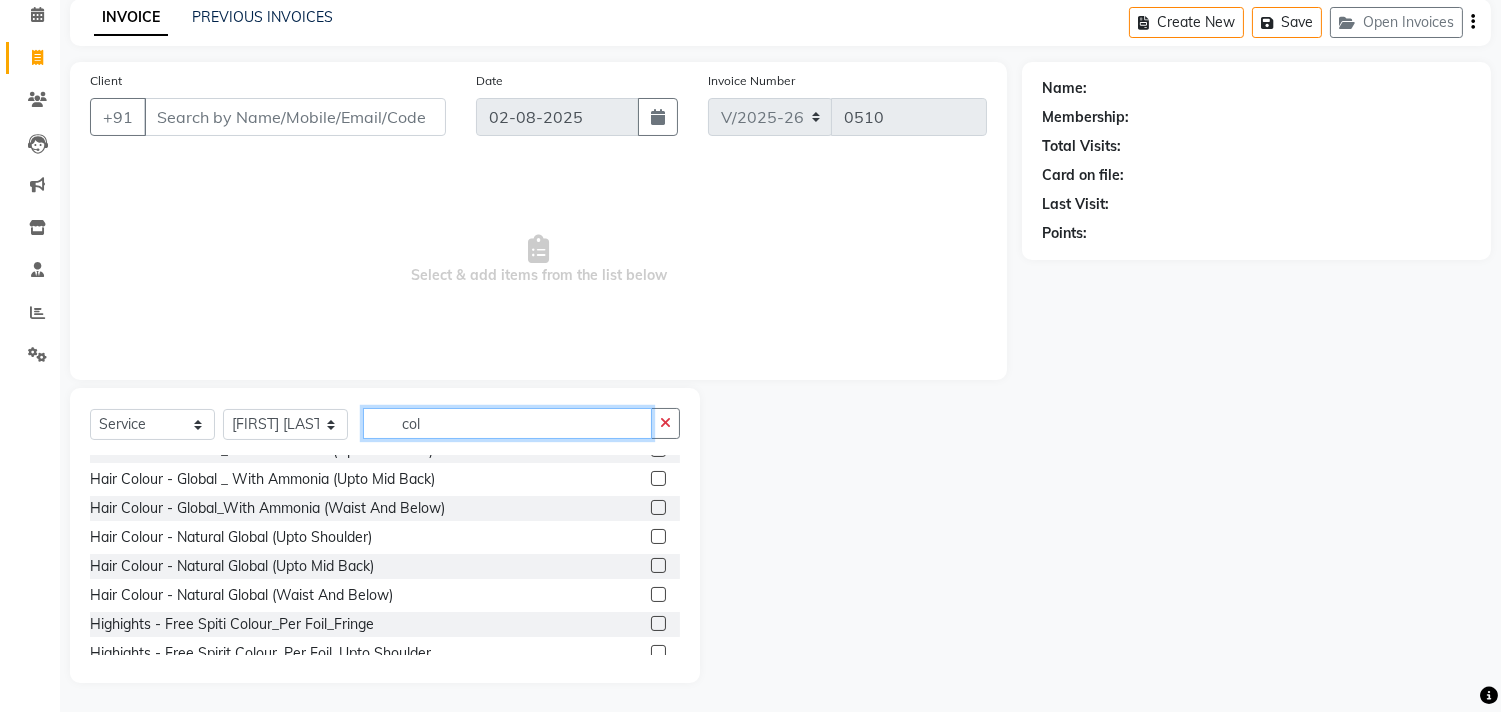 scroll, scrollTop: 220, scrollLeft: 0, axis: vertical 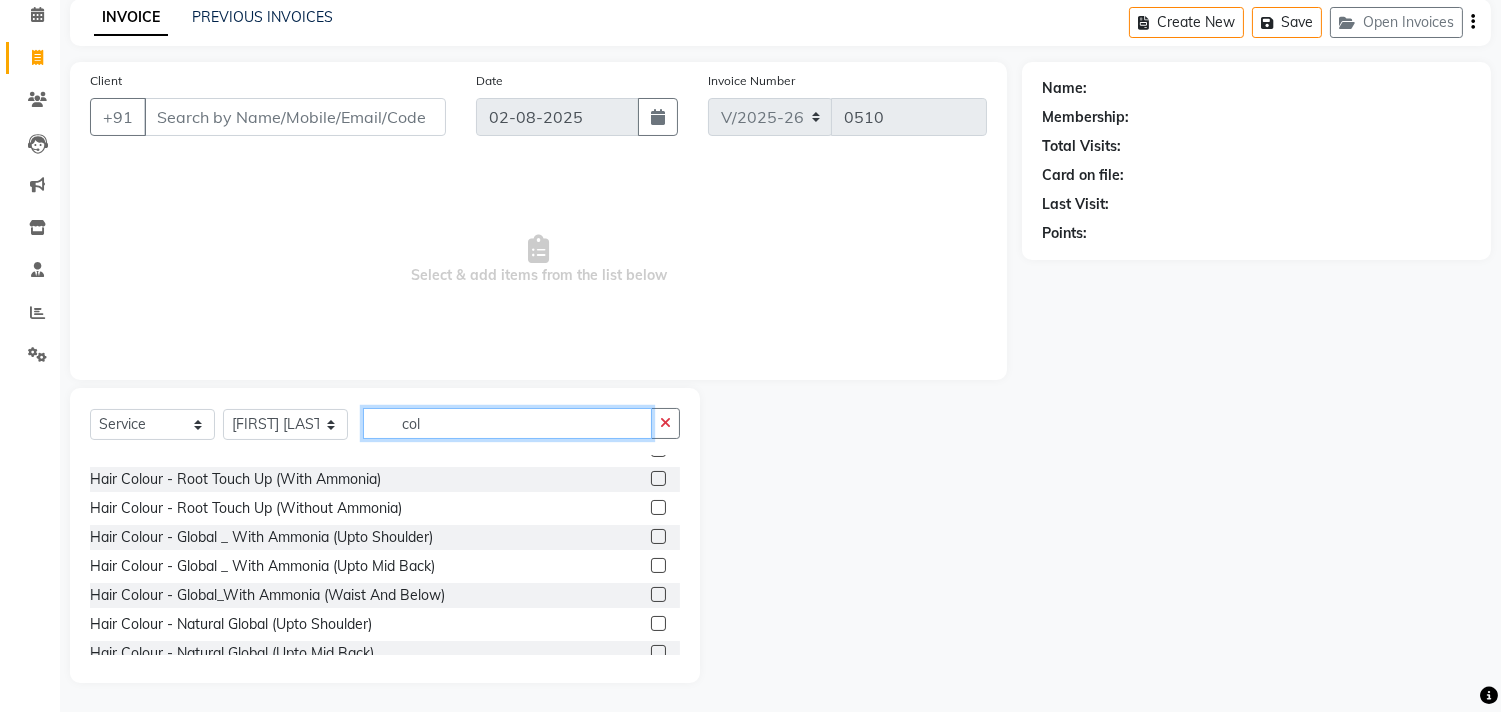 type on "col" 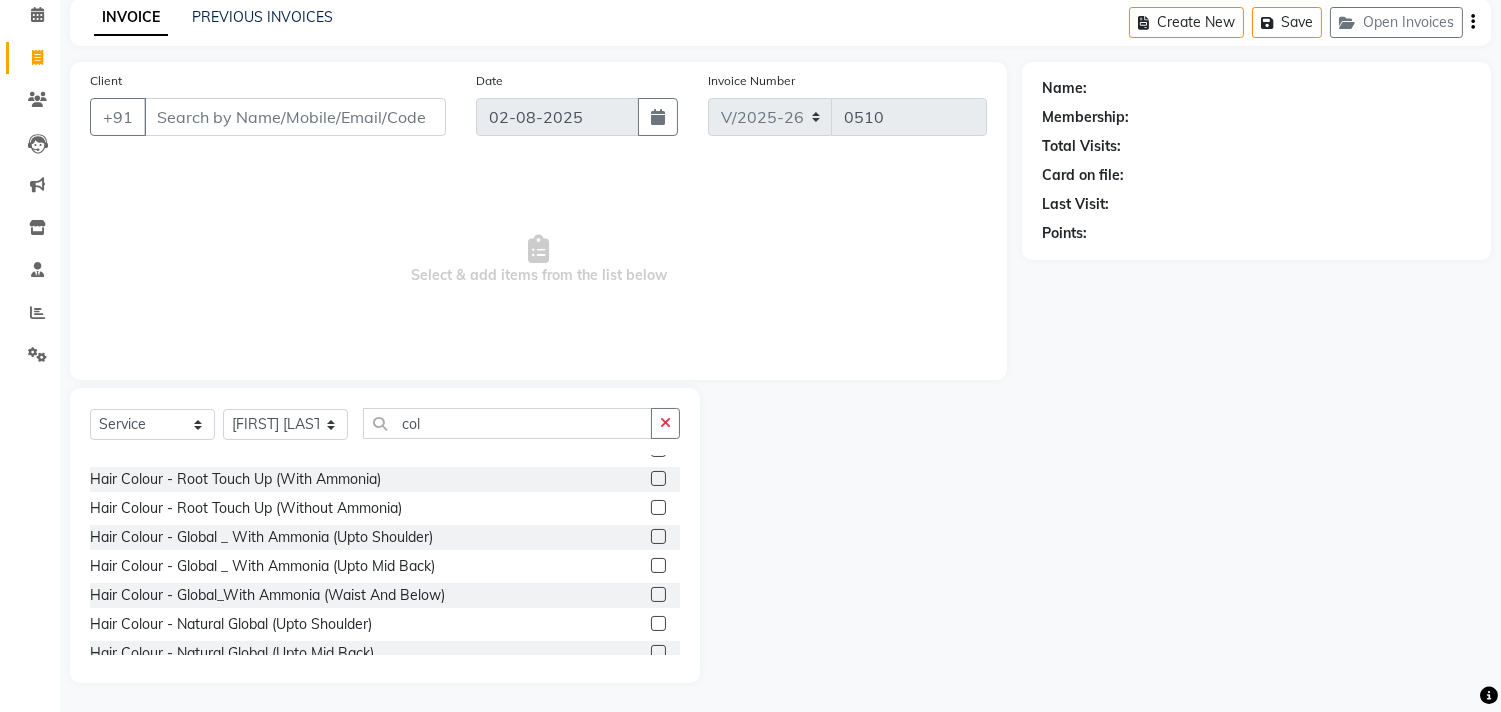 click 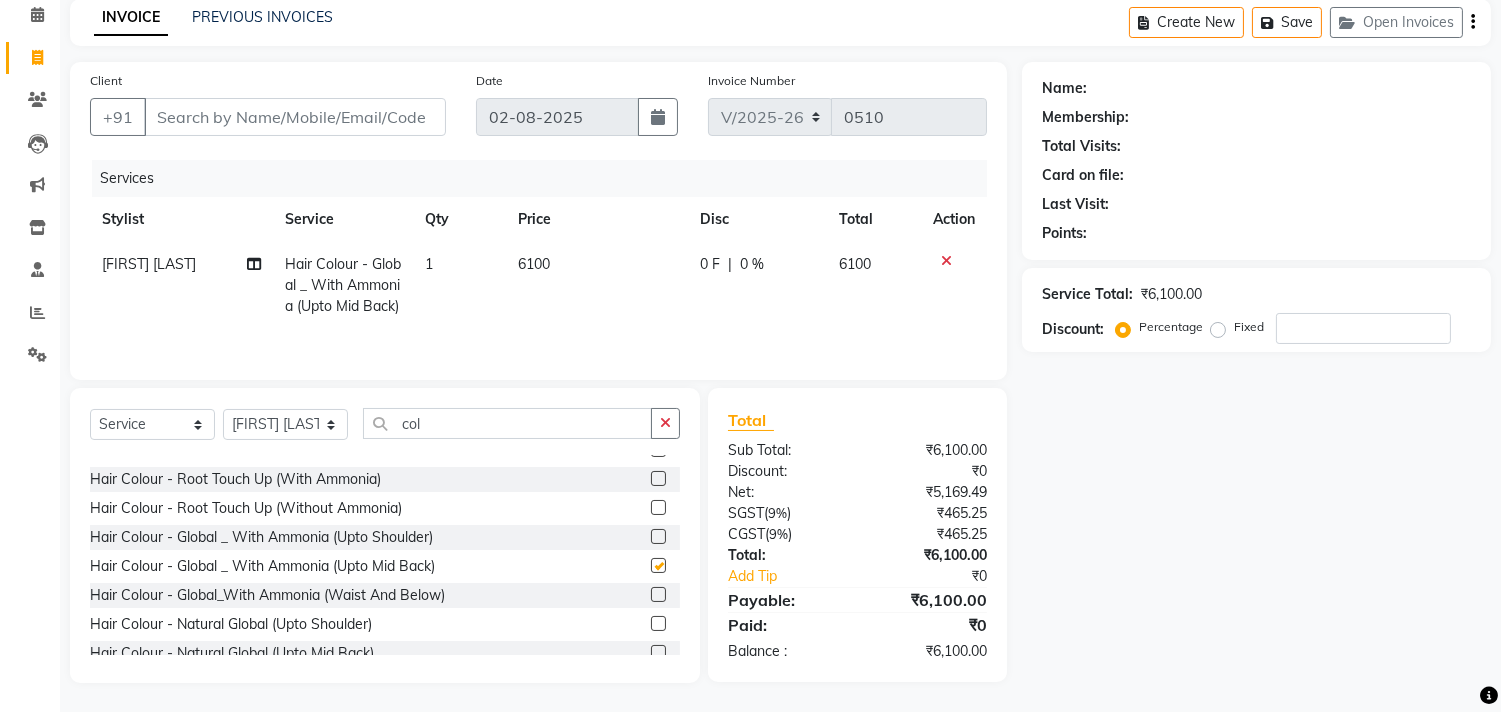 checkbox on "false" 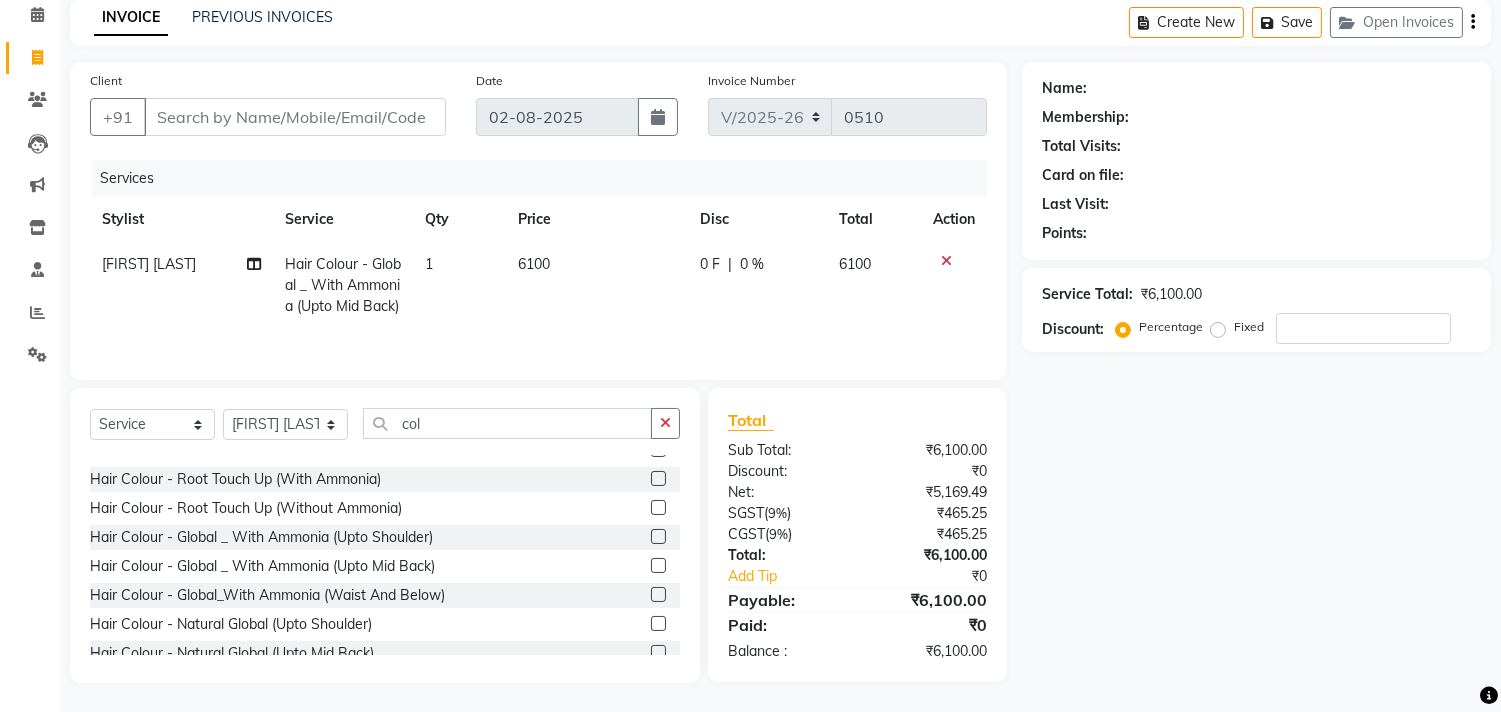 click 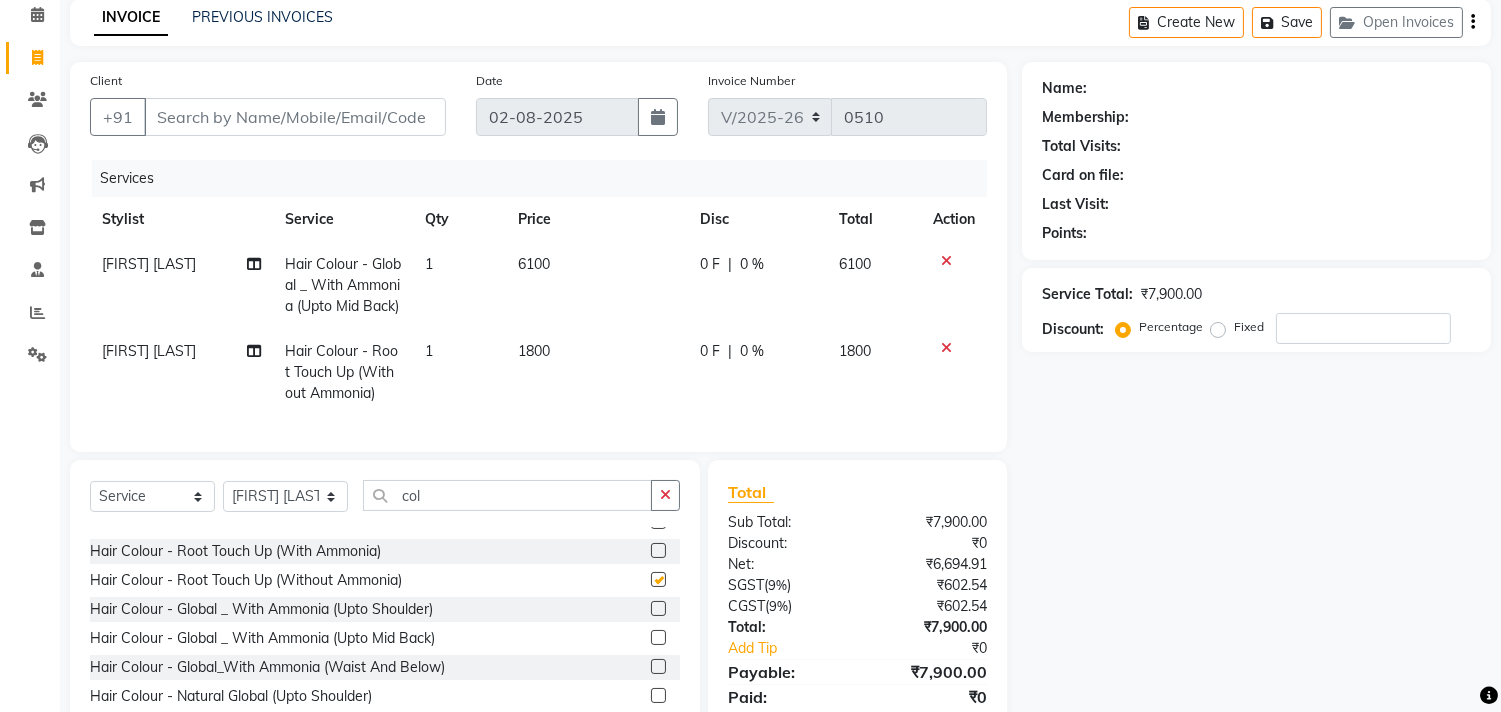 checkbox on "false" 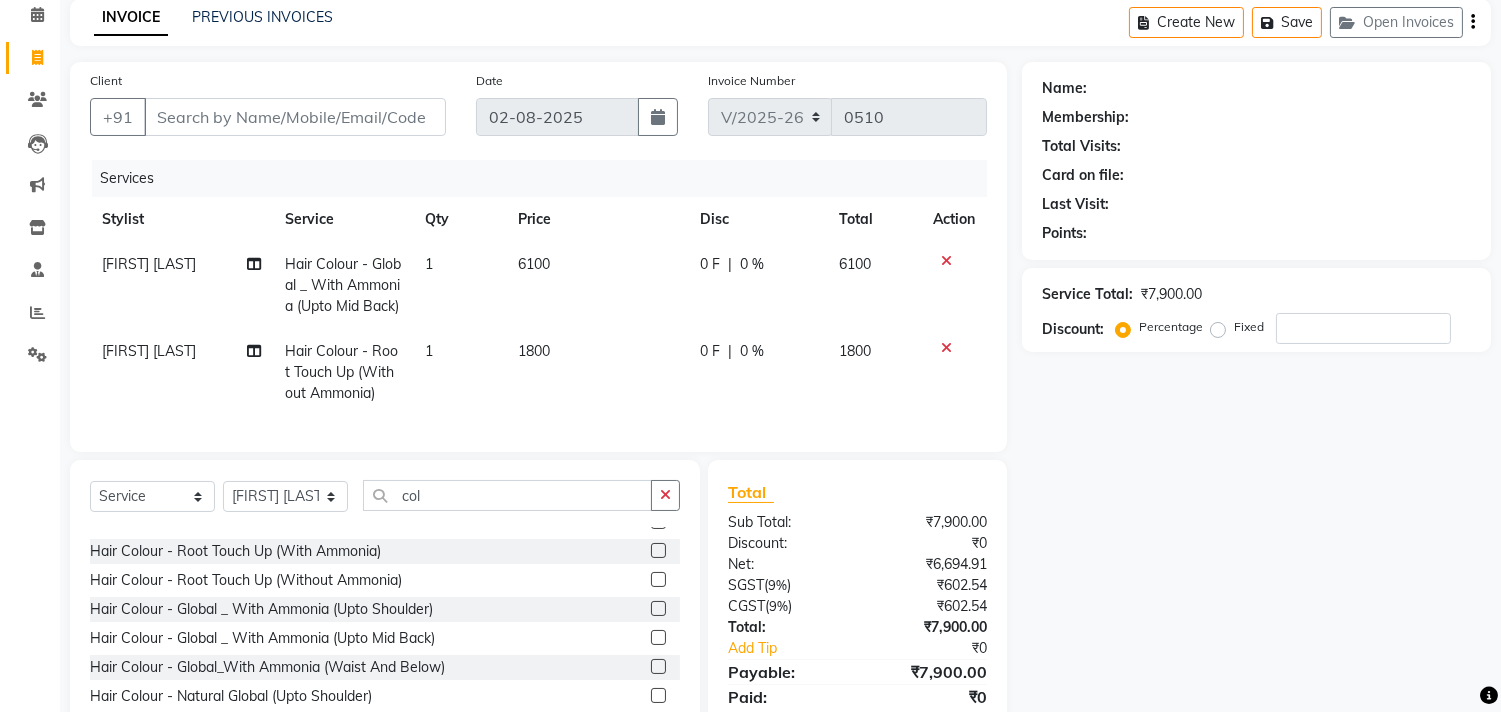 click 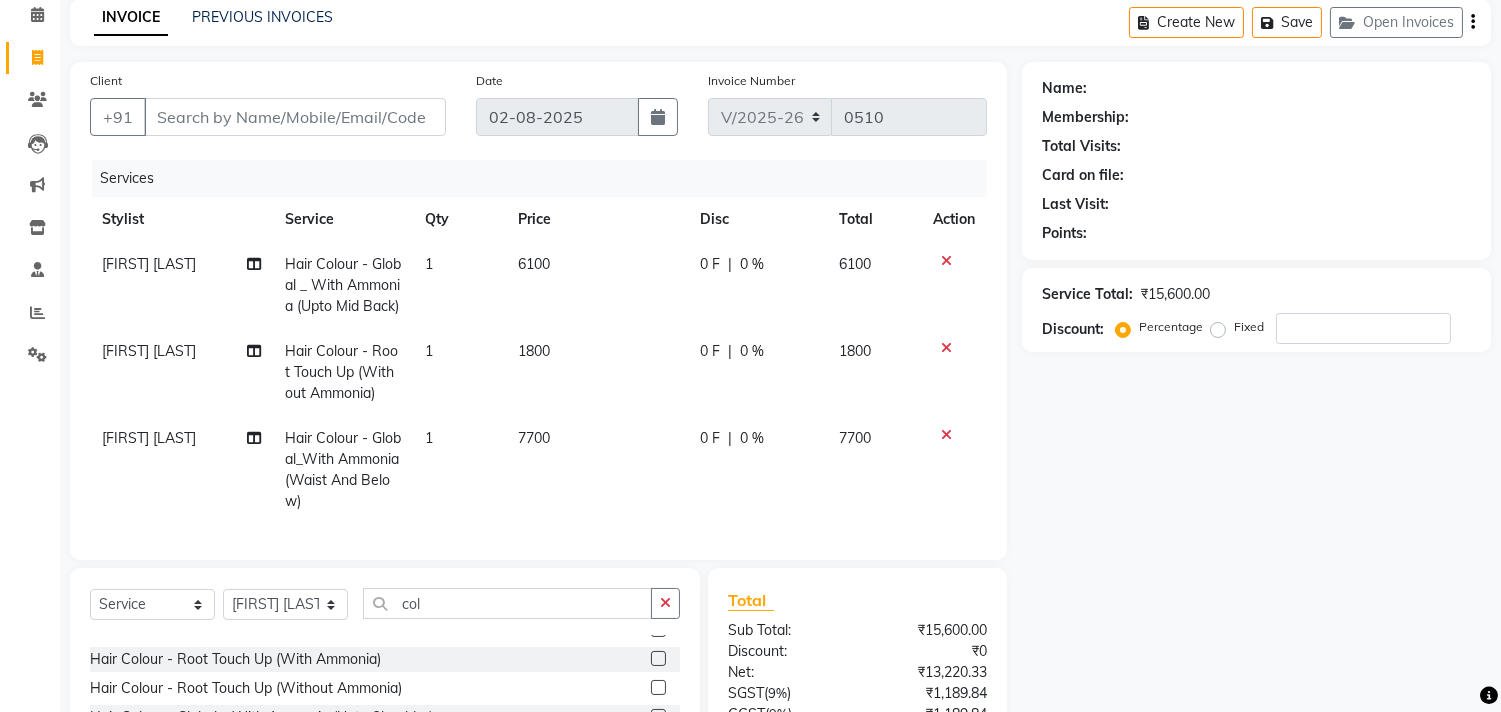 checkbox on "false" 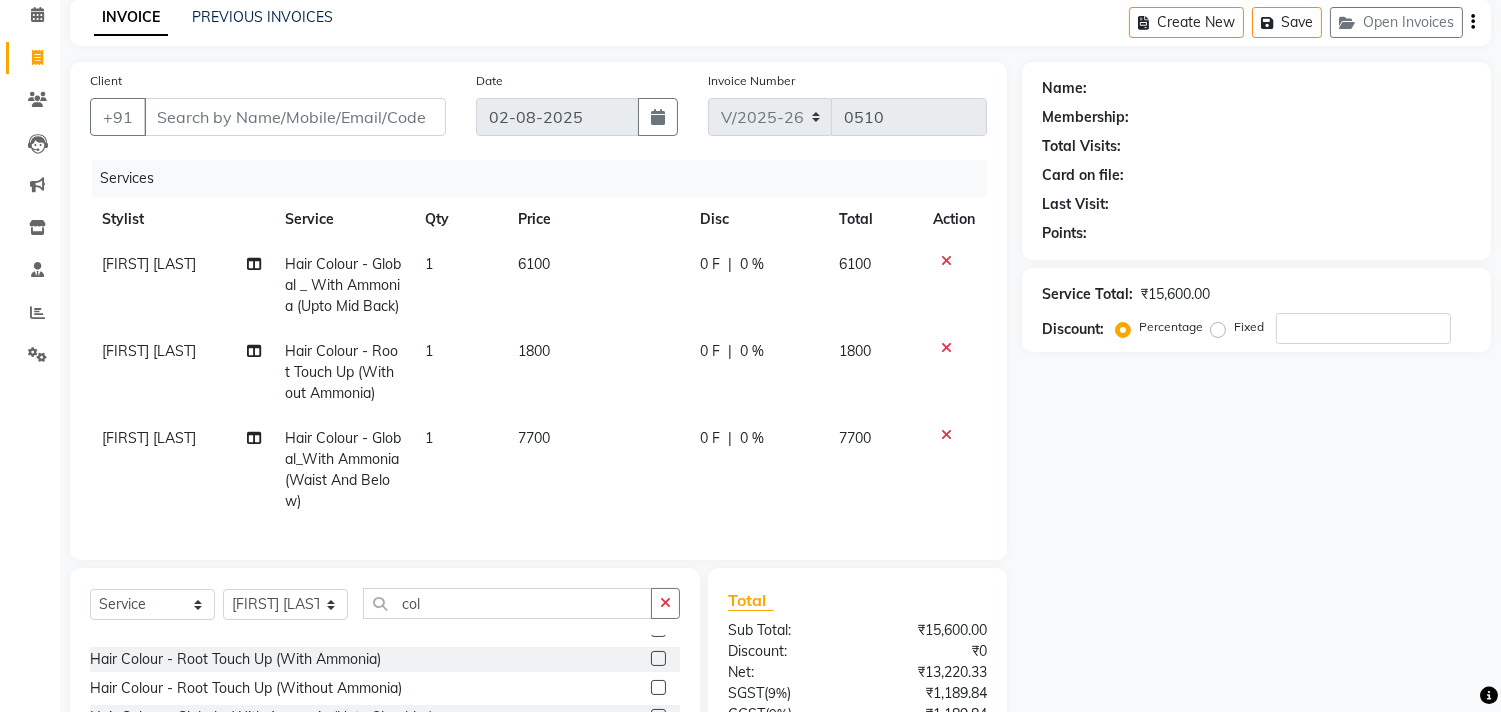 click 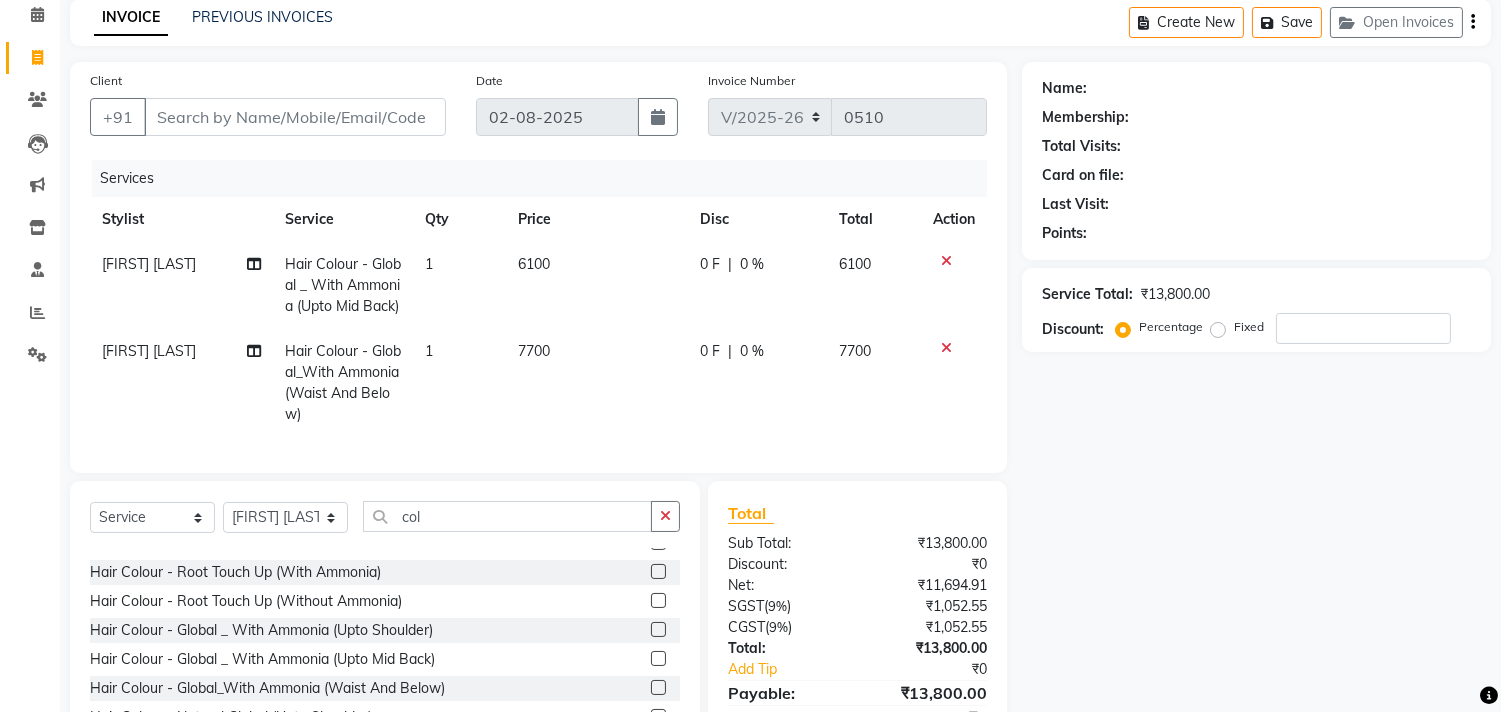 click 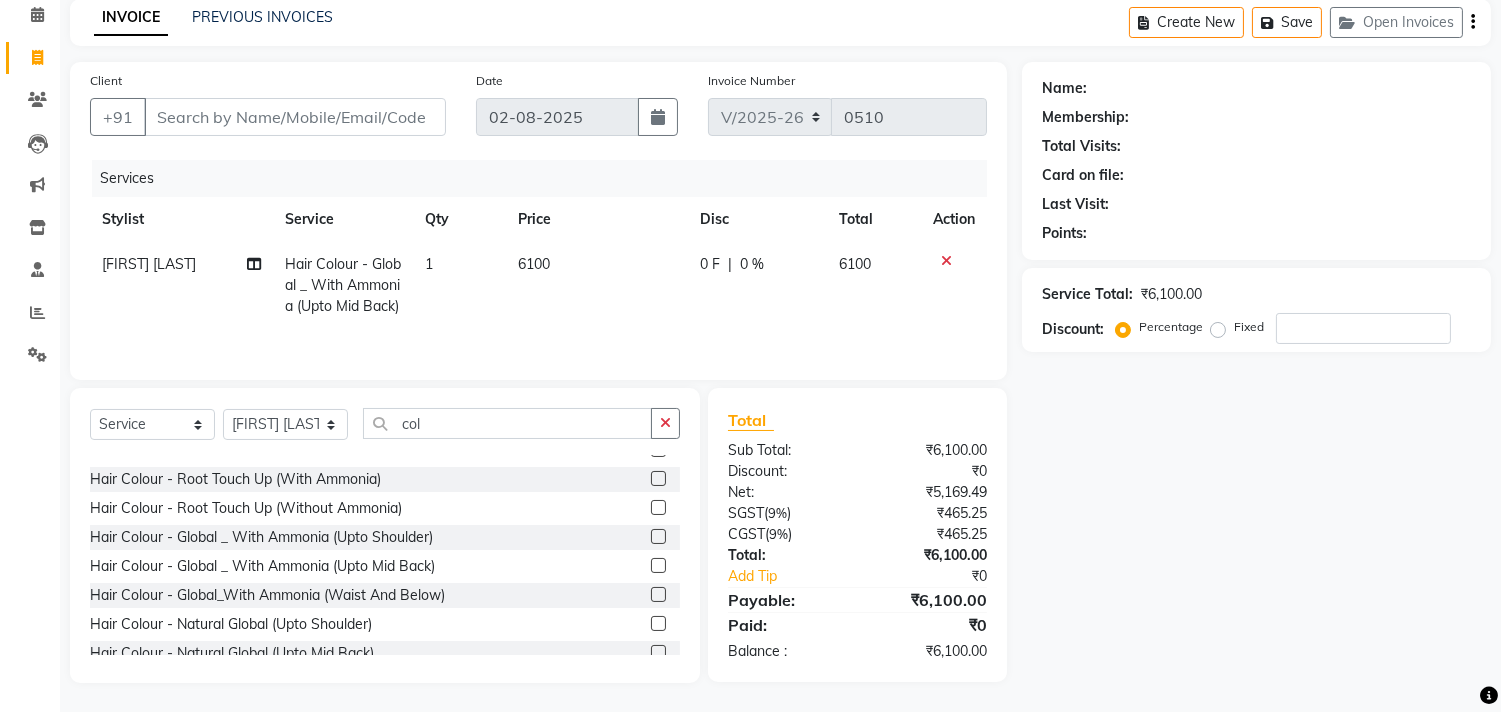 click 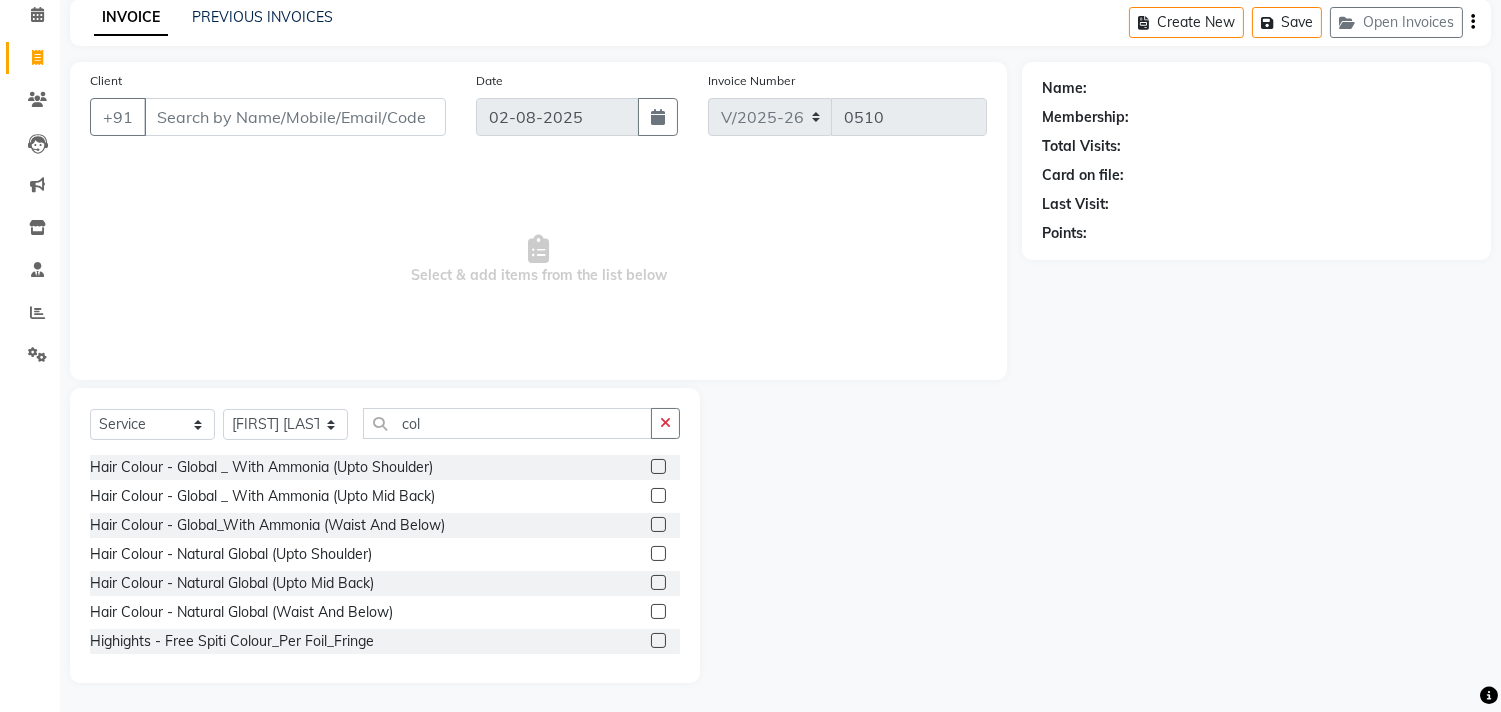 scroll, scrollTop: 331, scrollLeft: 0, axis: vertical 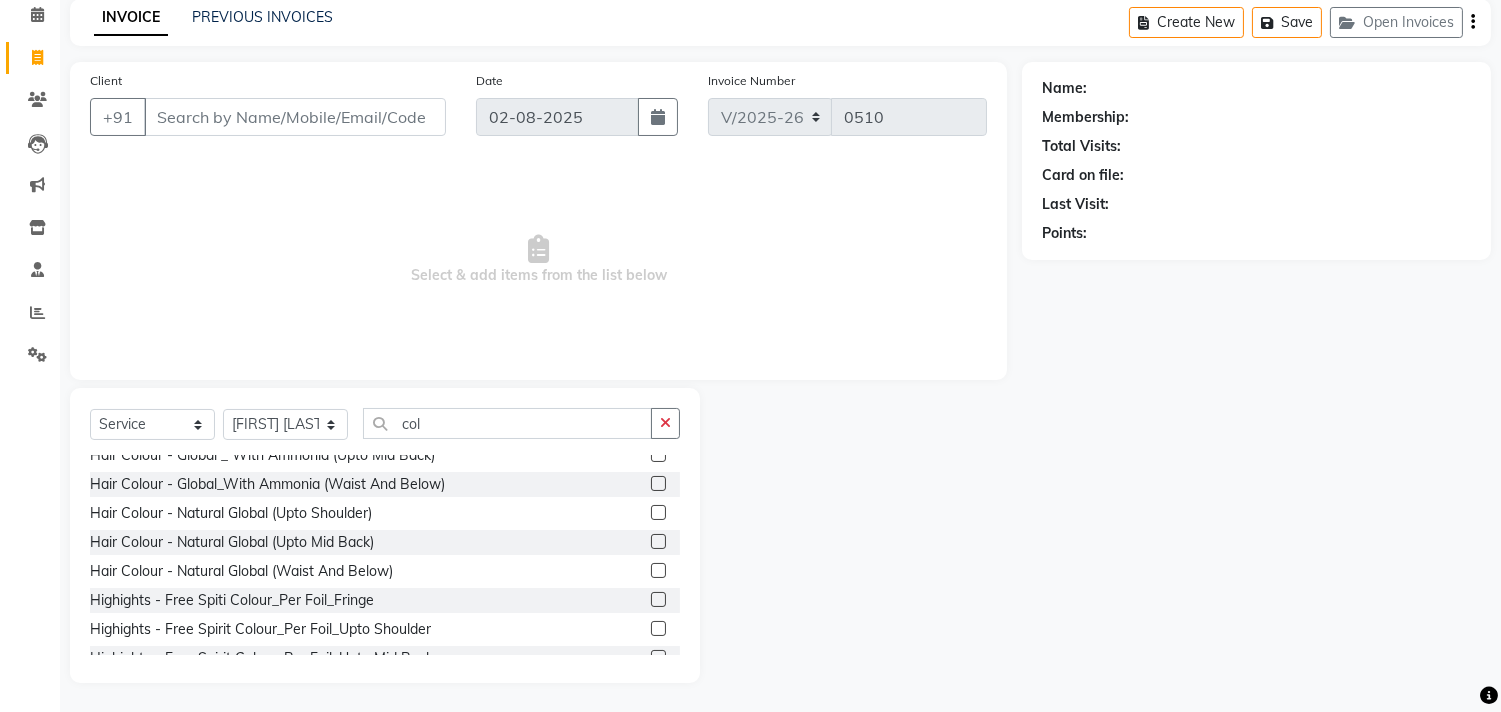 click 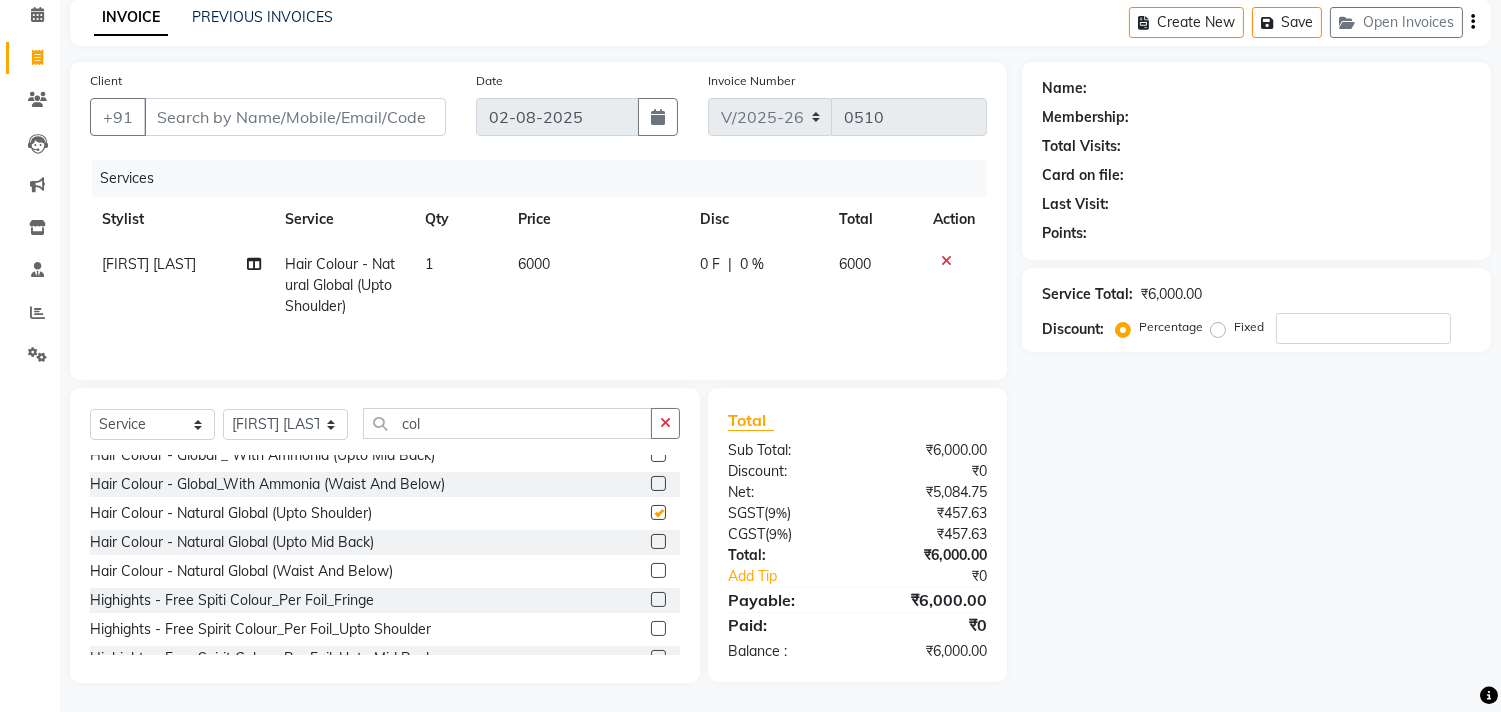 checkbox on "false" 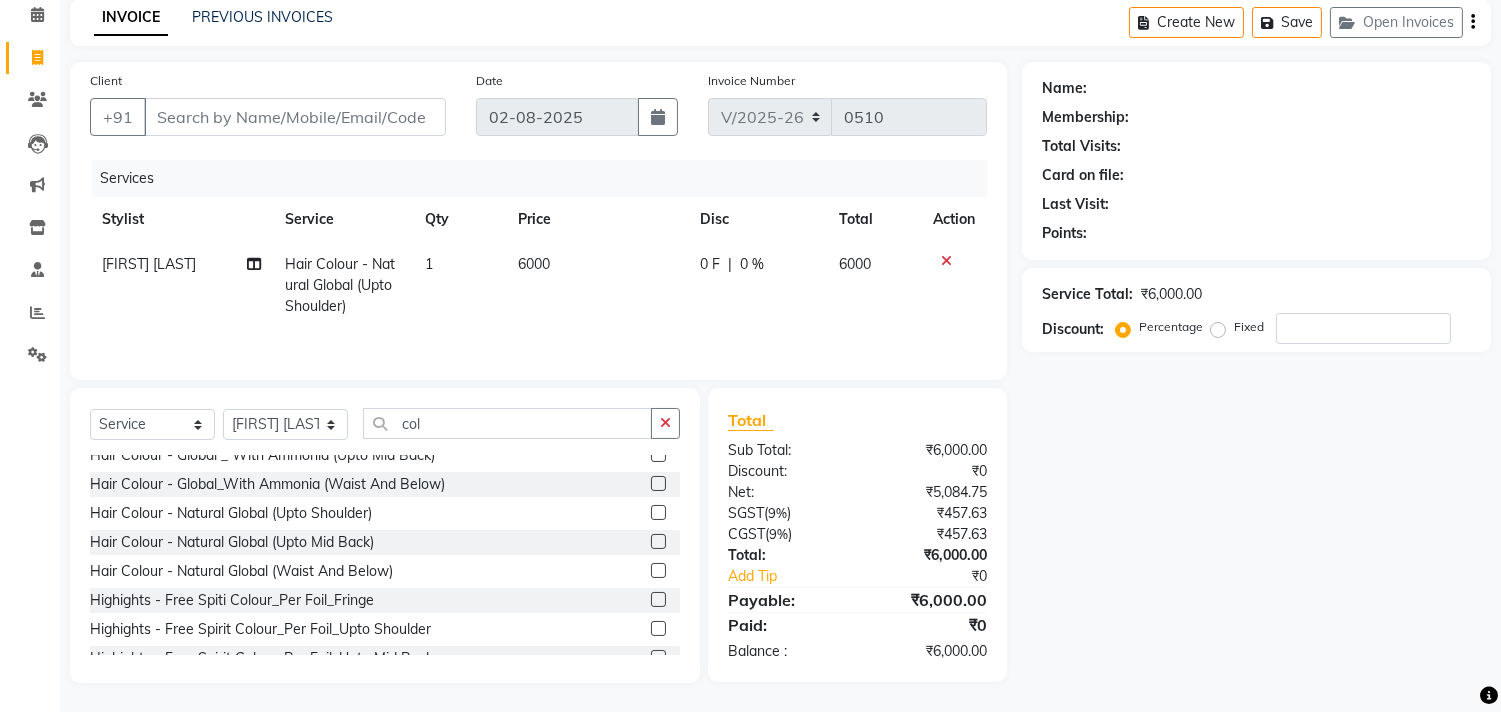 click 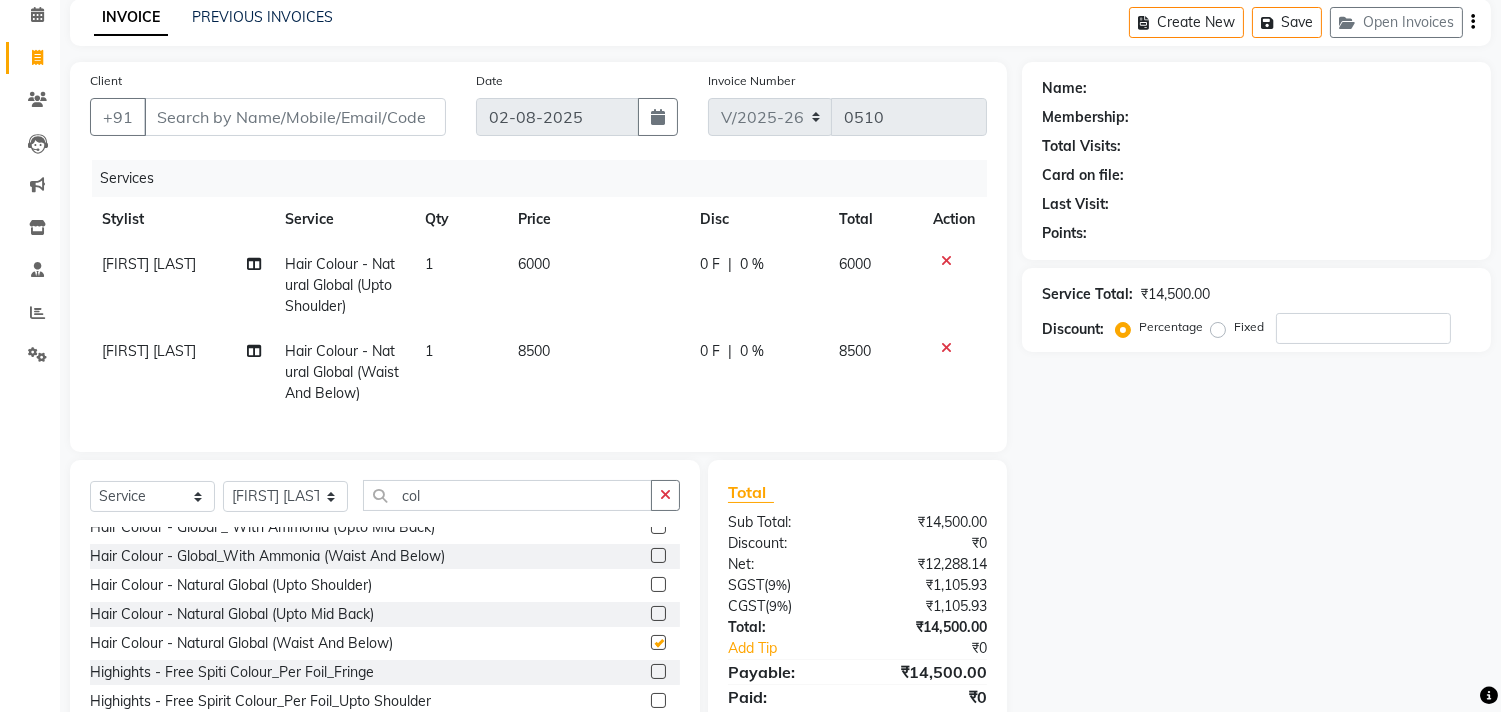 checkbox on "false" 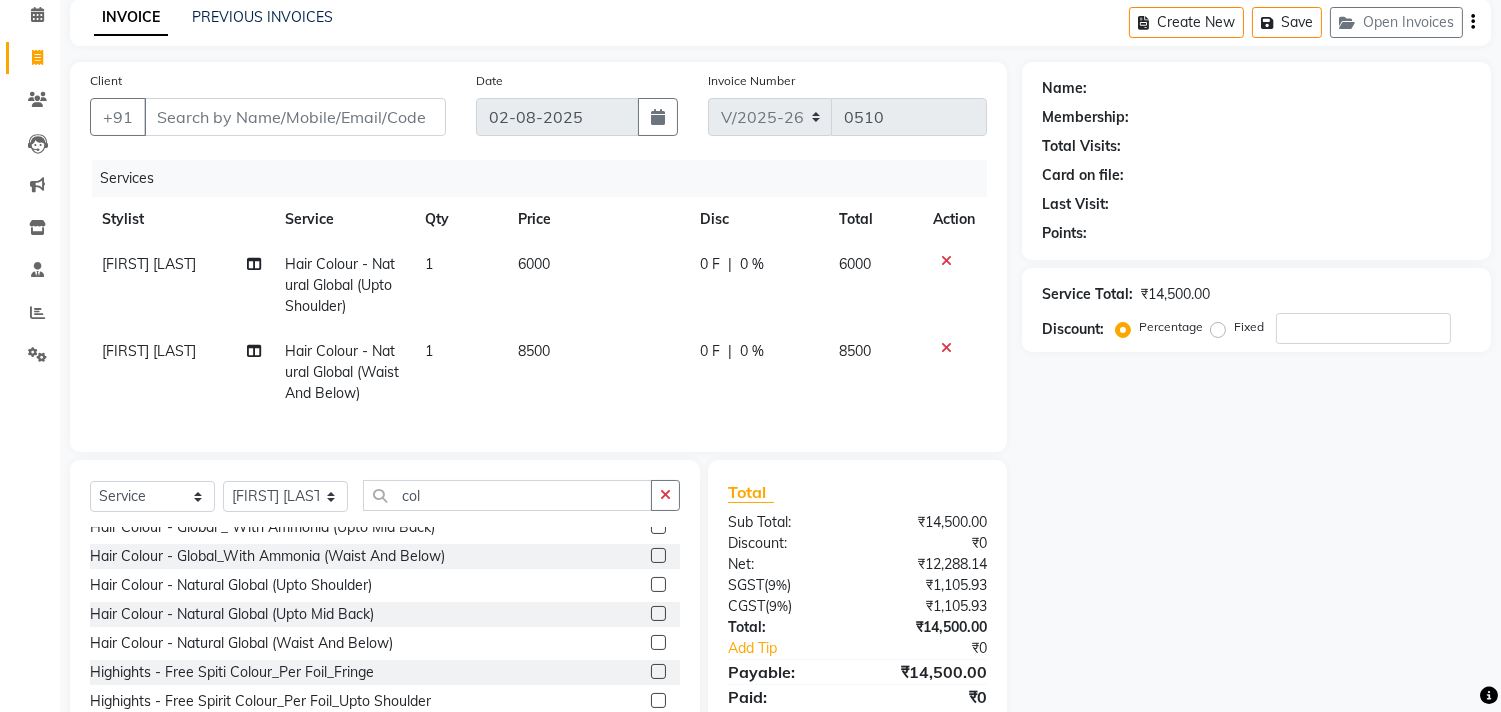 click 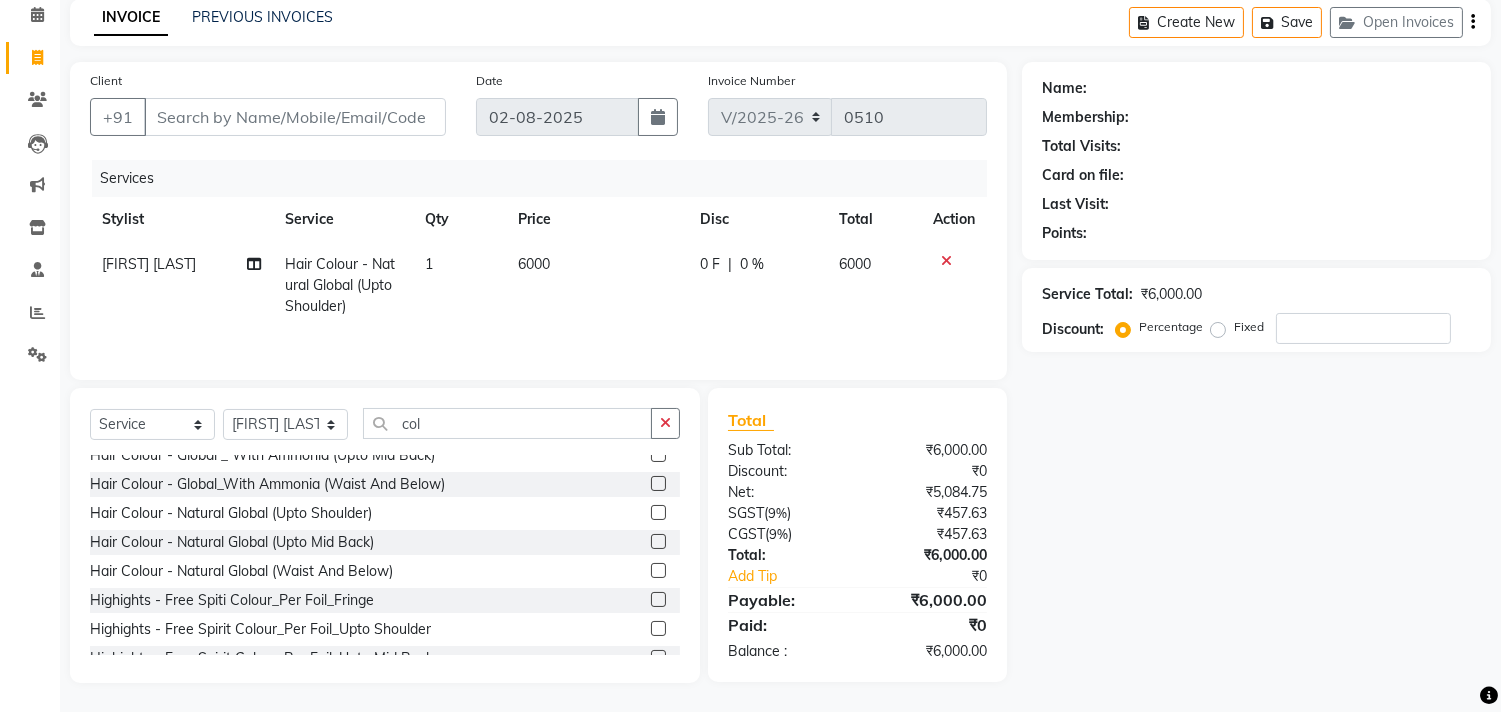 click 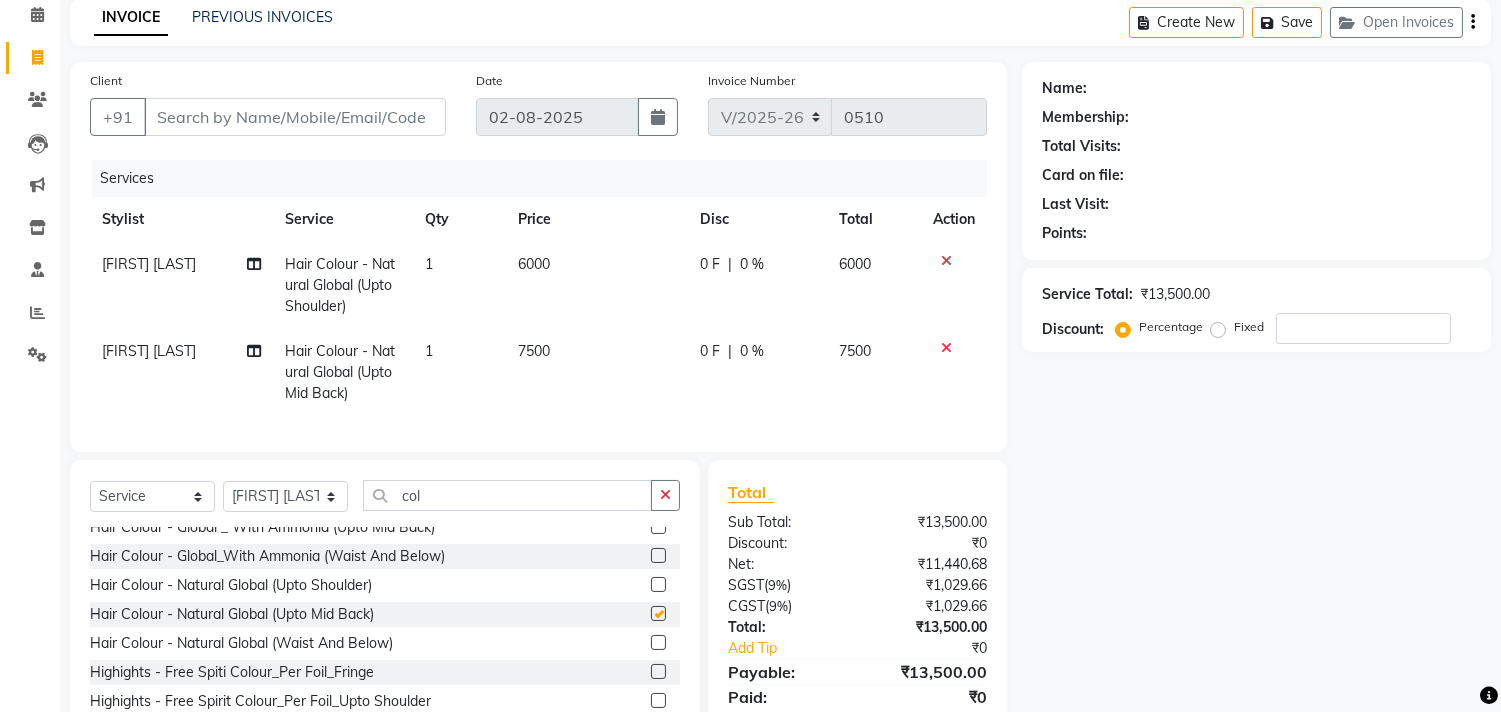 checkbox on "false" 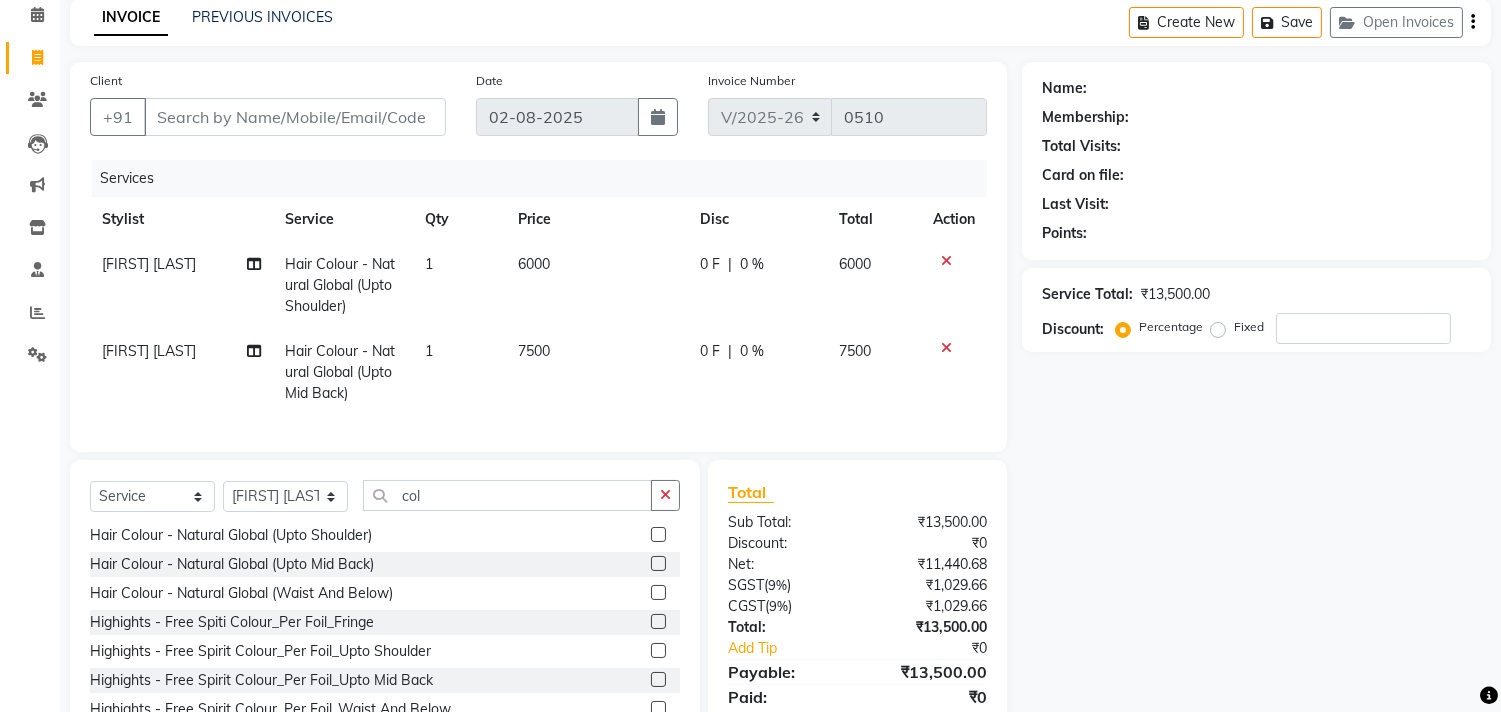 scroll, scrollTop: 442, scrollLeft: 0, axis: vertical 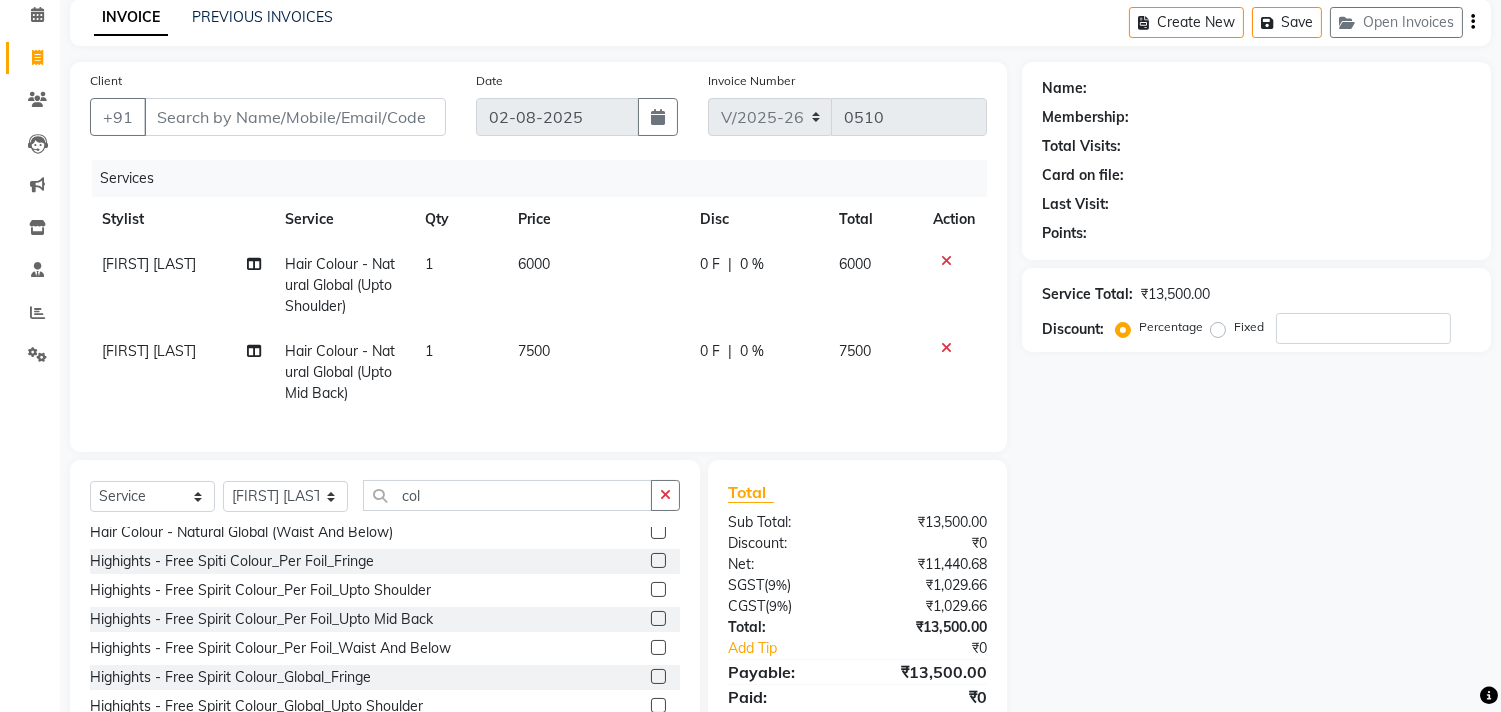 click 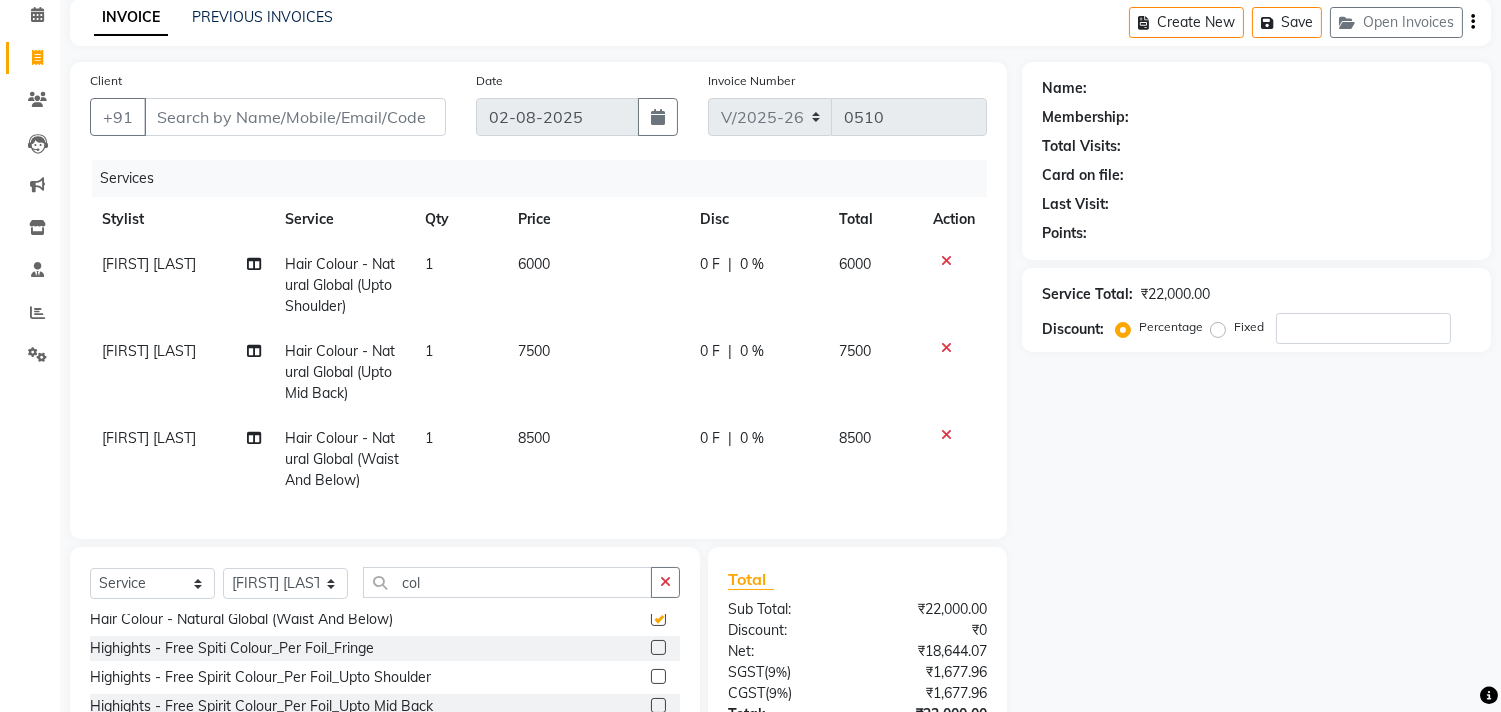 checkbox on "false" 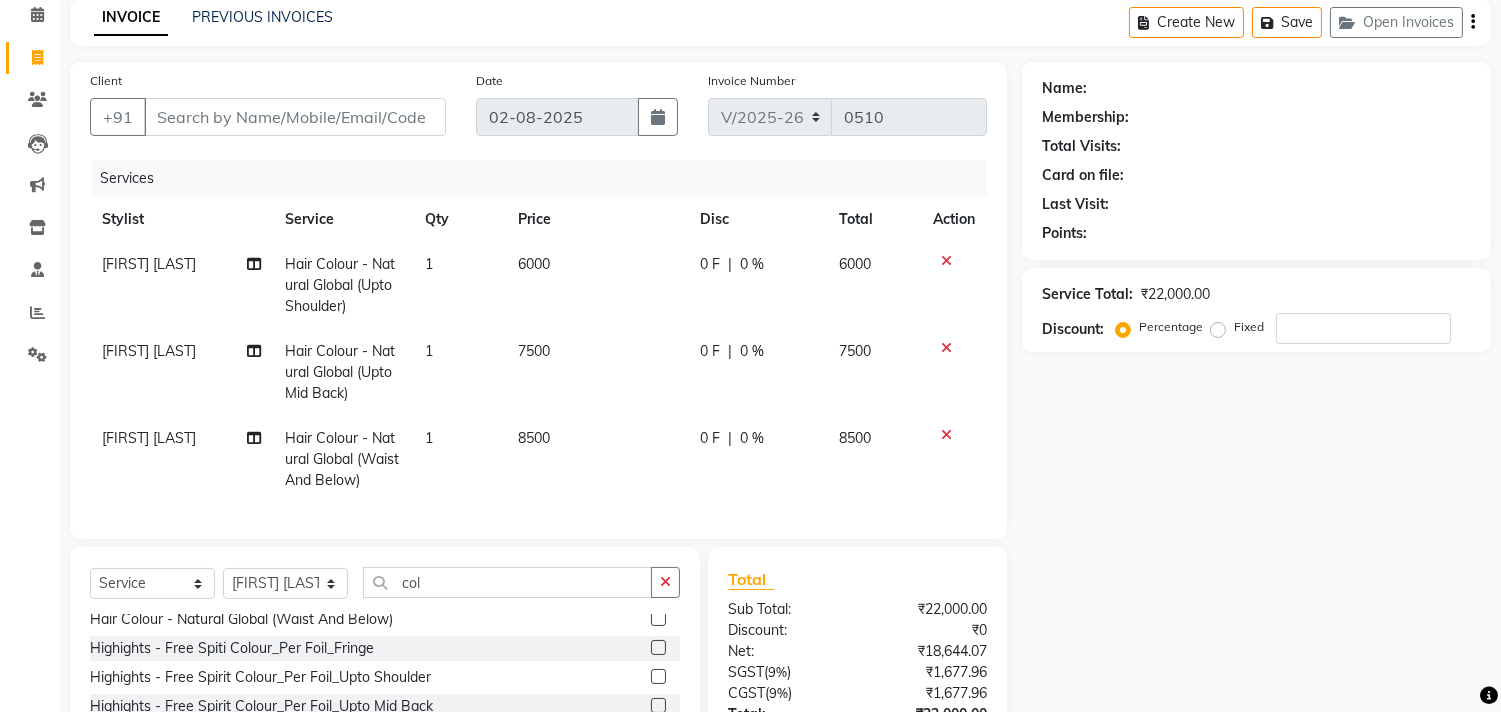 scroll, scrollTop: 524, scrollLeft: 0, axis: vertical 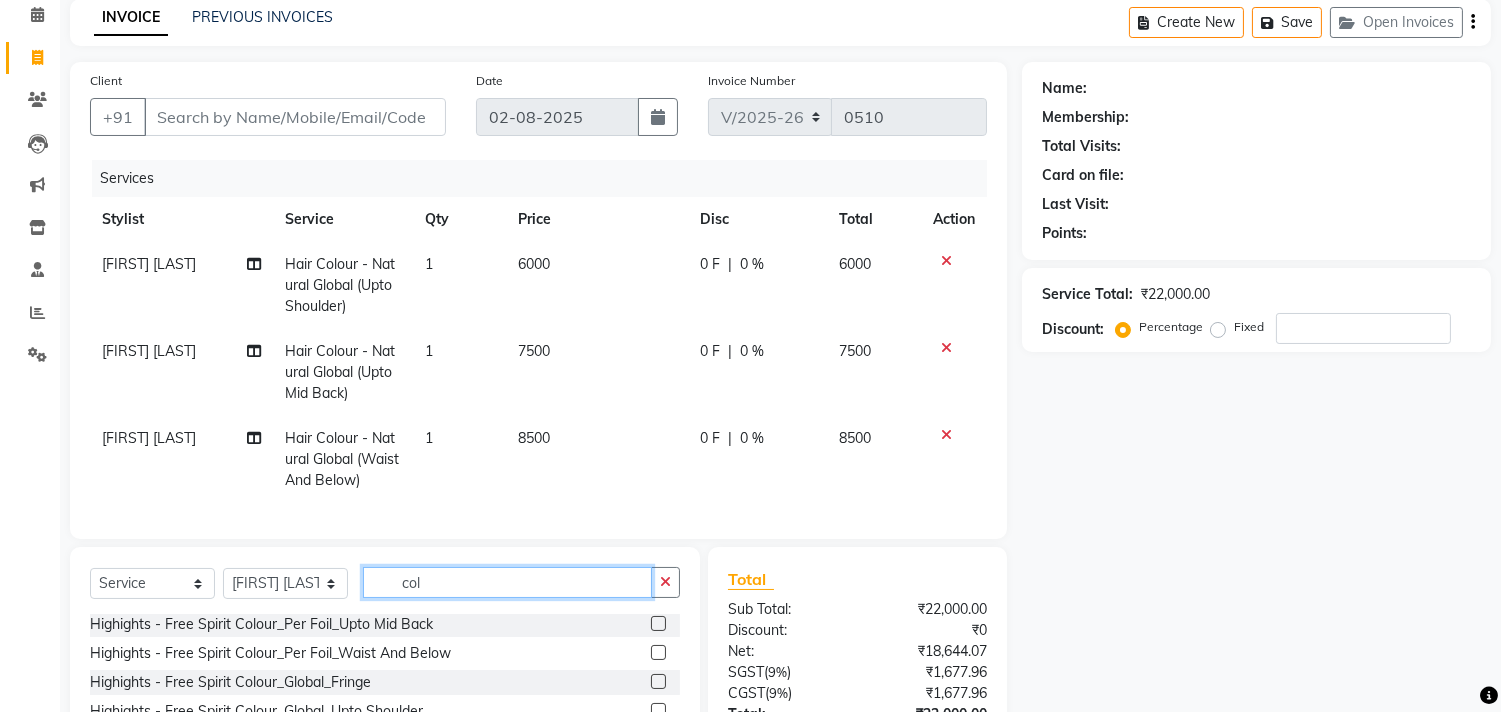 click on "col" 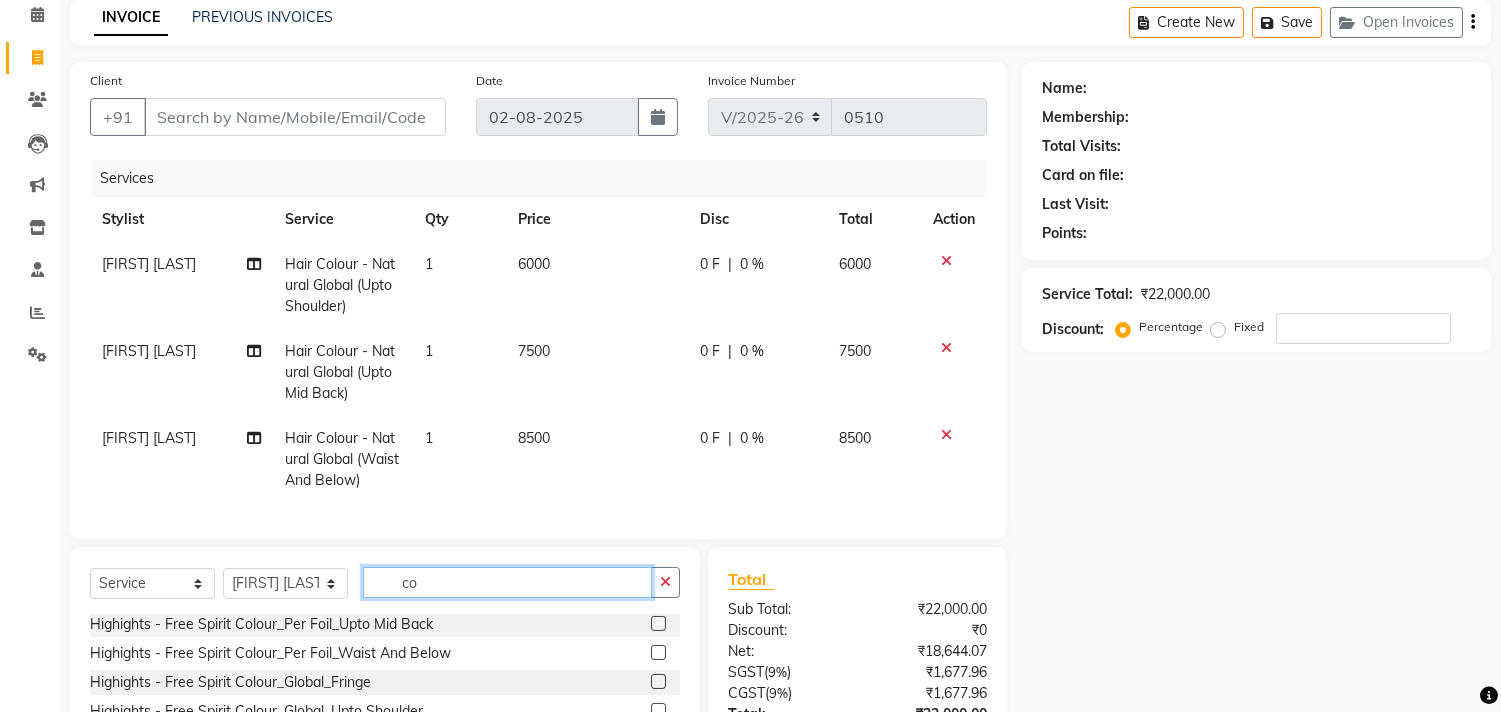 type on "c" 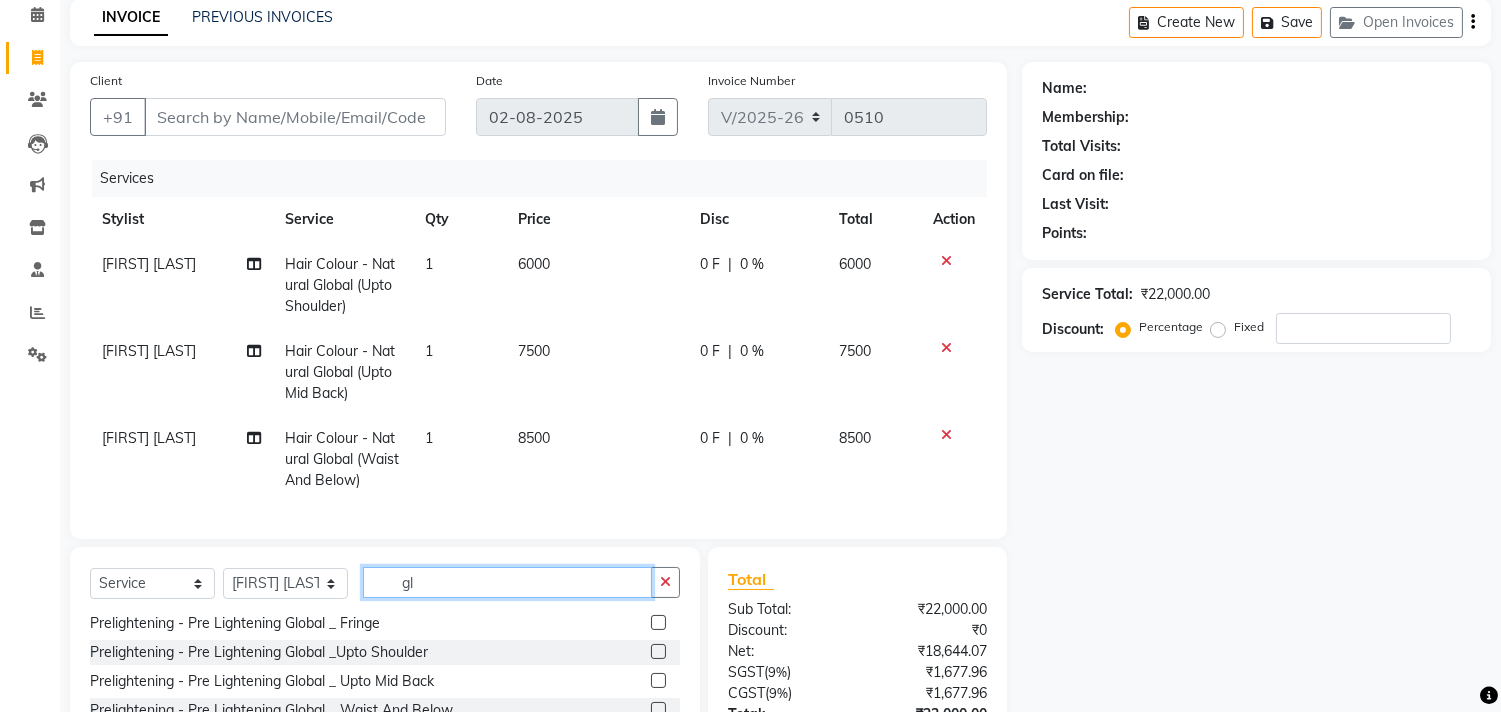 scroll, scrollTop: 0, scrollLeft: 0, axis: both 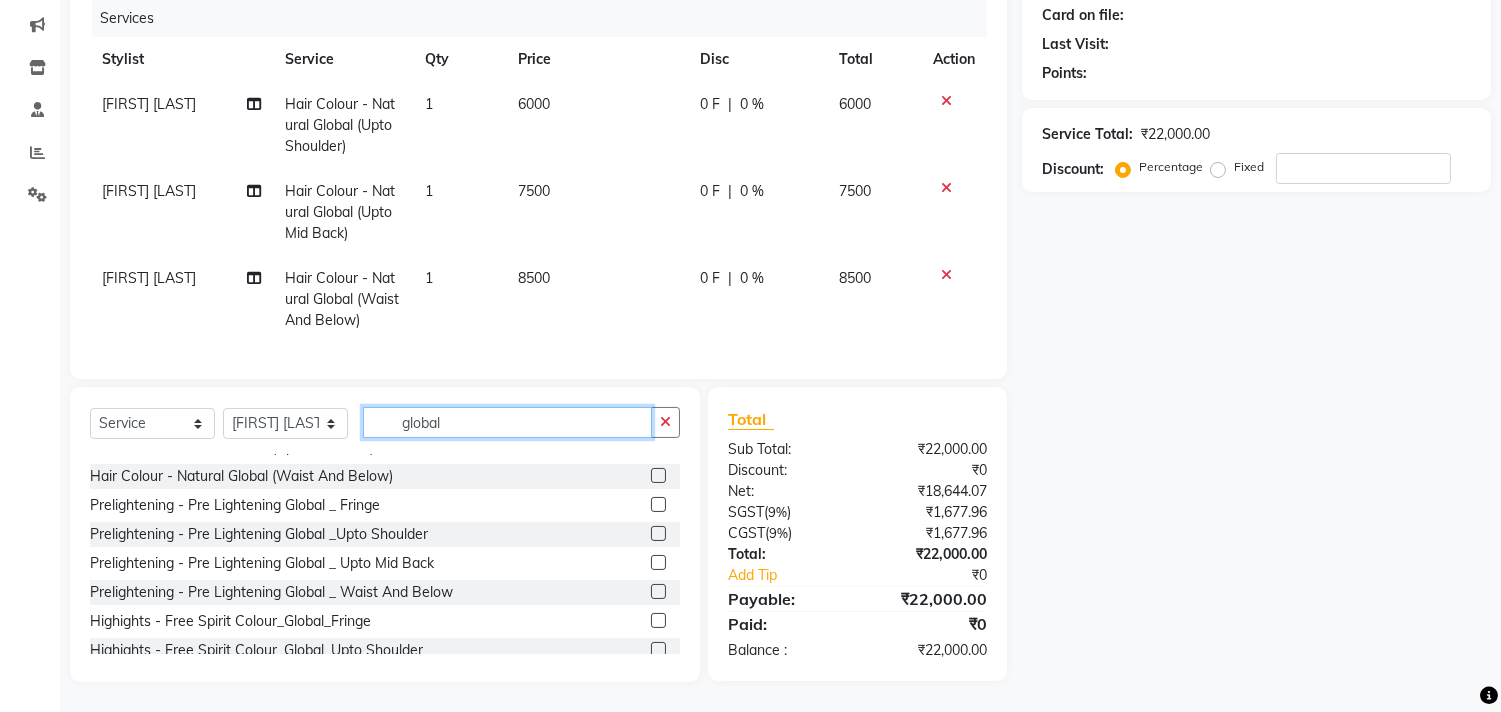 type on "global" 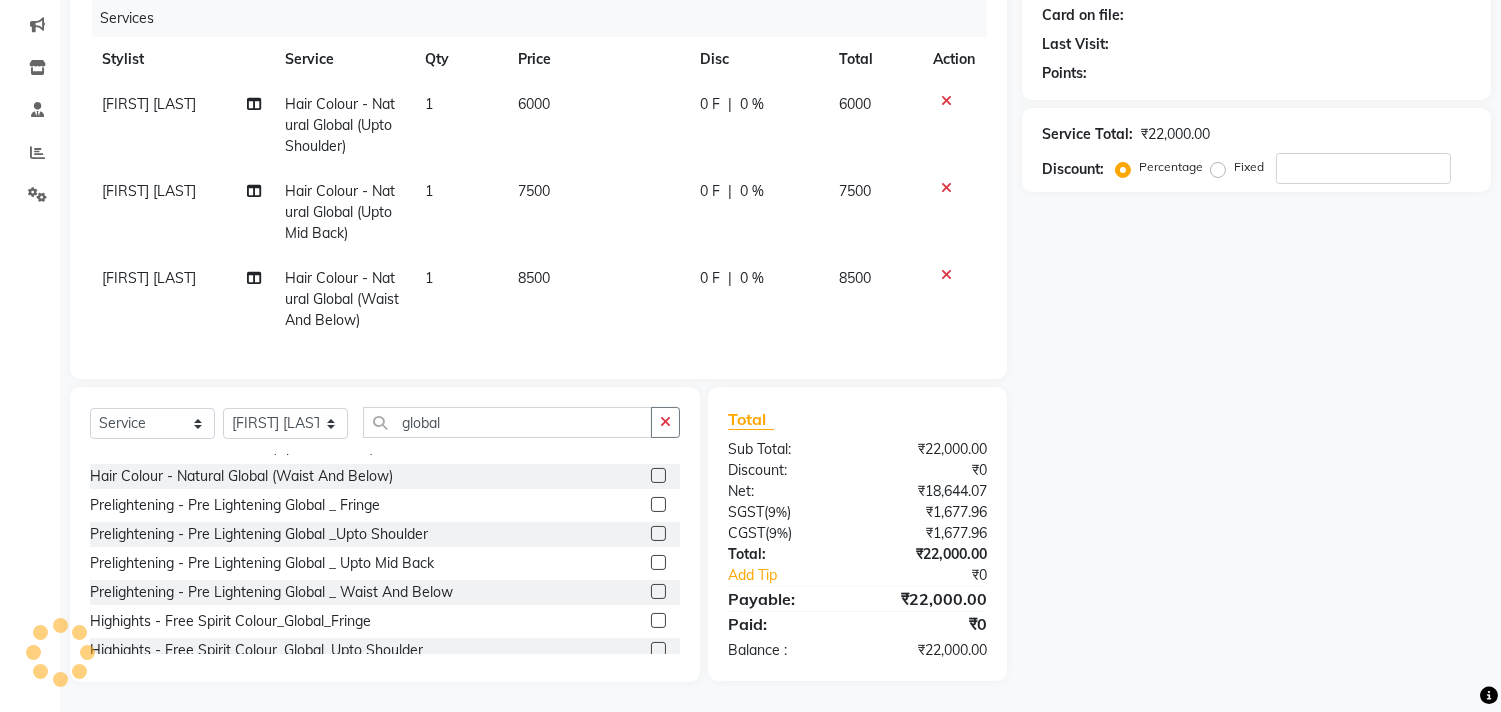 click 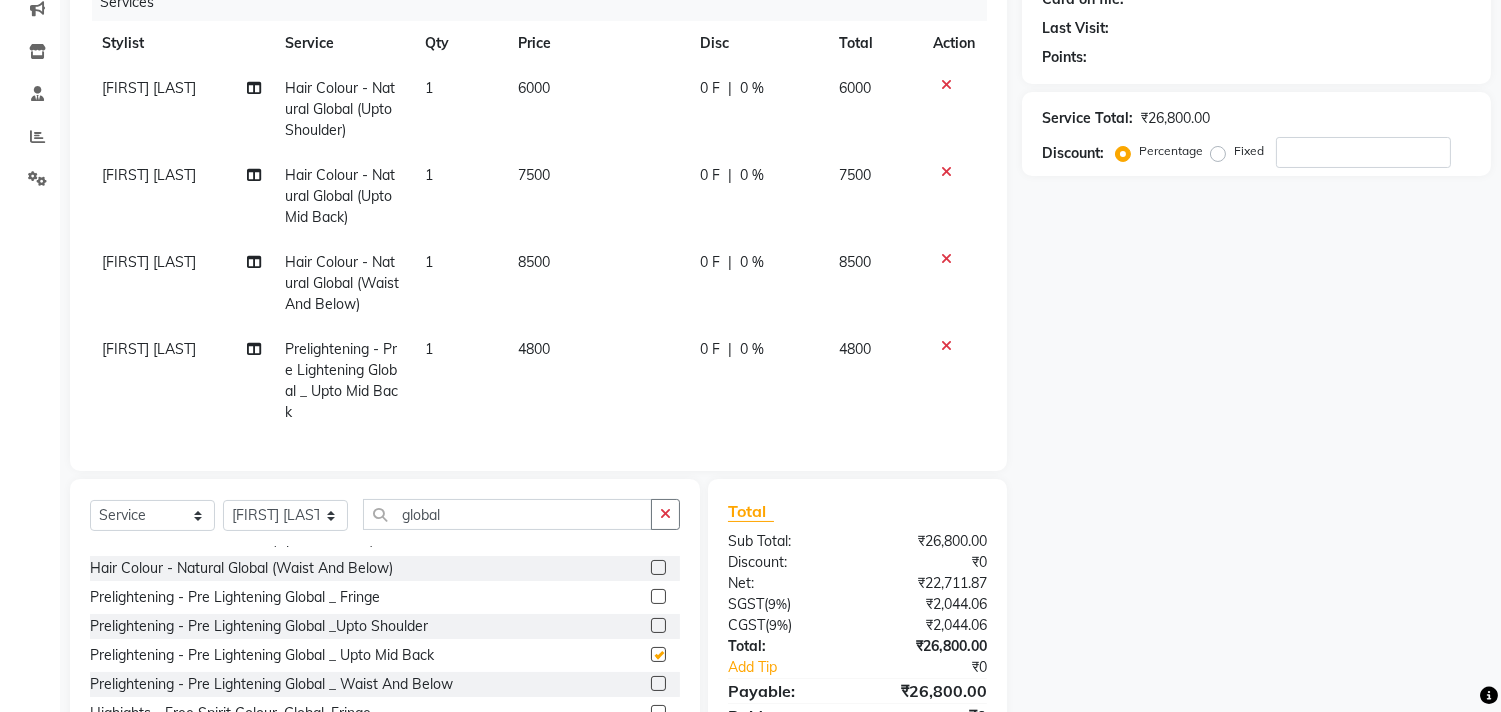 checkbox on "false" 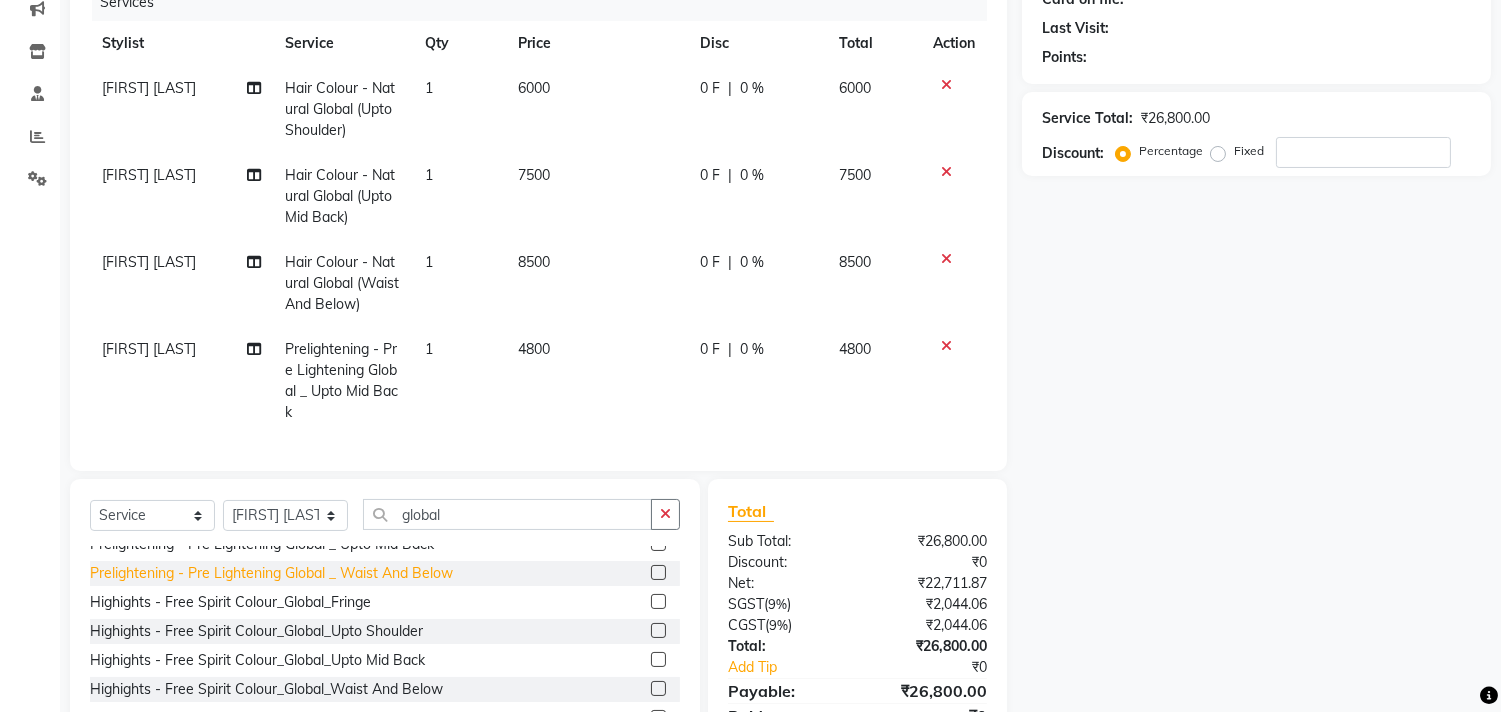 scroll, scrollTop: 222, scrollLeft: 0, axis: vertical 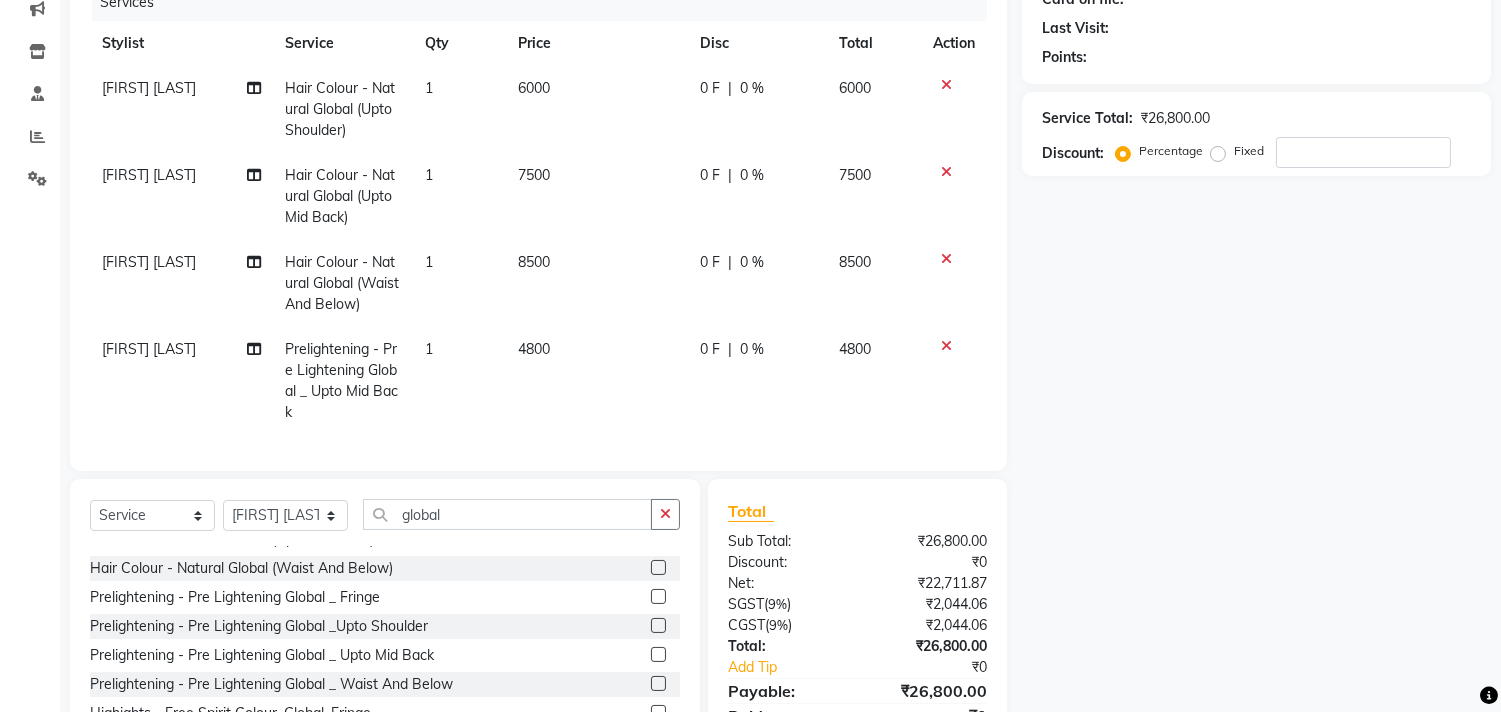 click 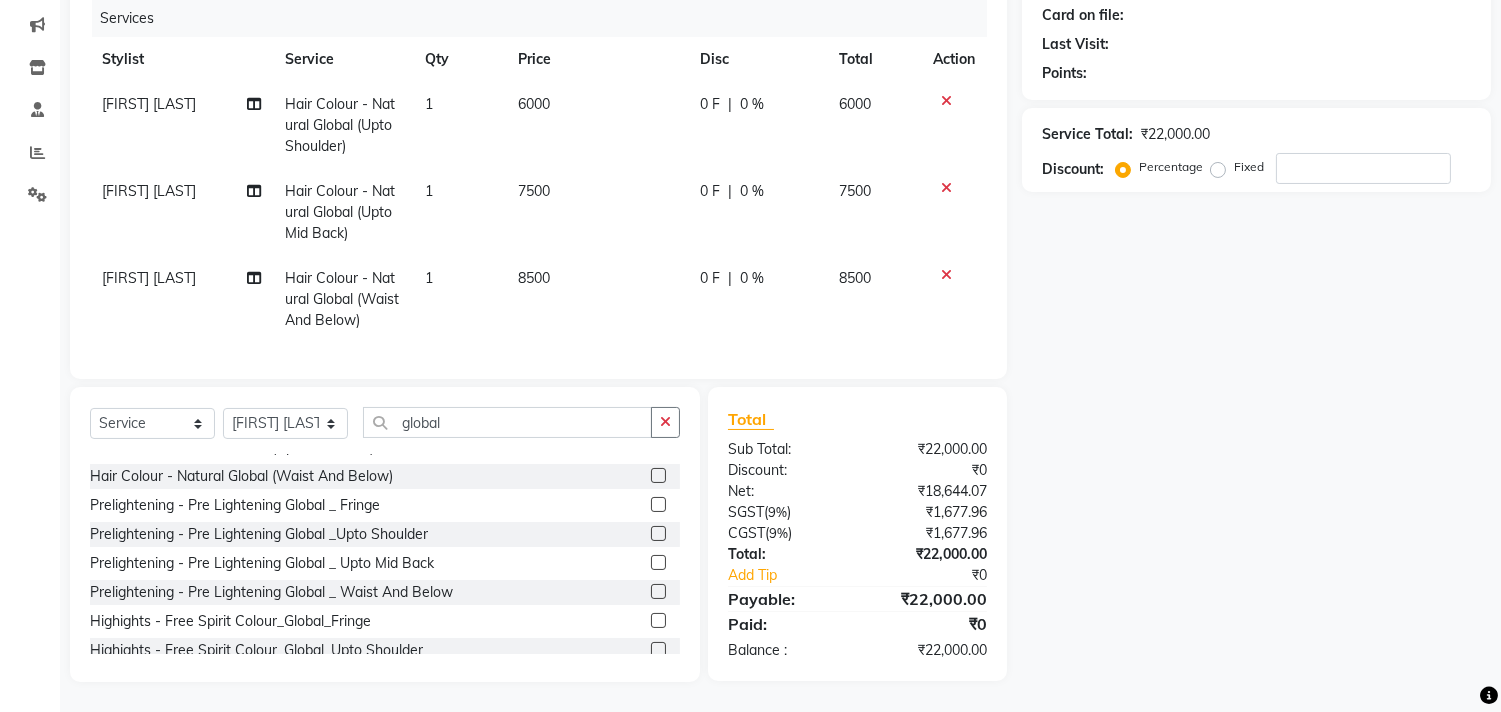 click 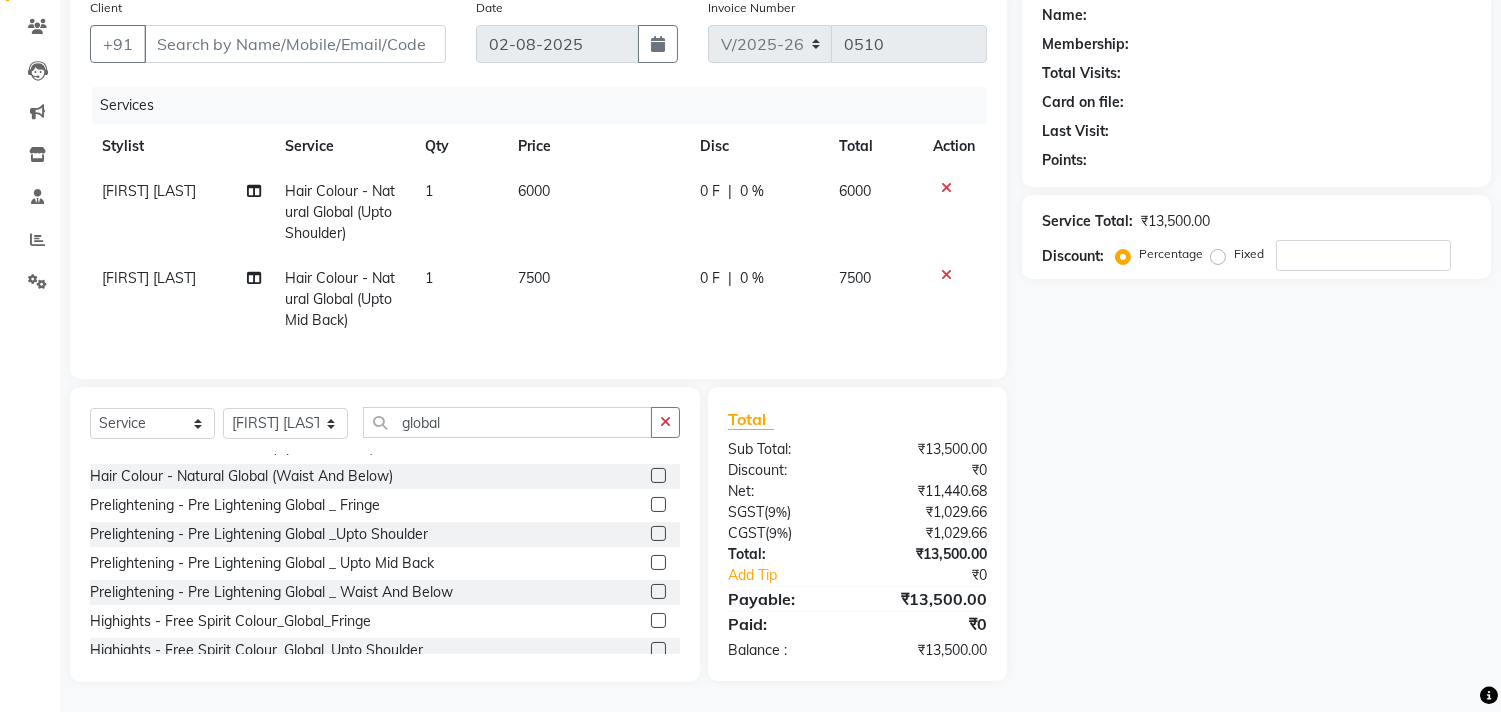 scroll, scrollTop: 177, scrollLeft: 0, axis: vertical 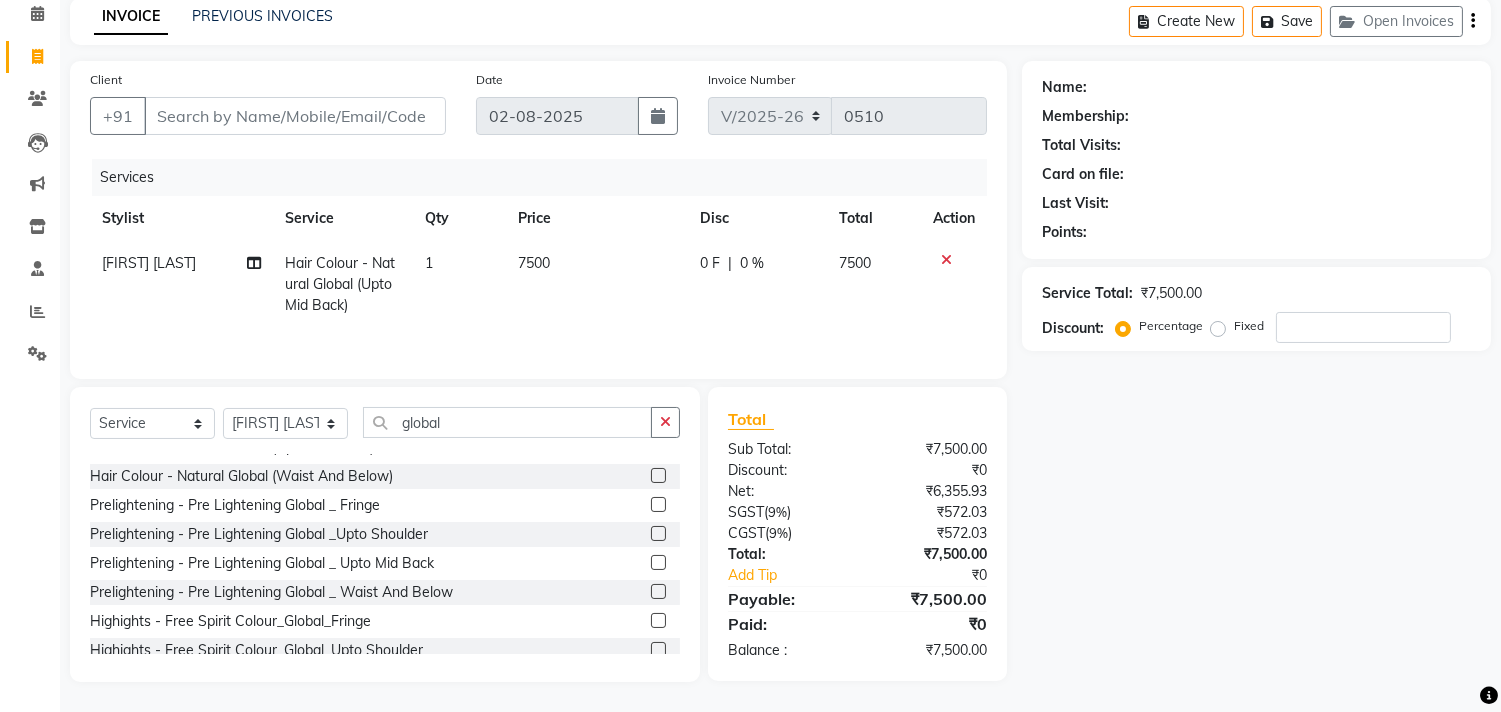 click 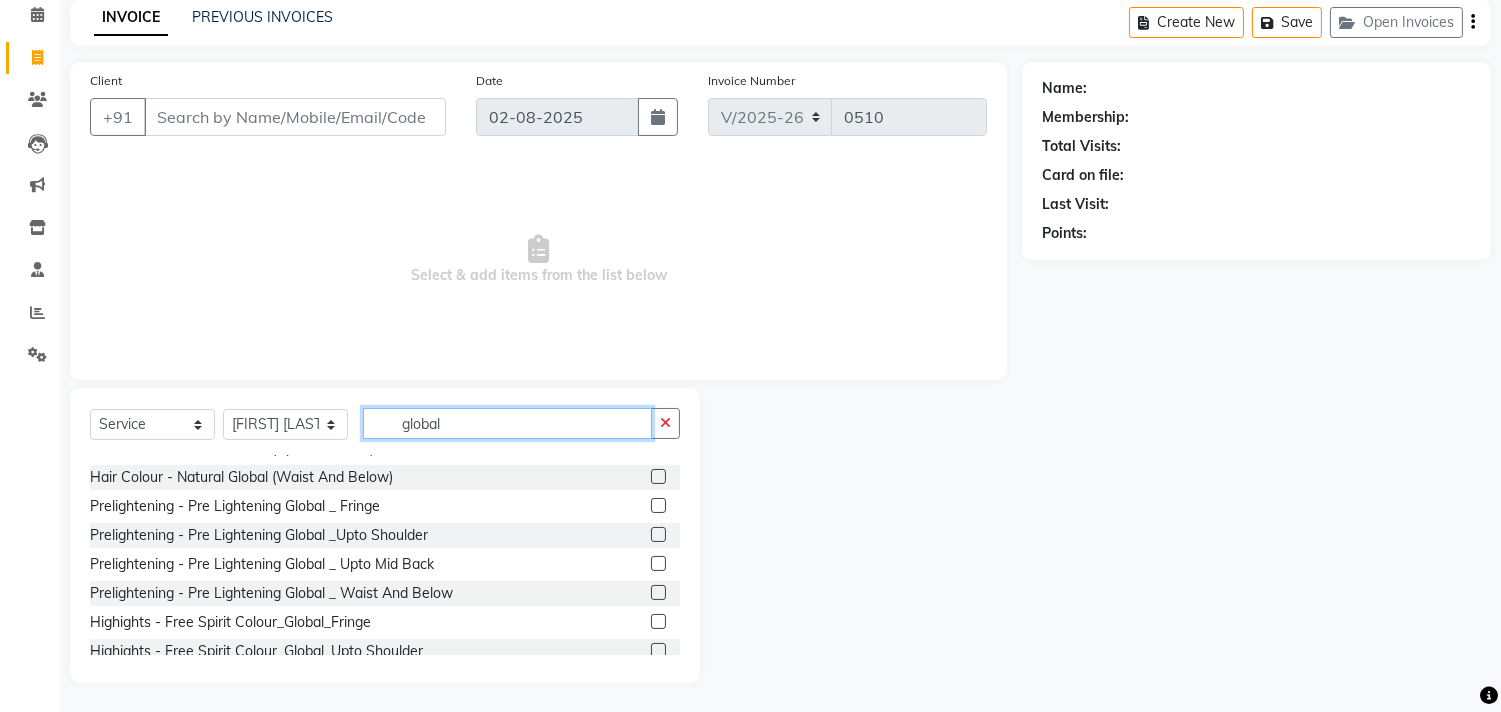 click on "global" 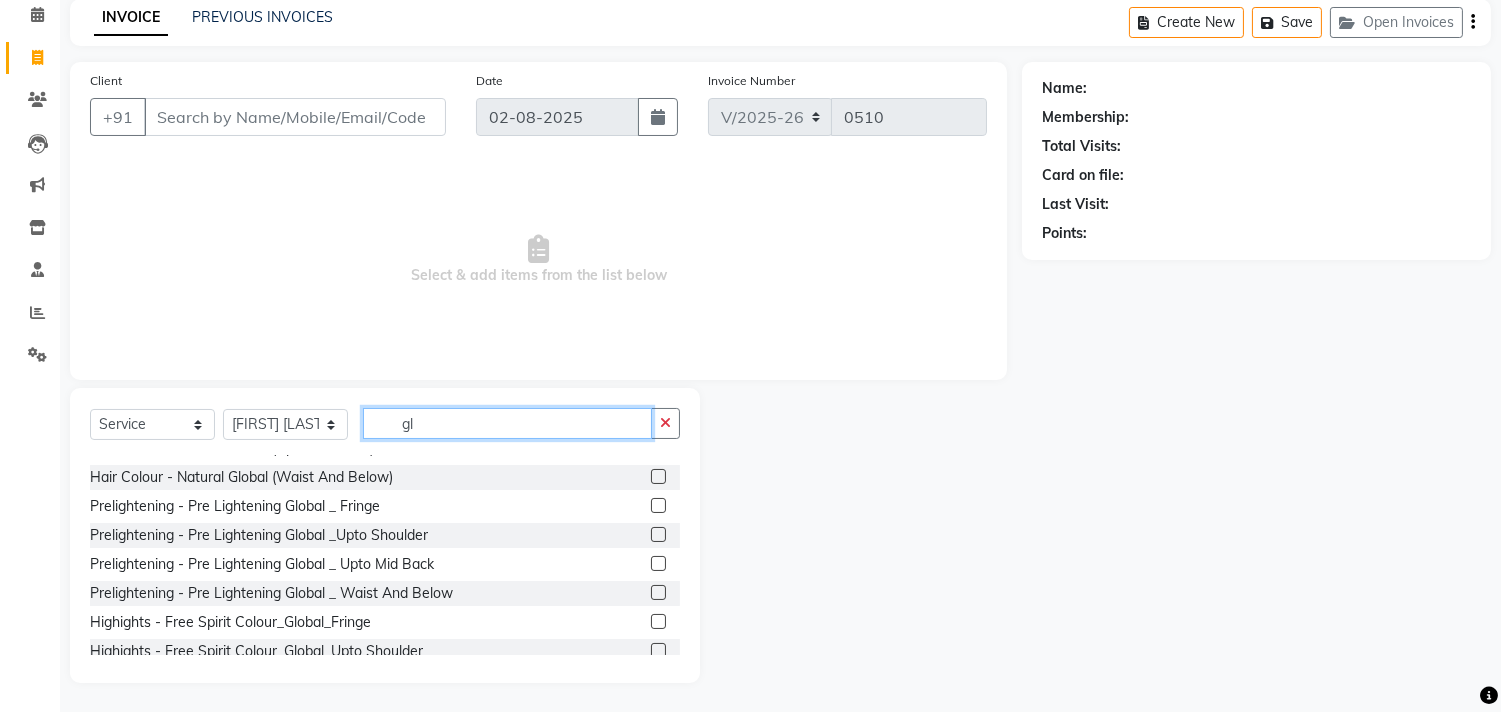 type on "g" 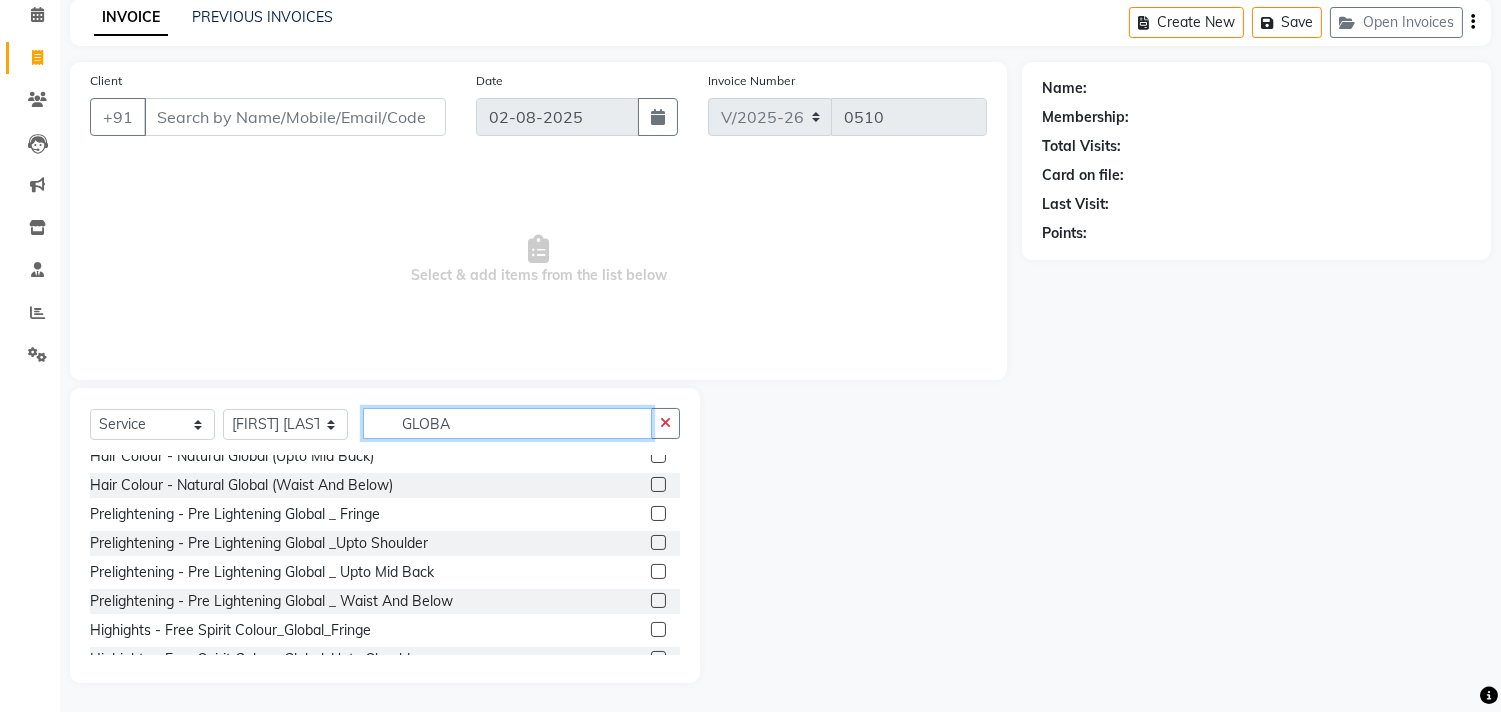 scroll, scrollTop: 216, scrollLeft: 0, axis: vertical 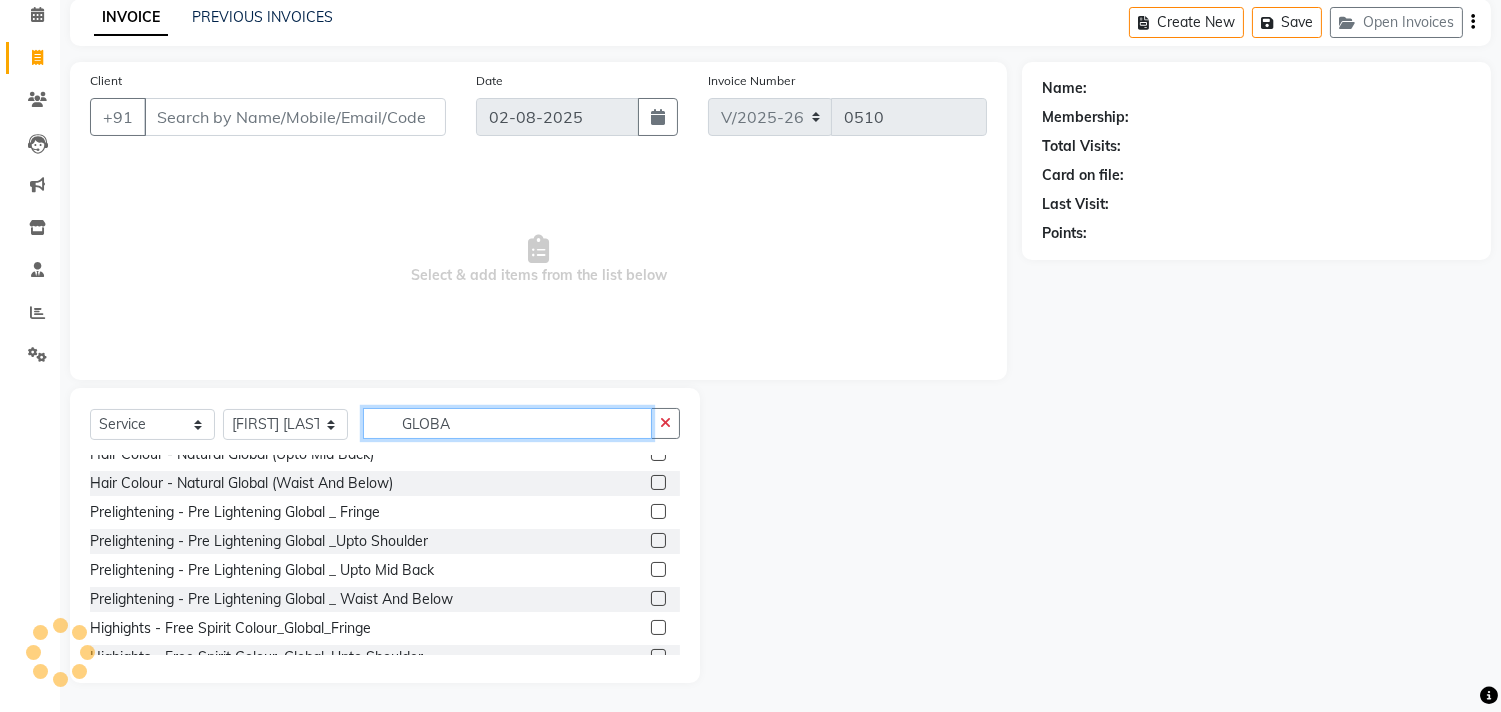 type on "GLOBA" 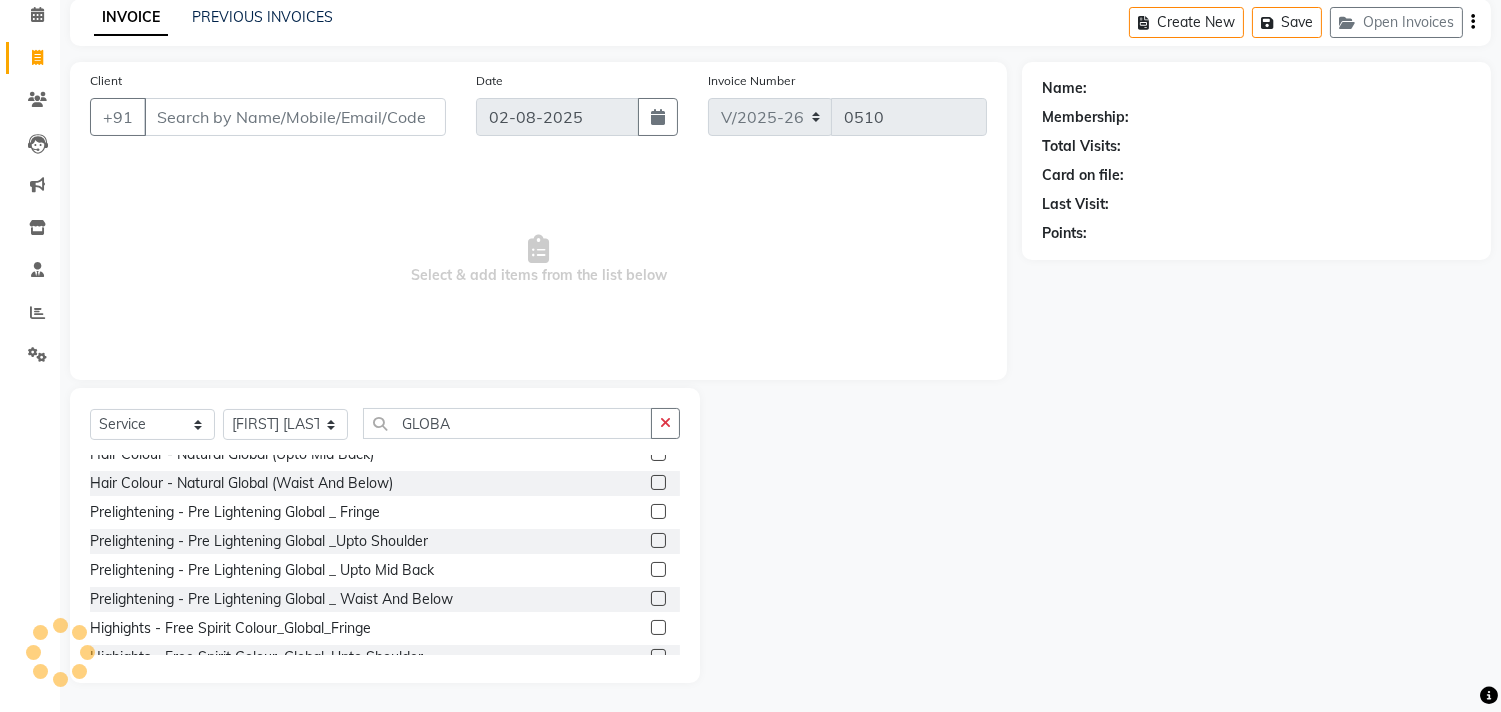 click 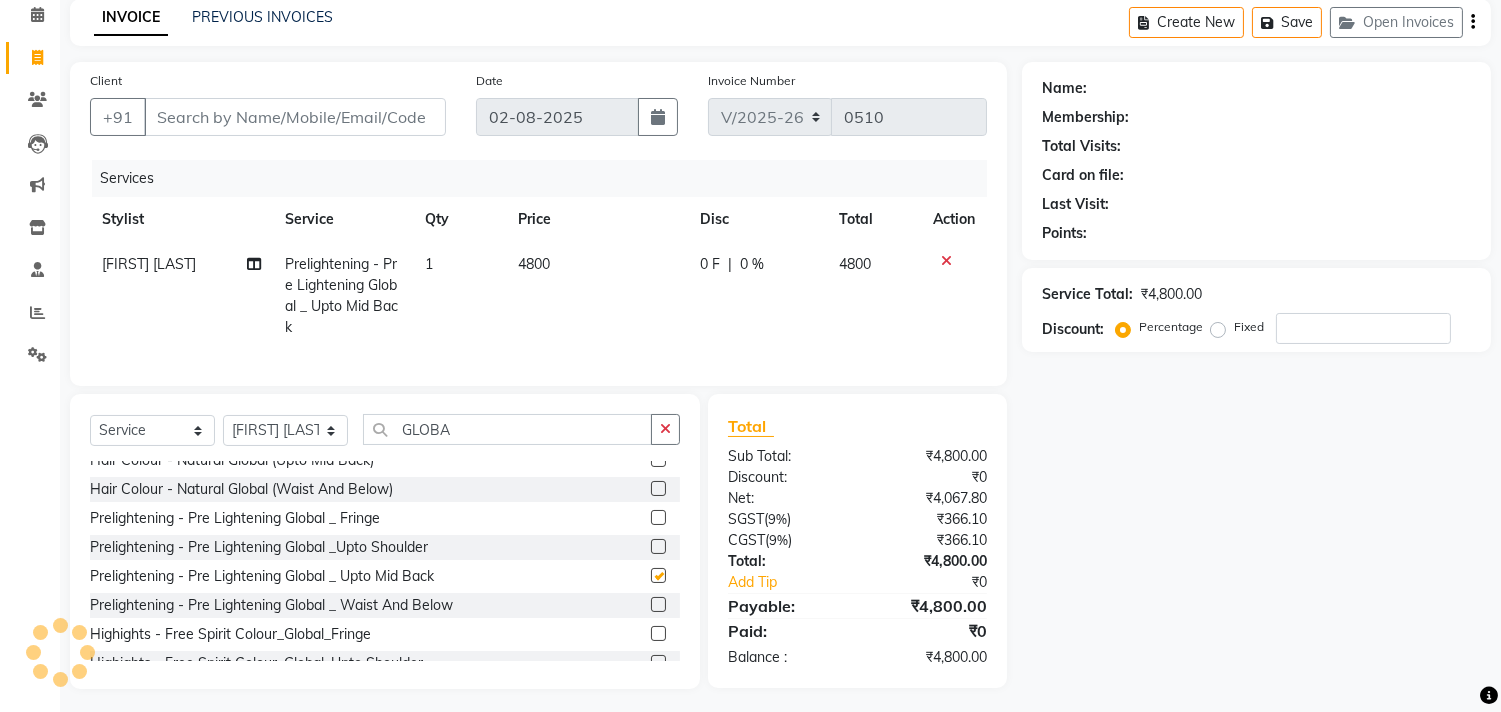 checkbox on "false" 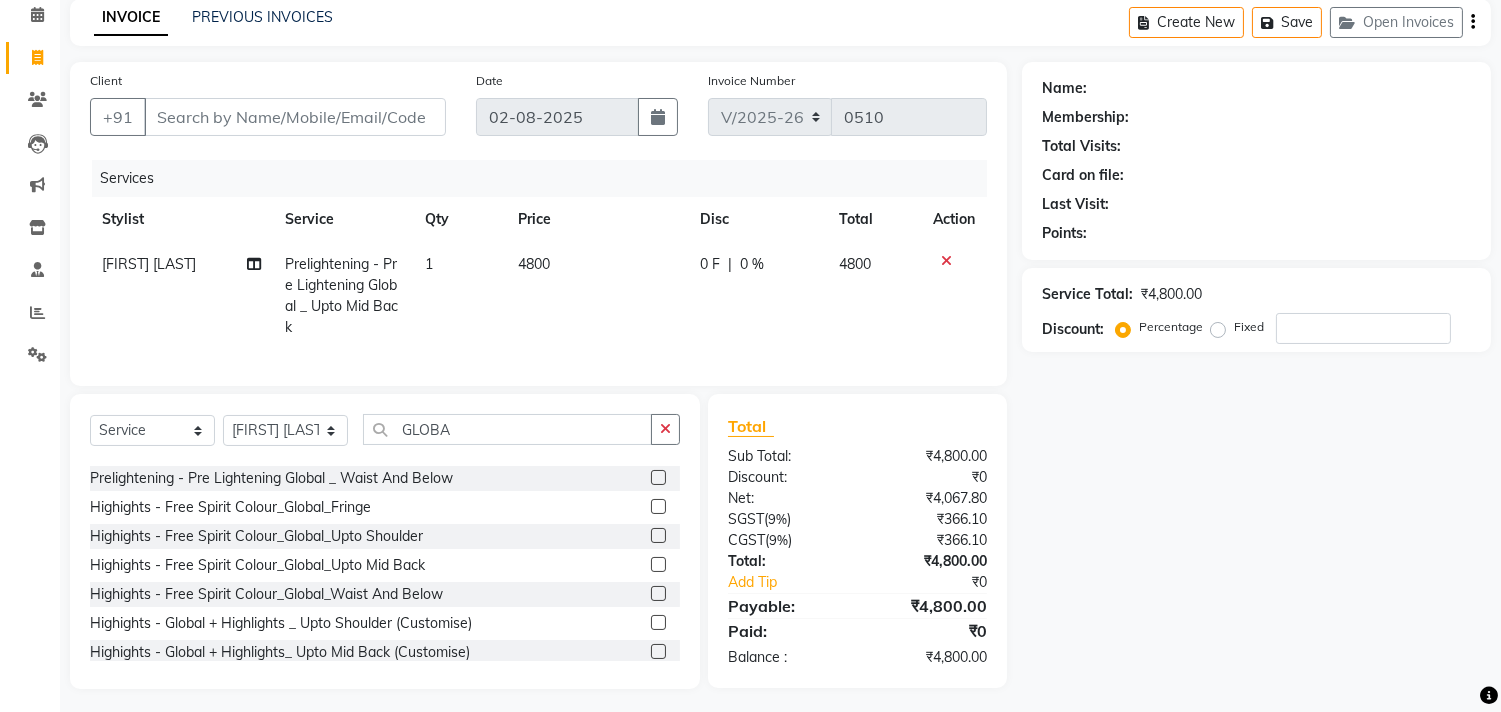 scroll, scrollTop: 380, scrollLeft: 0, axis: vertical 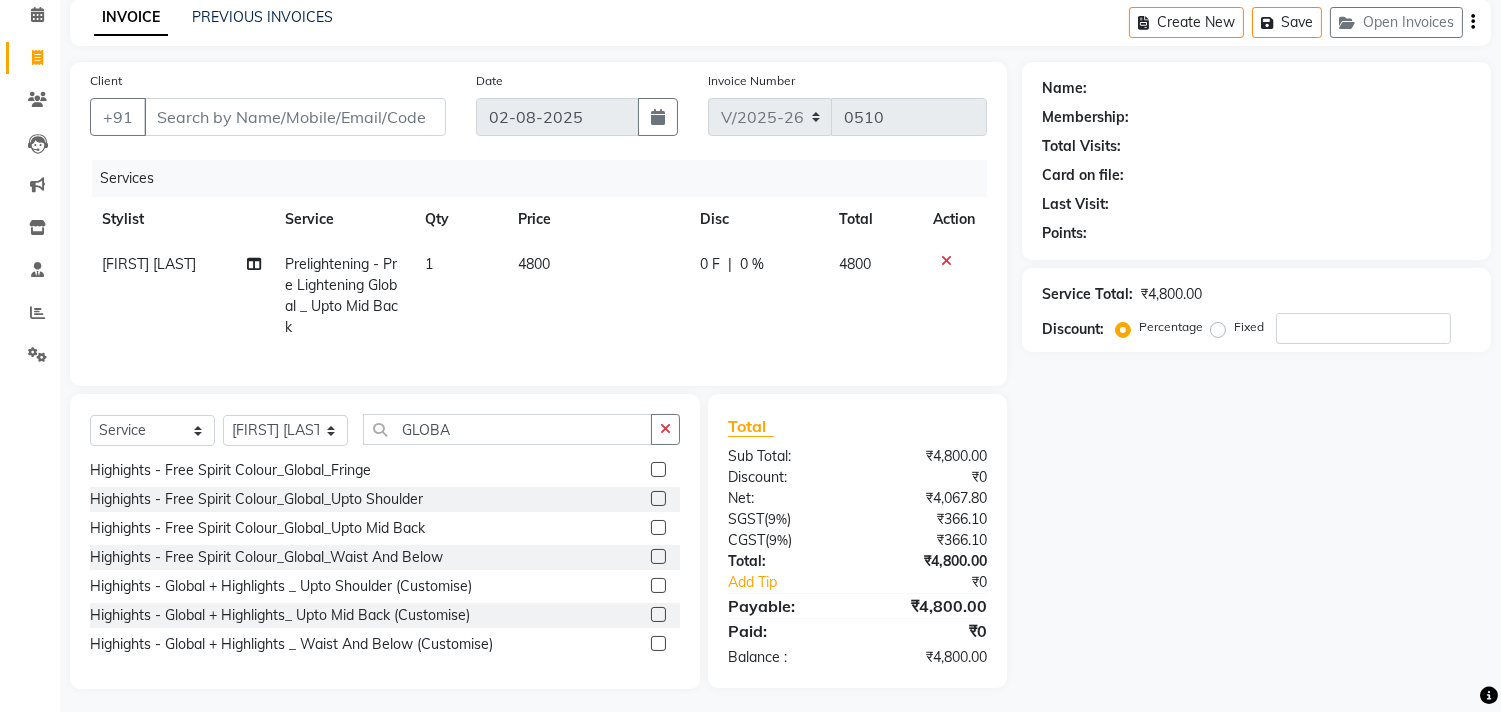 click 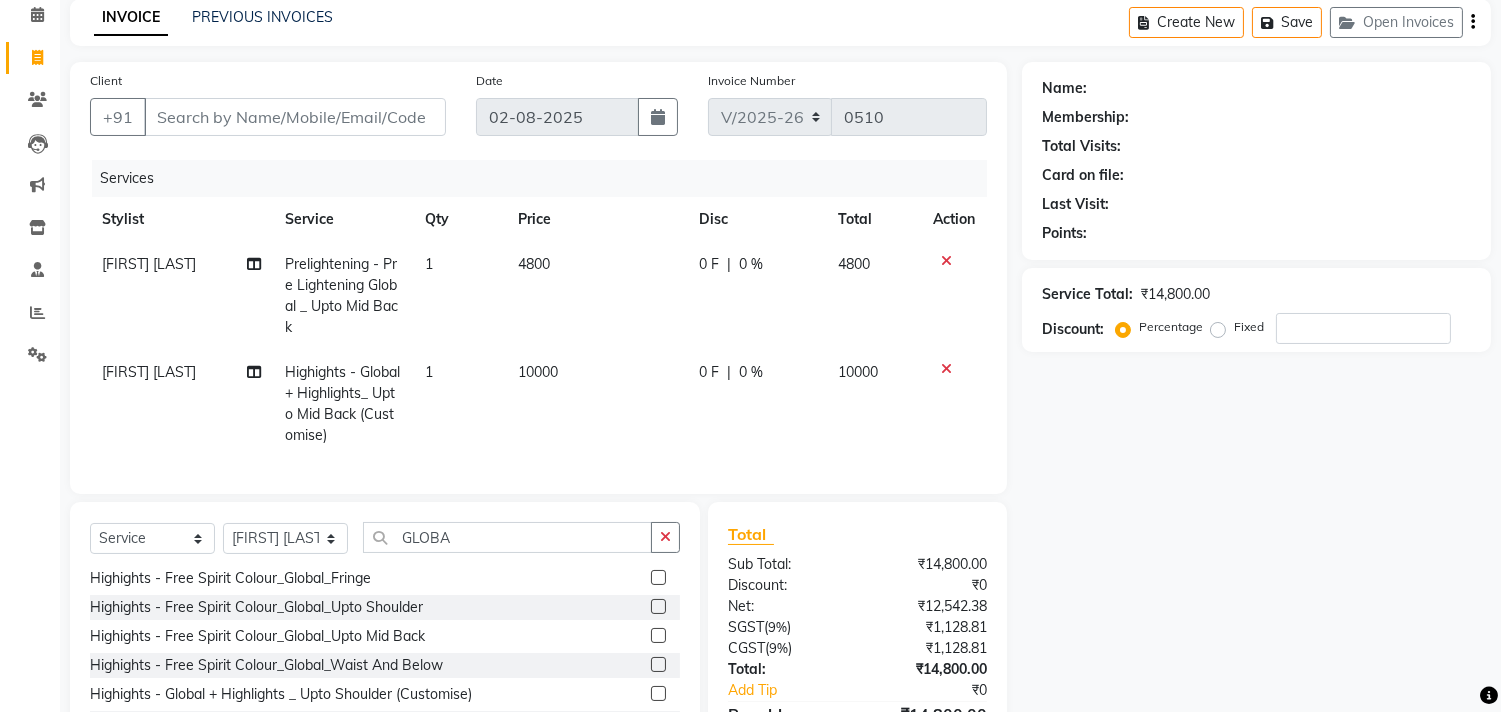 checkbox on "false" 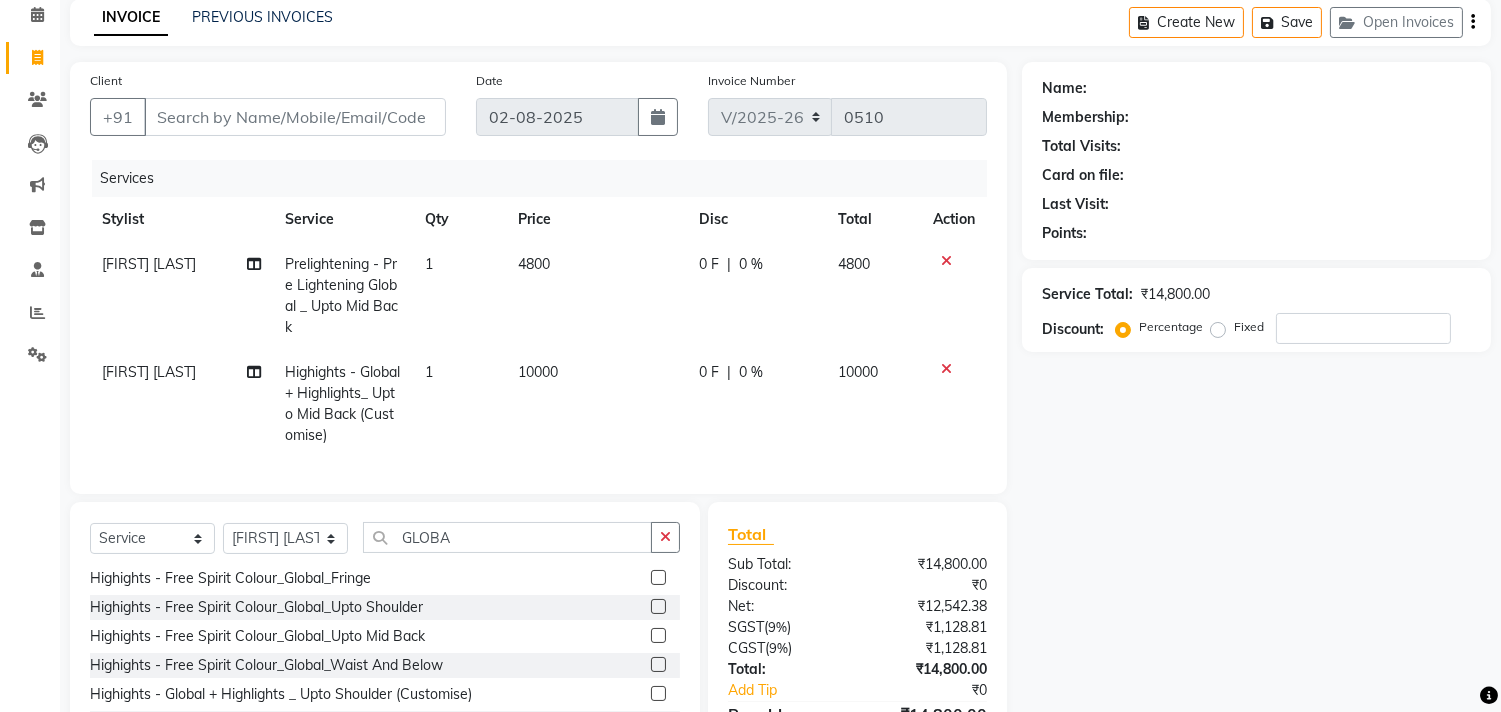 click 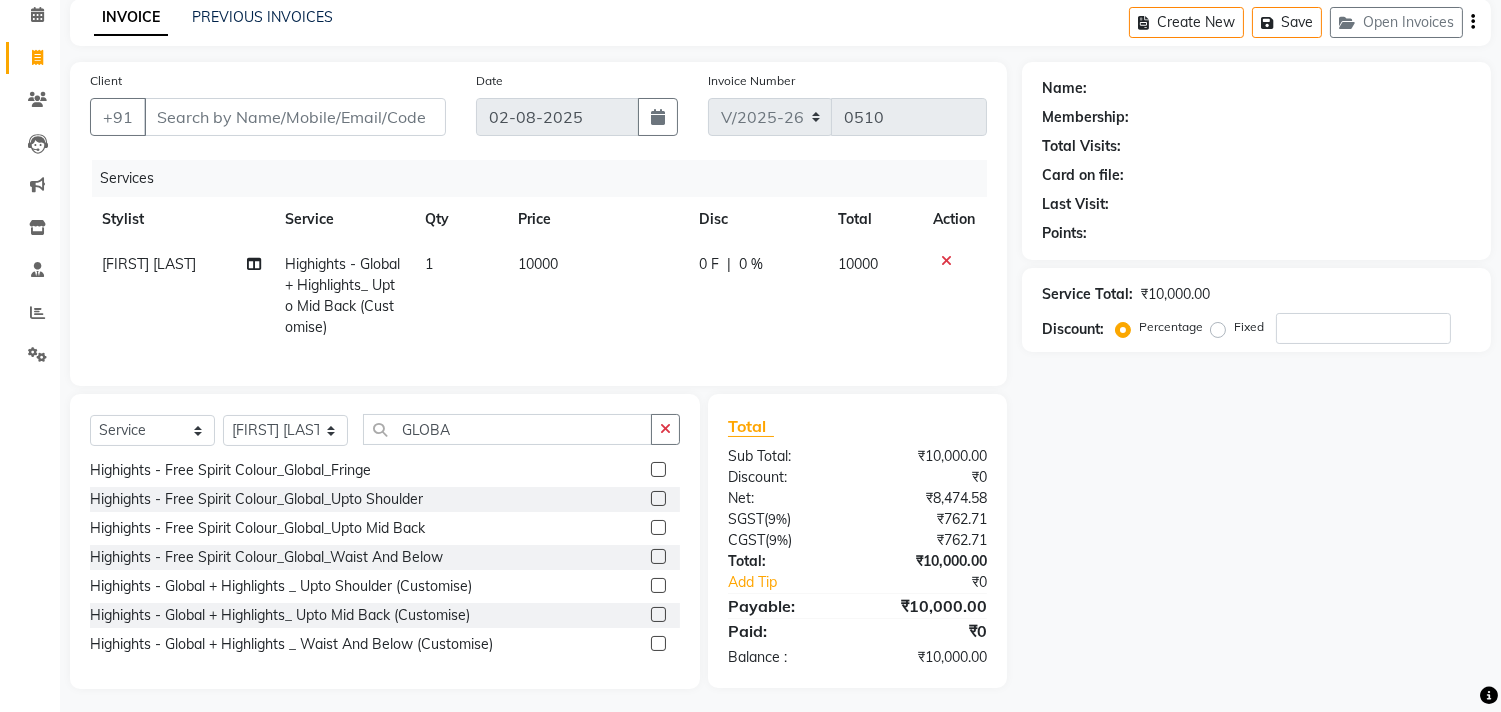 click 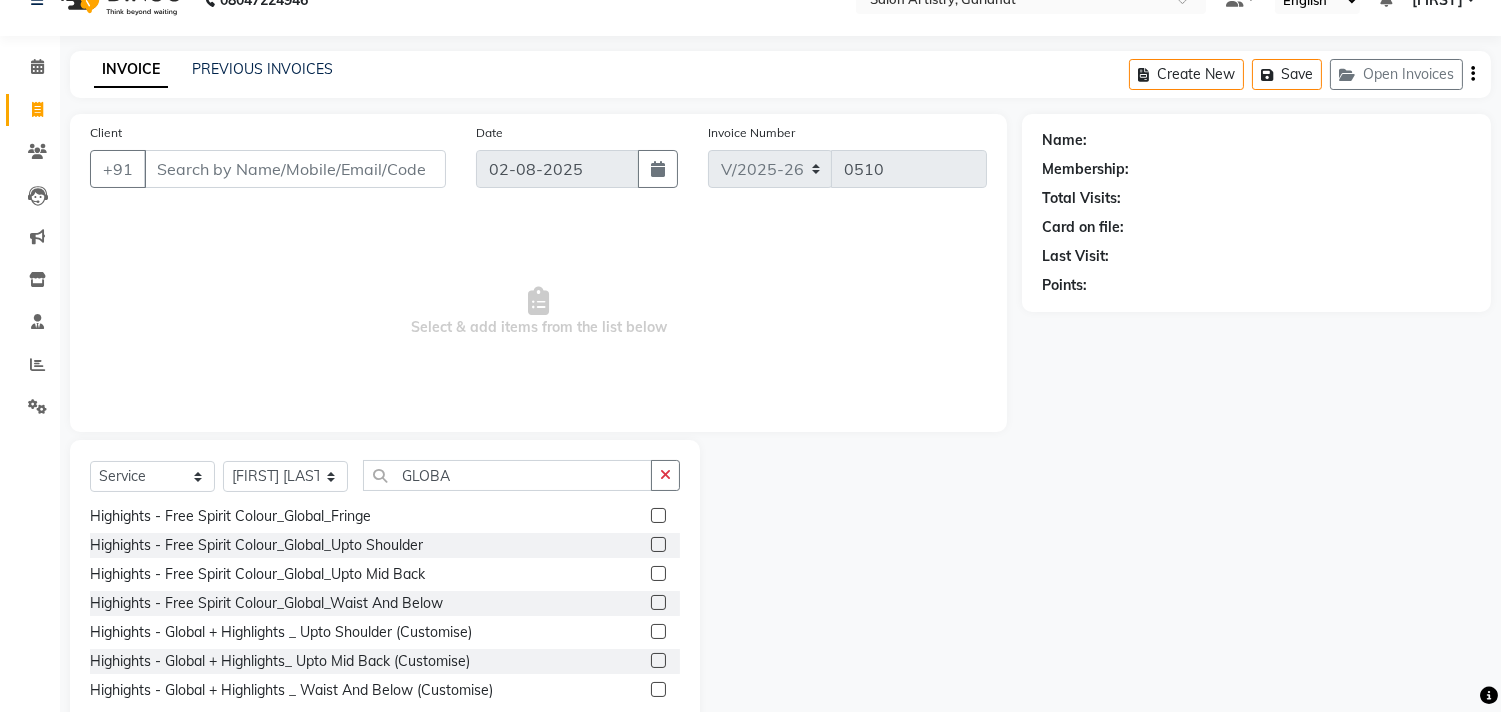 scroll, scrollTop: 0, scrollLeft: 0, axis: both 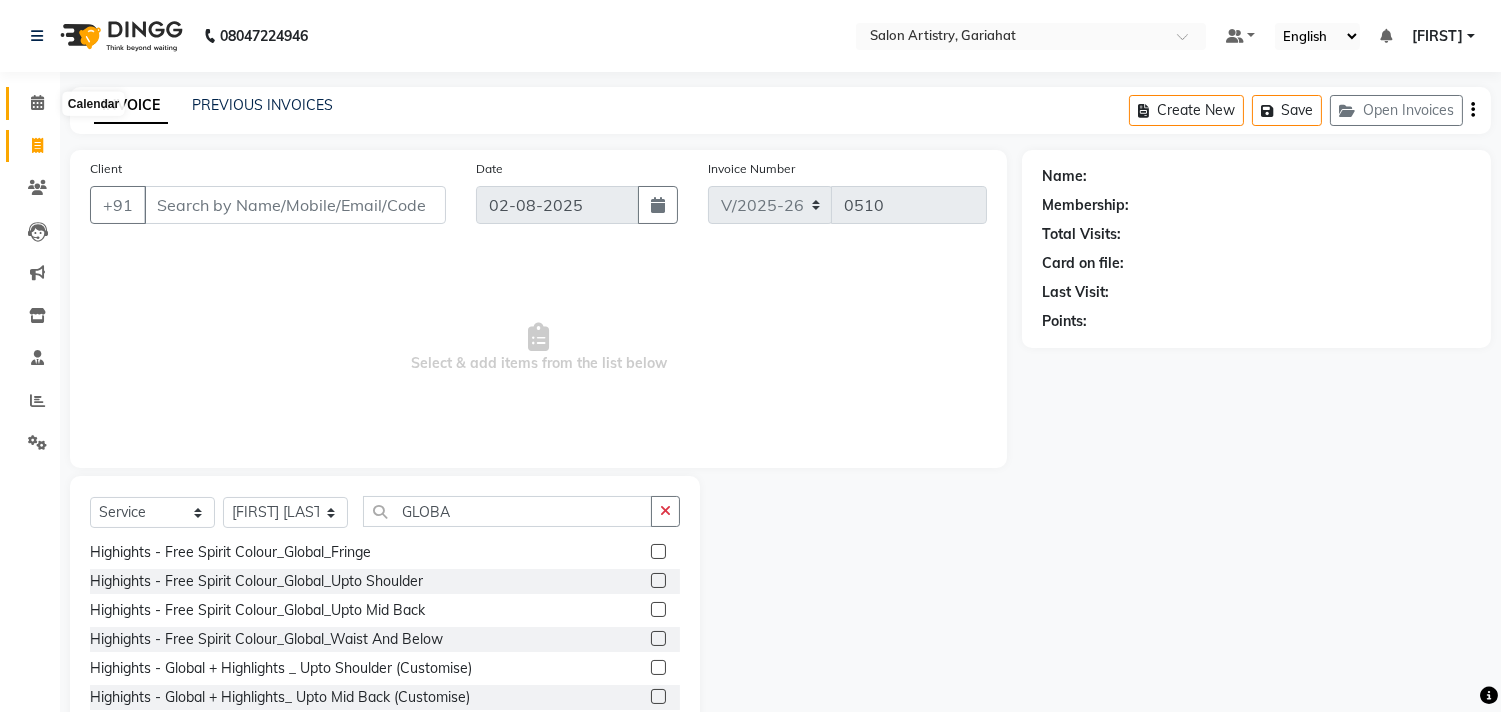 click 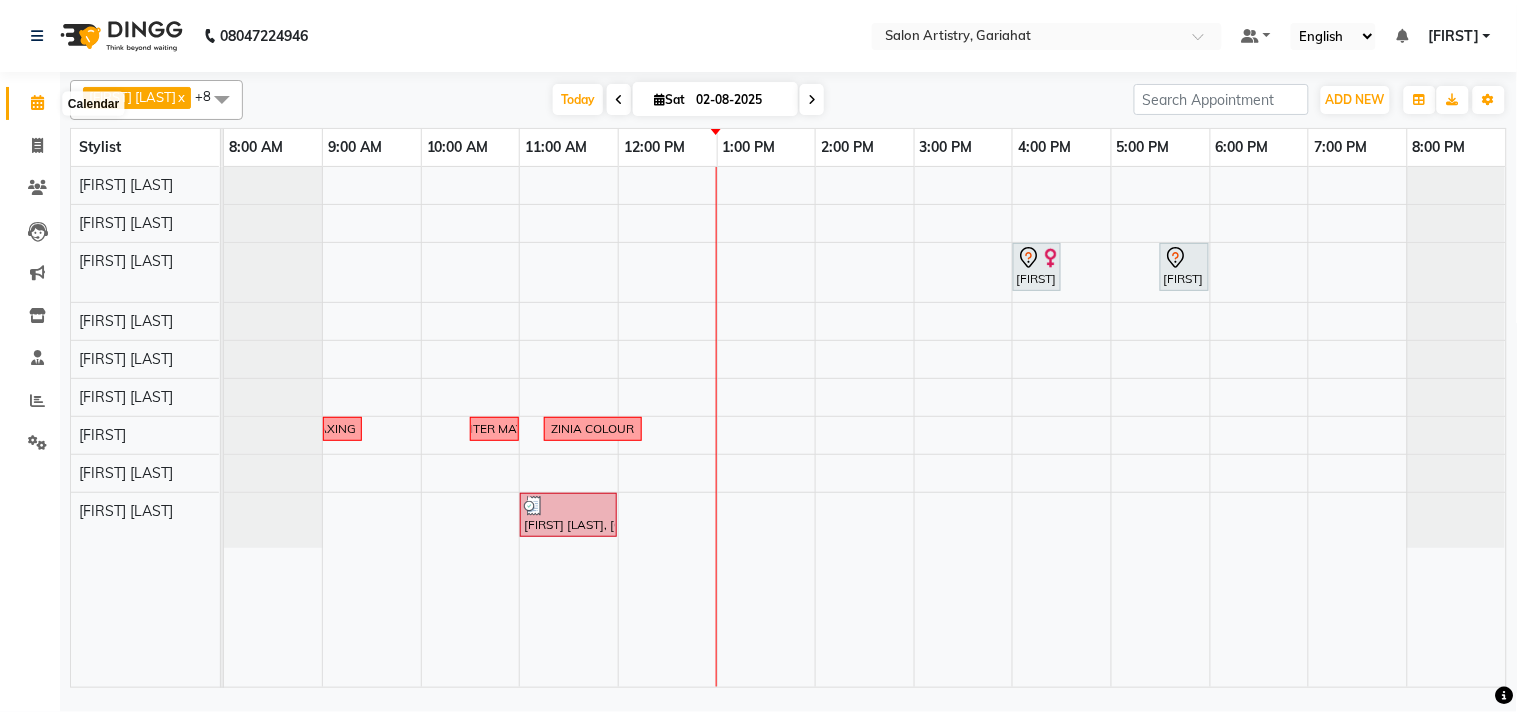 click 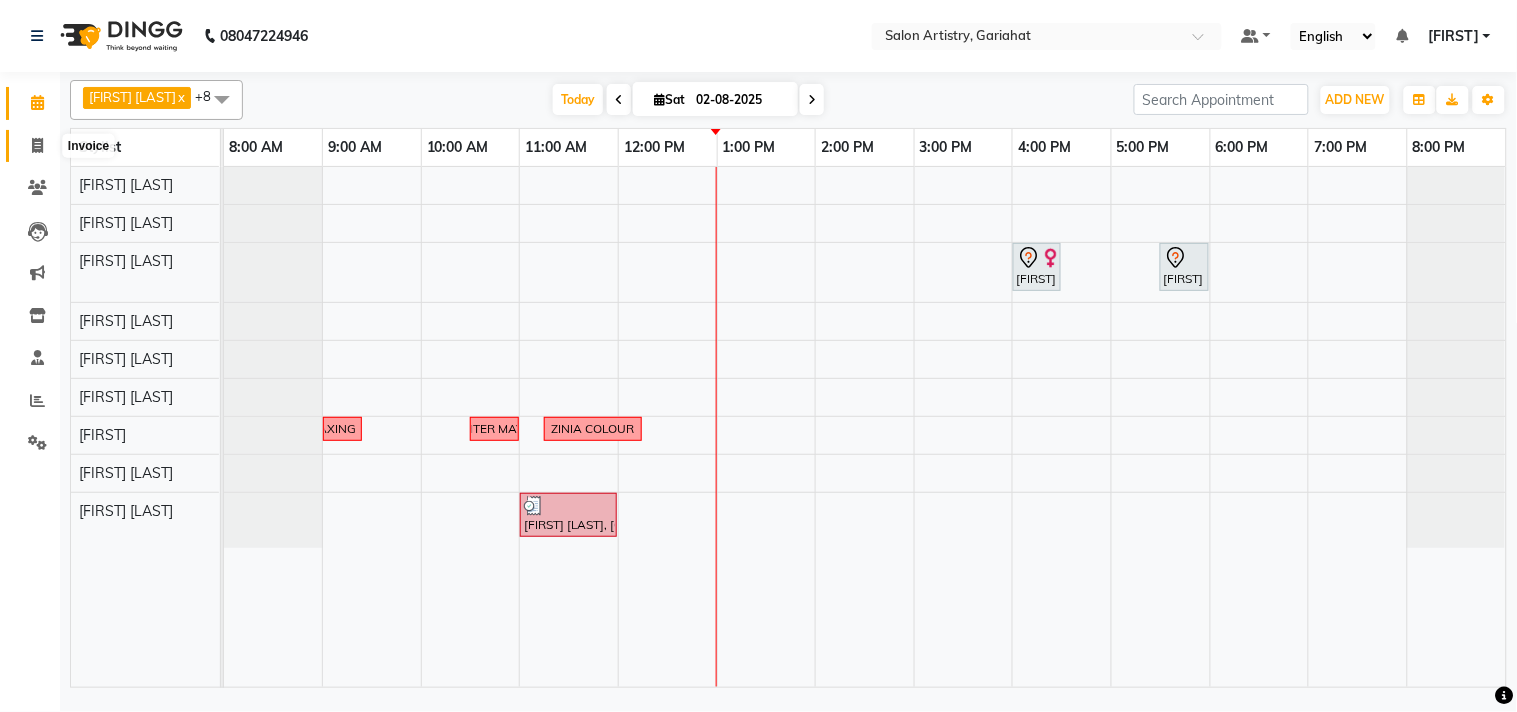 drag, startPoint x: 28, startPoint y: 141, endPoint x: 72, endPoint y: 143, distance: 44.04543 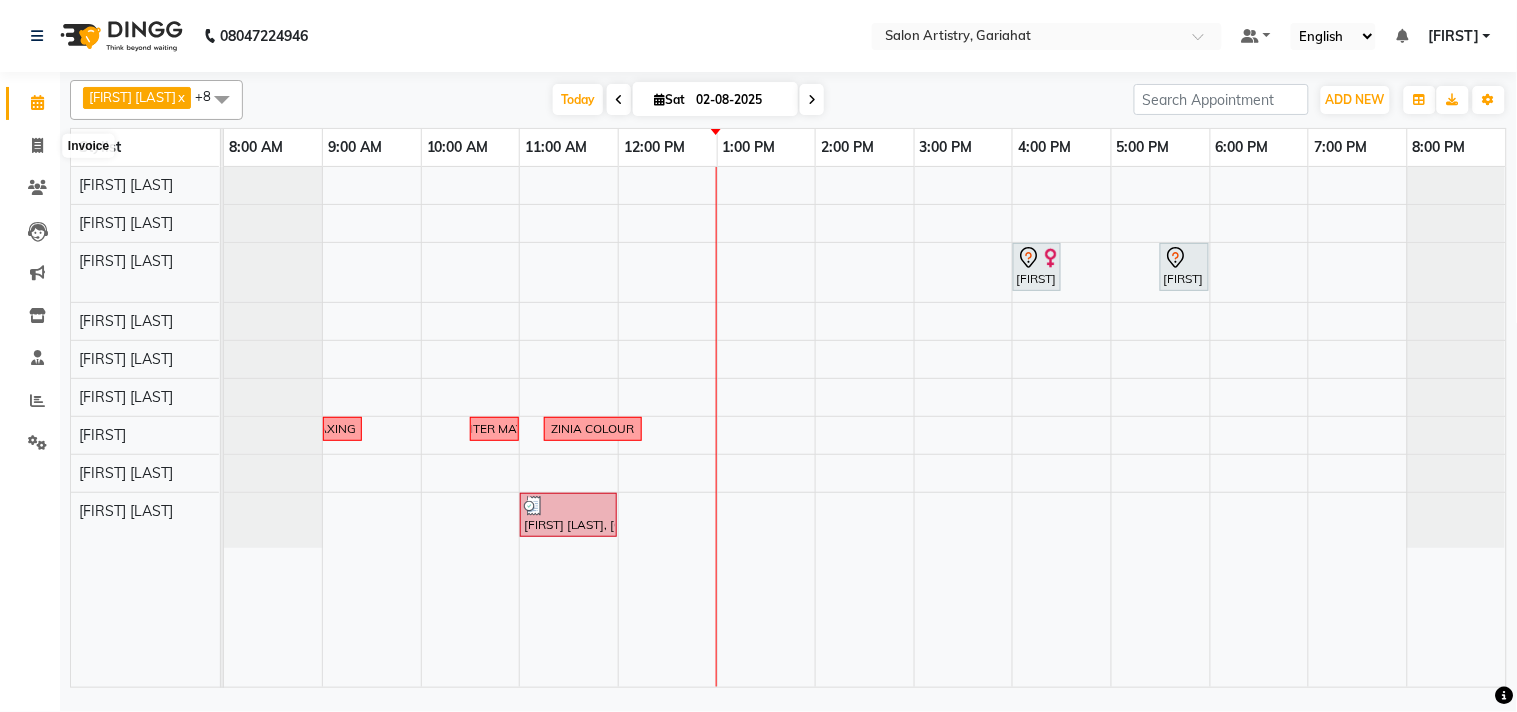 select on "8368" 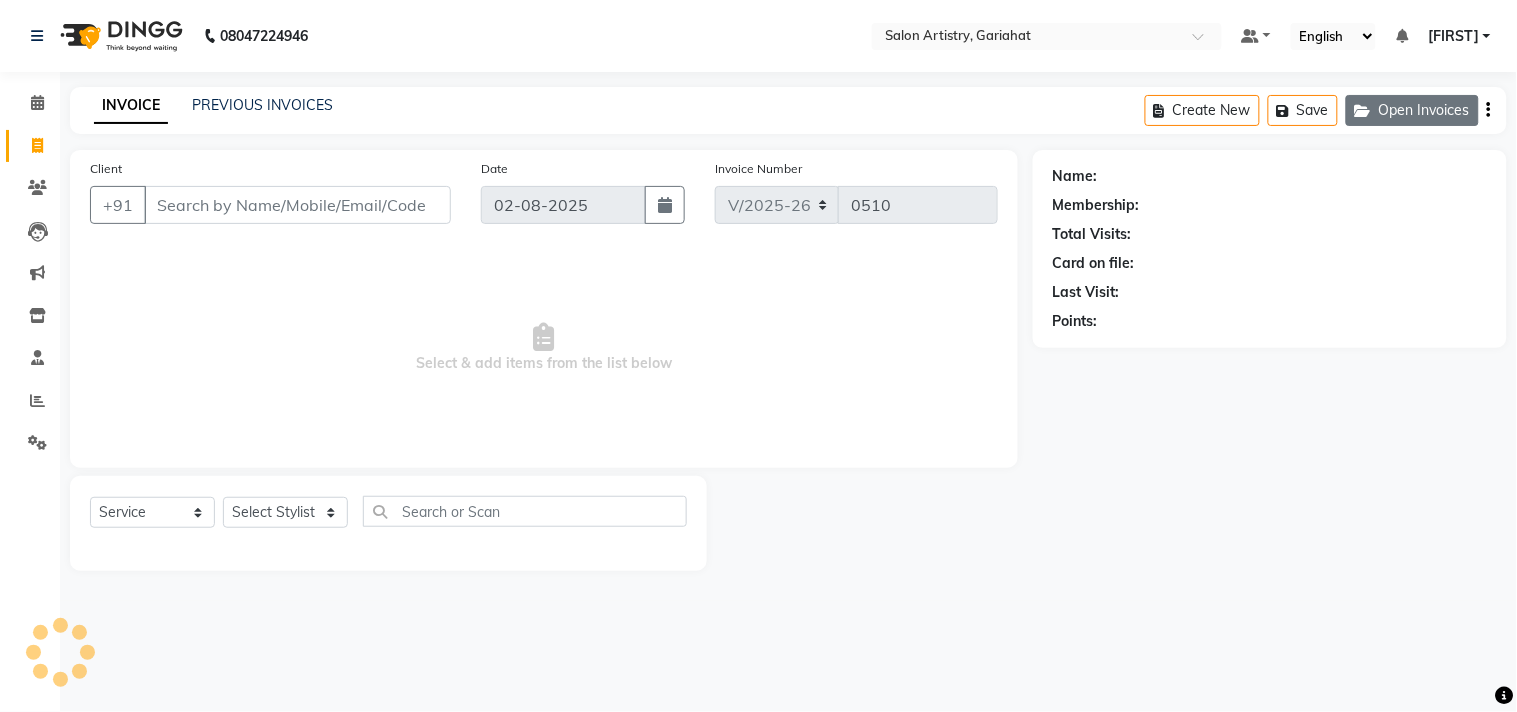 click on "Open Invoices" 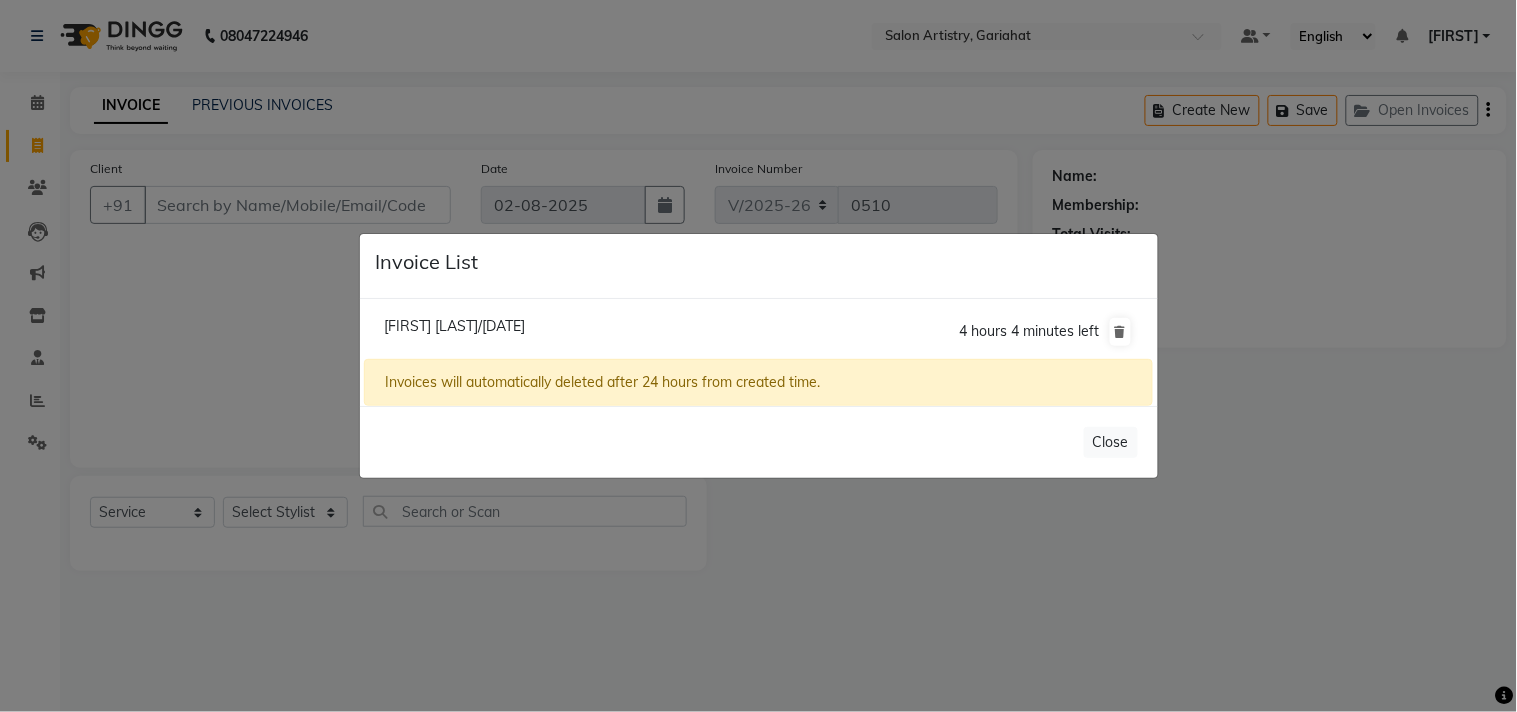 click on "[FIRST] [LAST]/[DATE]" 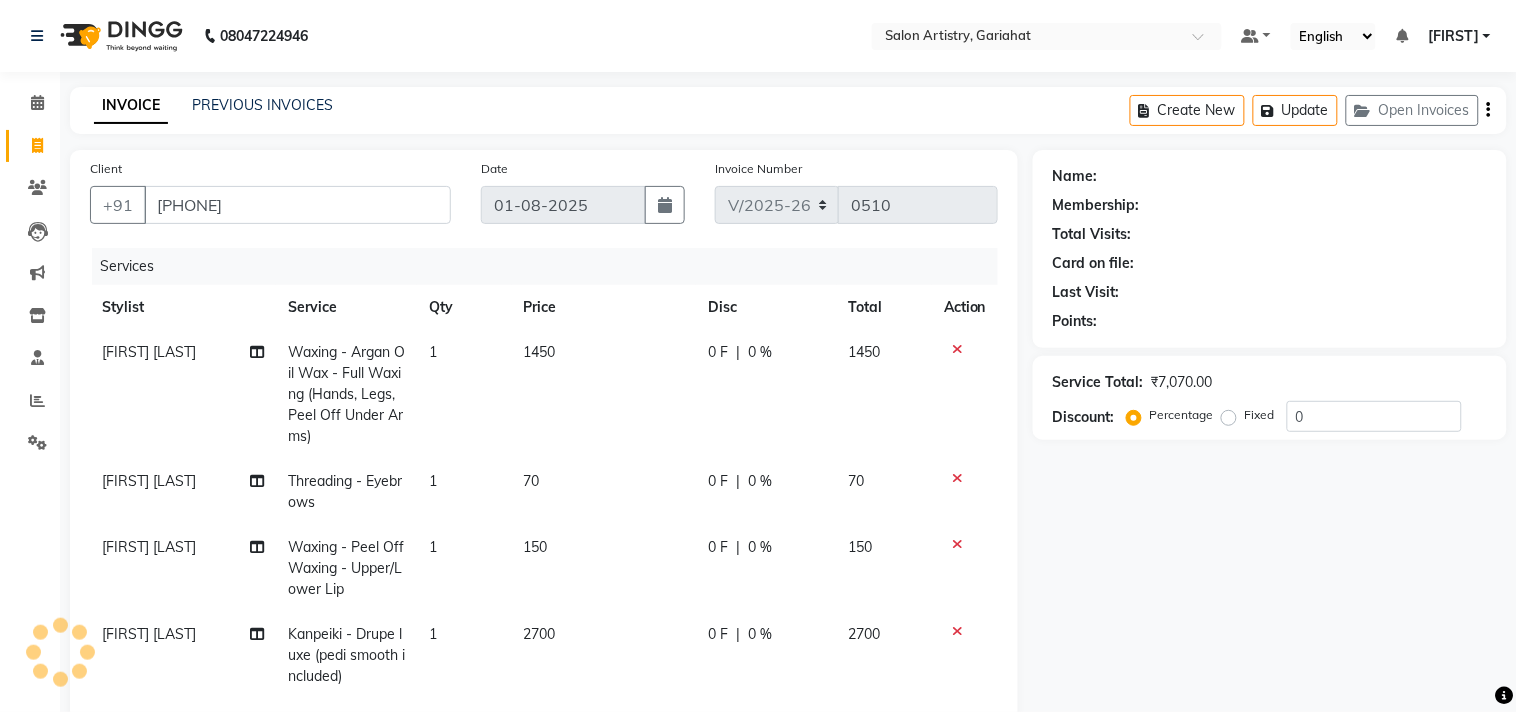 select on "1: Object" 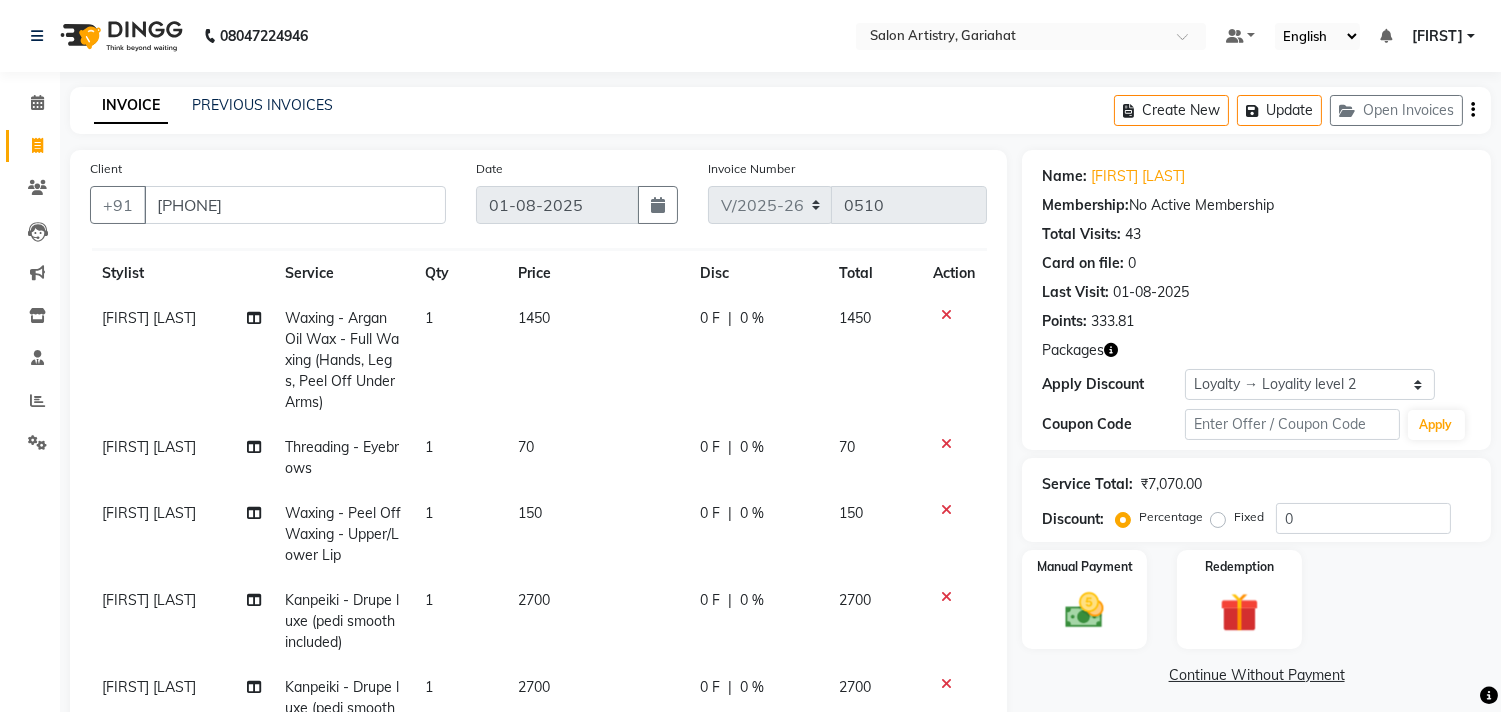 scroll, scrollTop: 70, scrollLeft: 0, axis: vertical 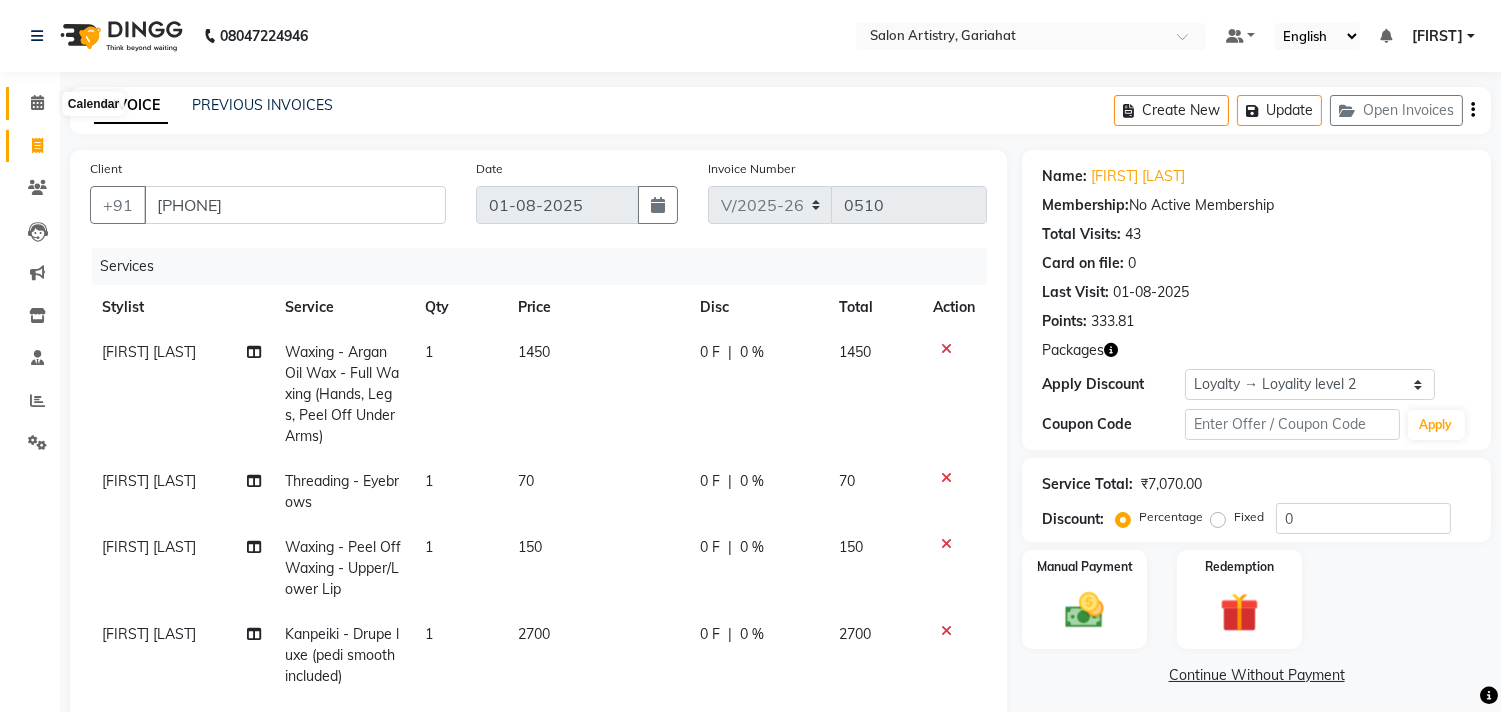 click 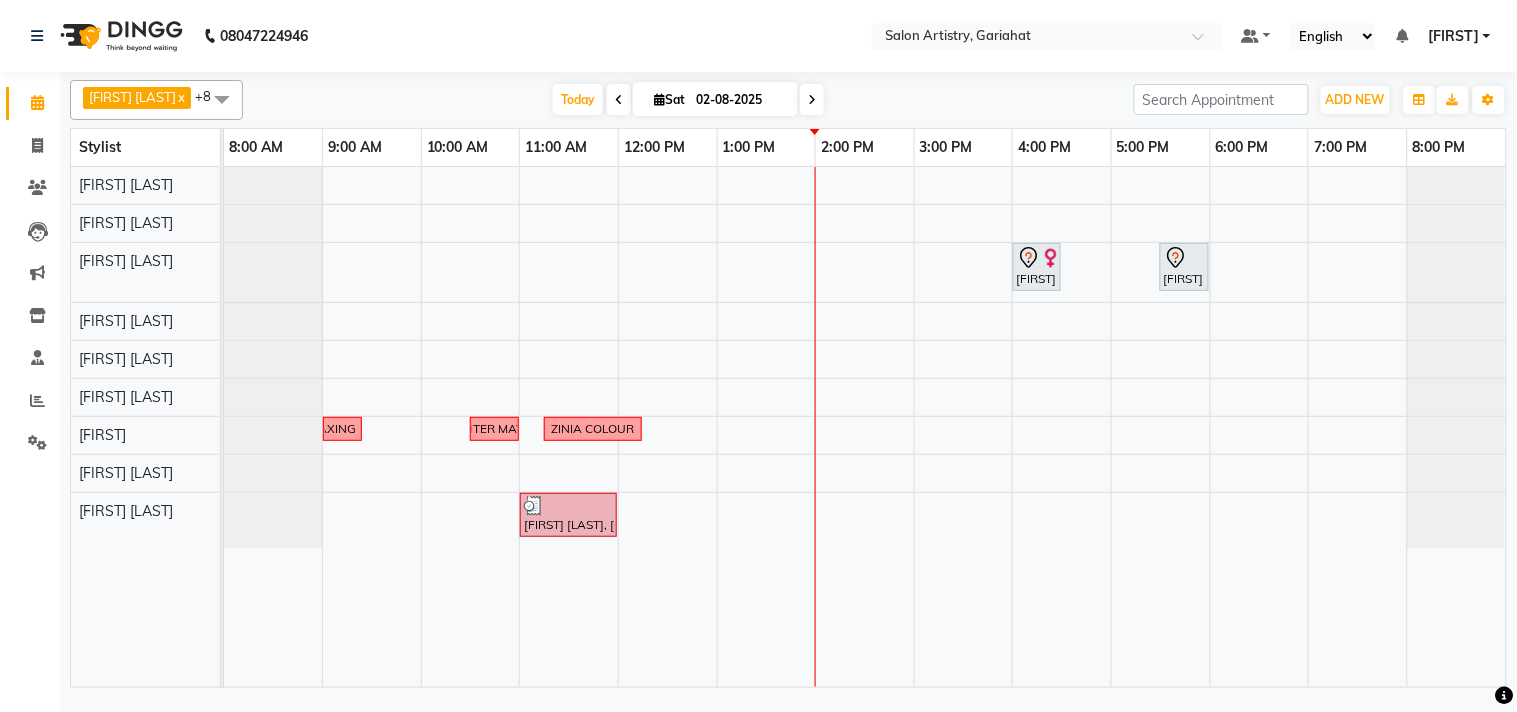 click at bounding box center [619, 100] 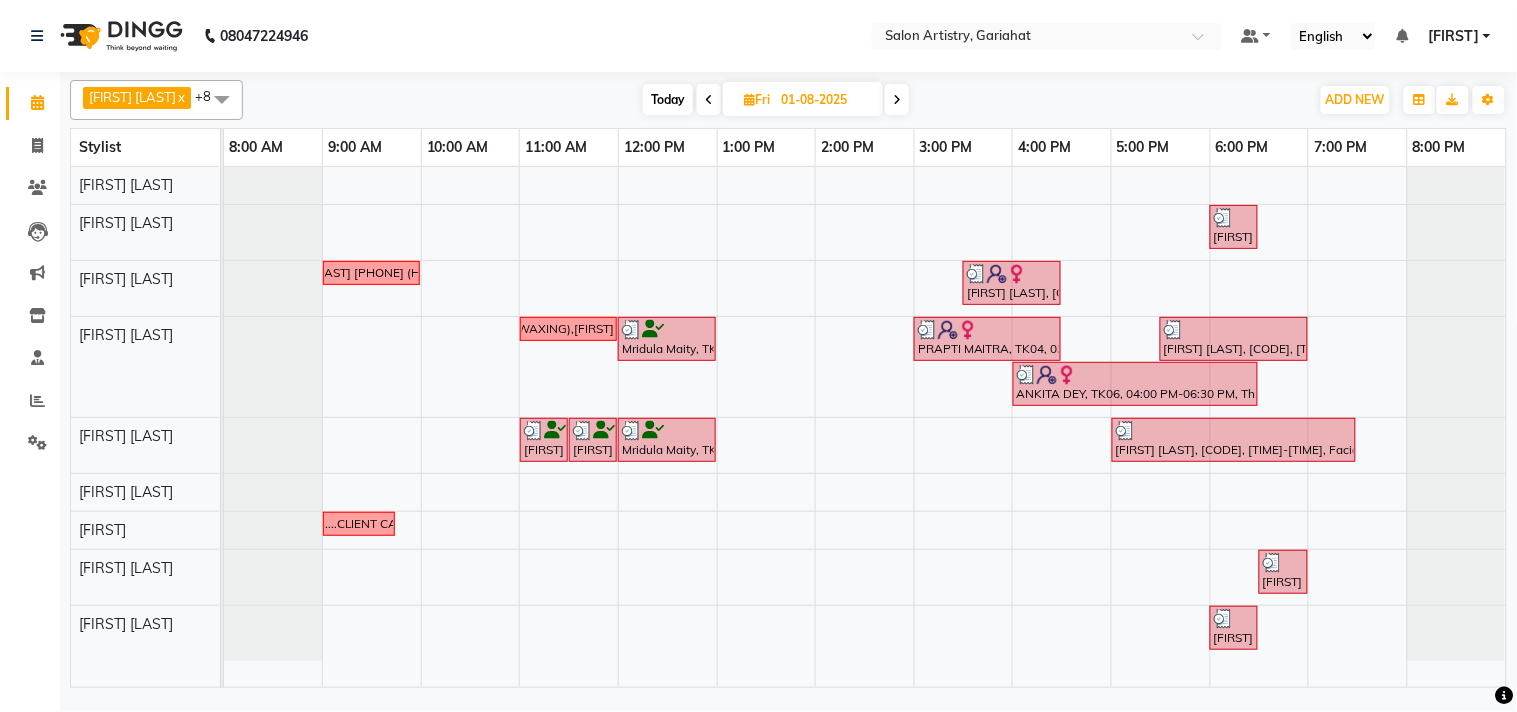 click on "Today  Fri 01-08-2025" at bounding box center (776, 100) 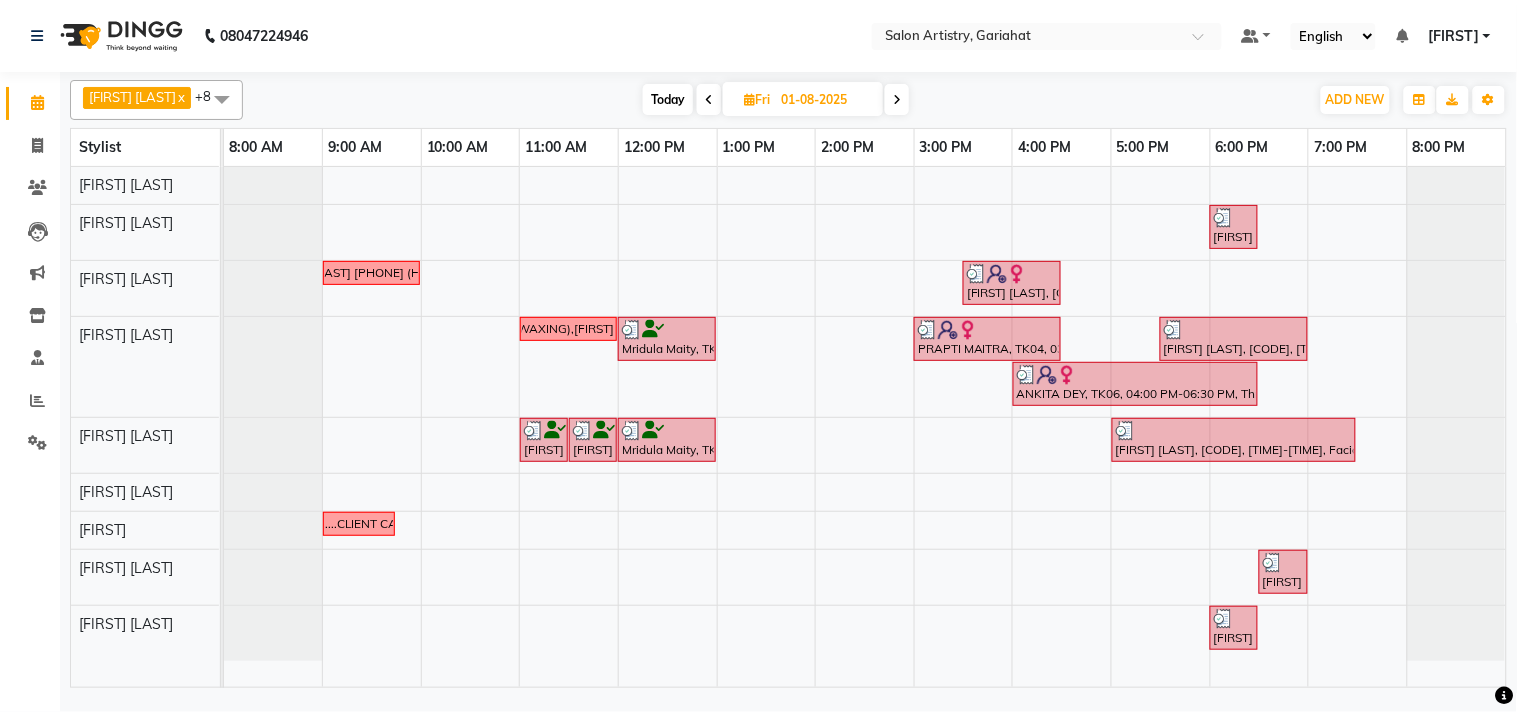 click at bounding box center [897, 100] 